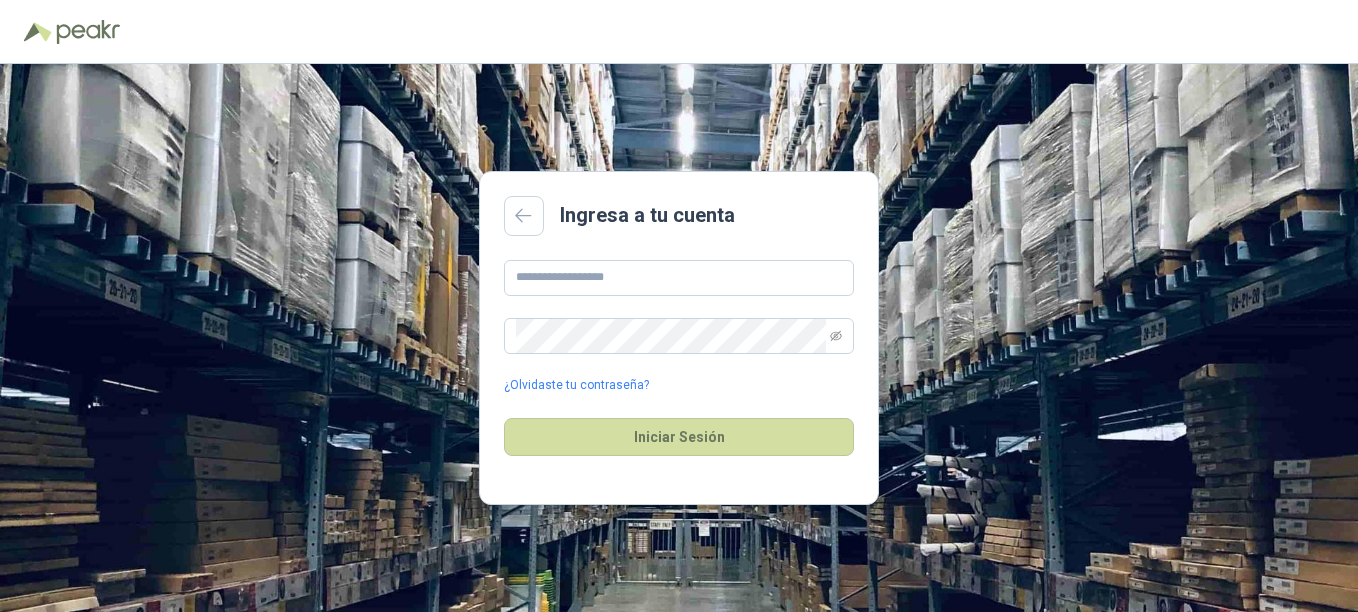 scroll, scrollTop: 0, scrollLeft: 0, axis: both 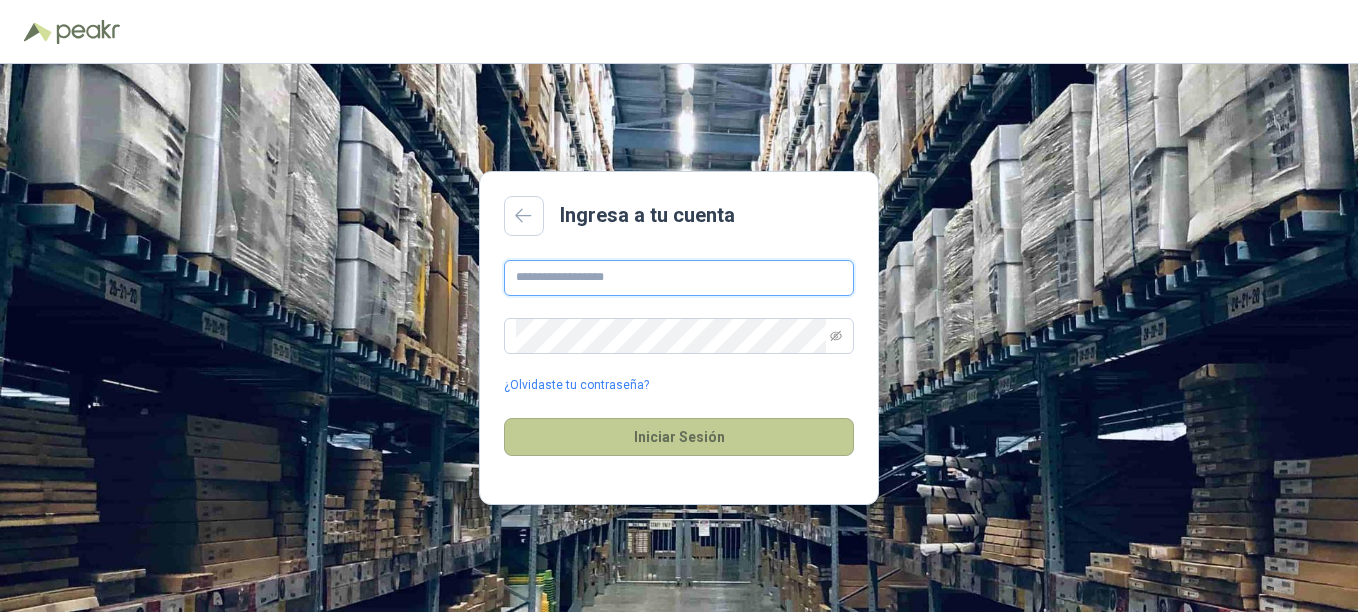 type on "**********" 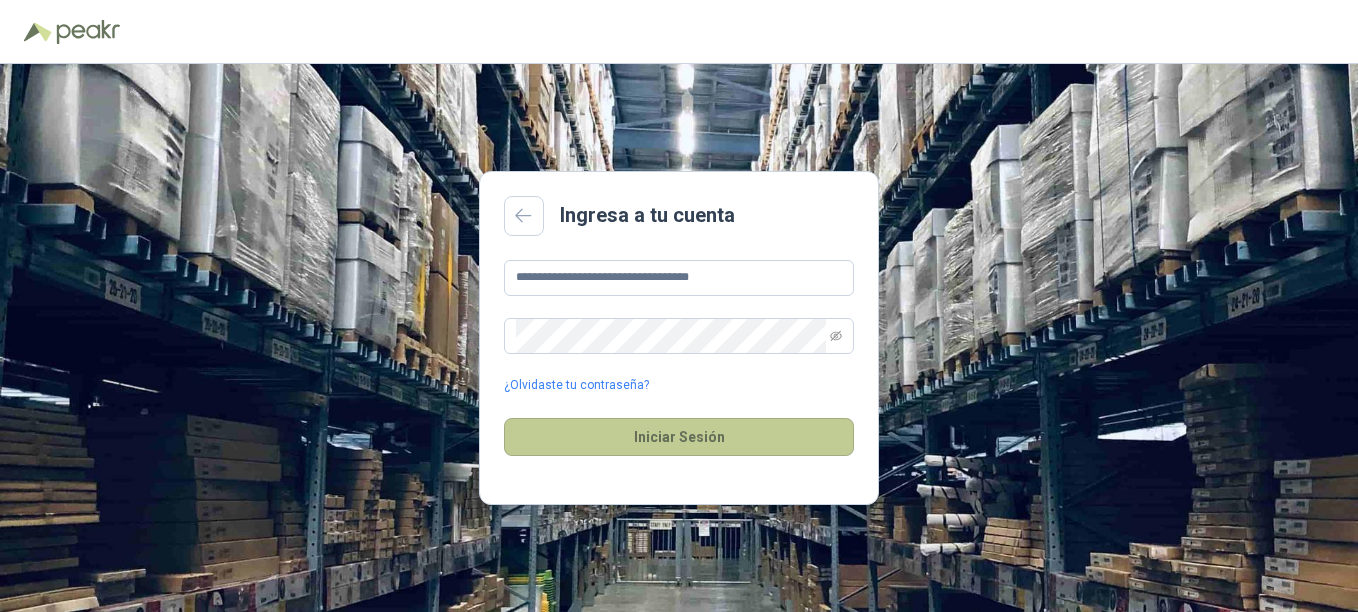 click on "Iniciar Sesión" at bounding box center [679, 437] 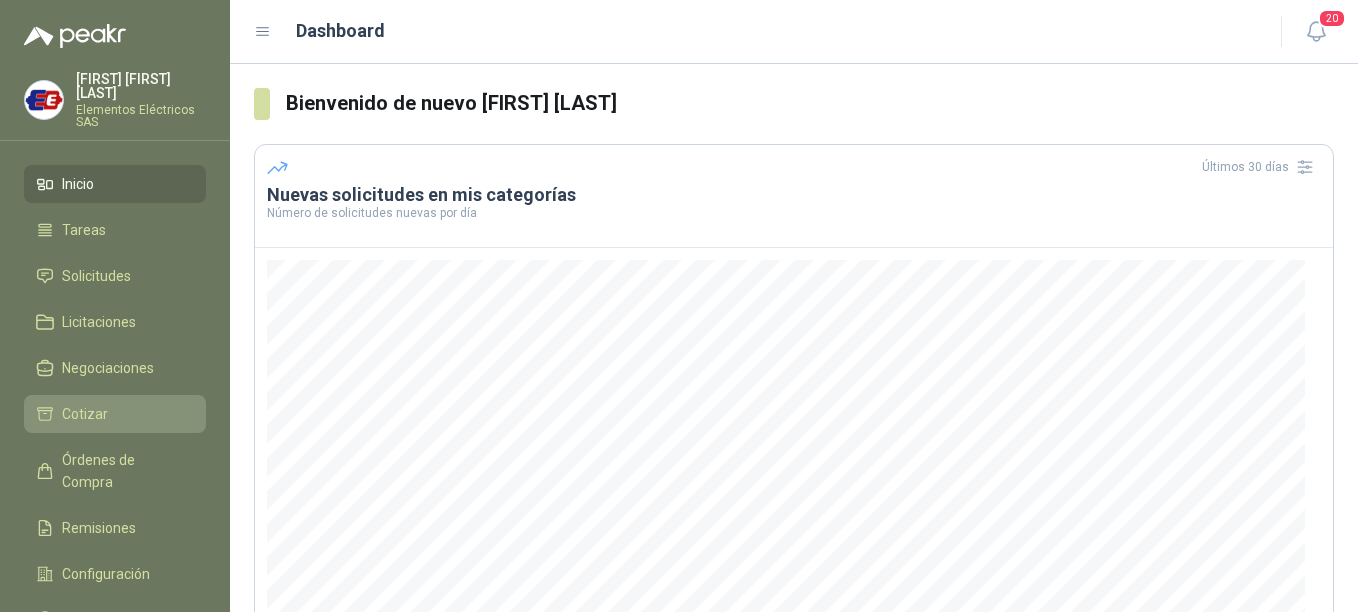 click on "Cotizar" at bounding box center (85, 414) 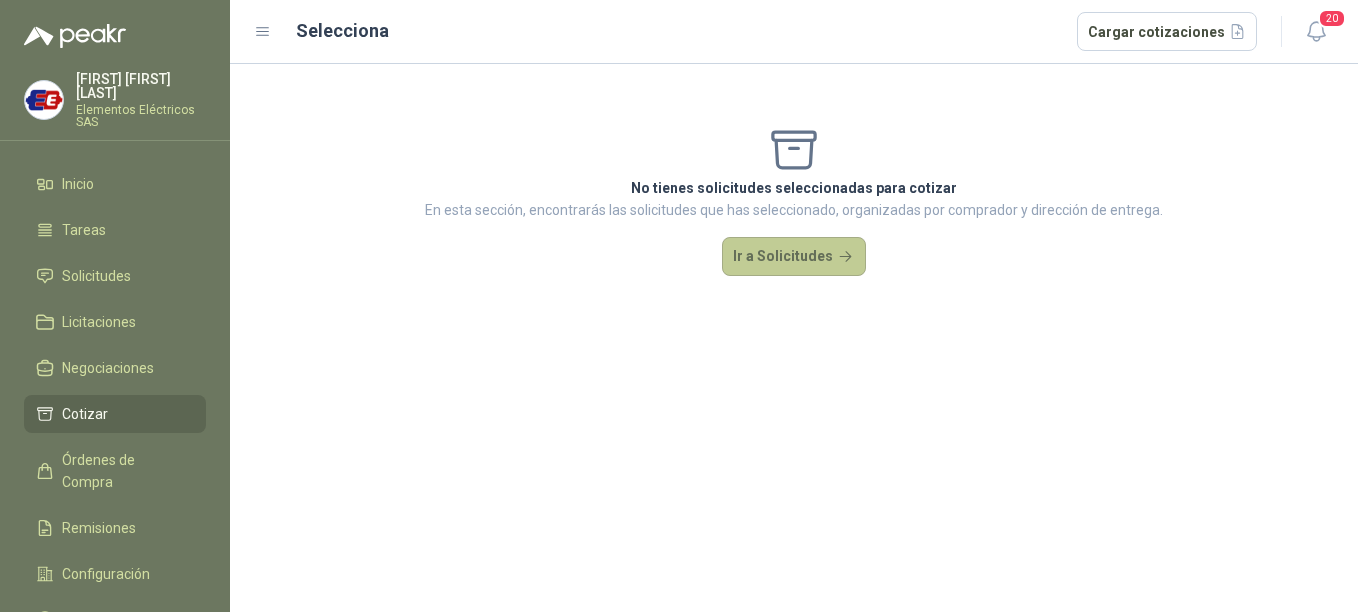 click on "Ir a Solicitudes" at bounding box center (794, 257) 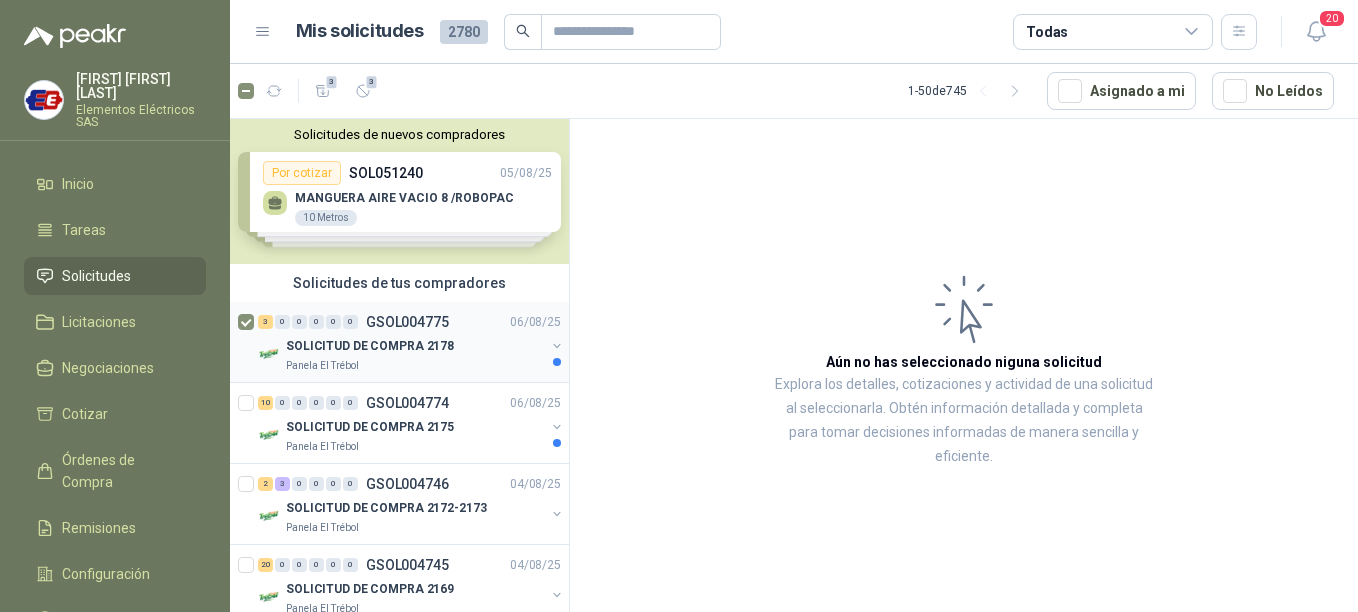 click on "SOLICITUD DE COMPRA 2178" at bounding box center (370, 346) 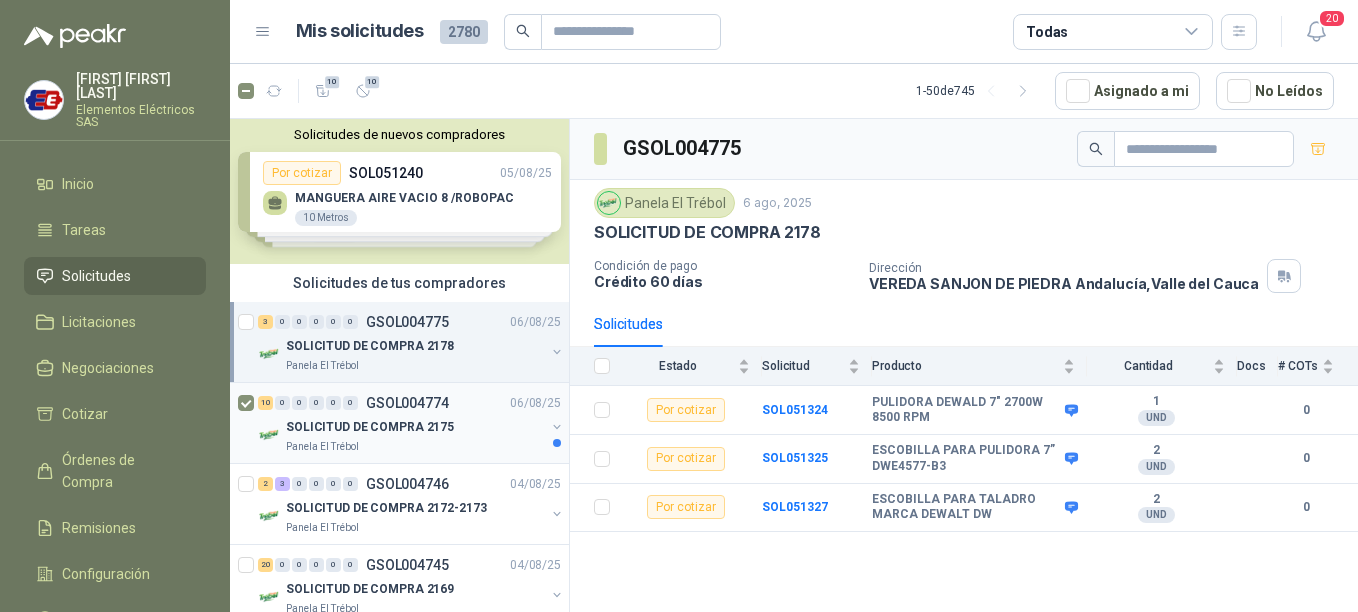 click on "10   0   0   0   0   0   GSOL004774 06/08/25" at bounding box center [411, 403] 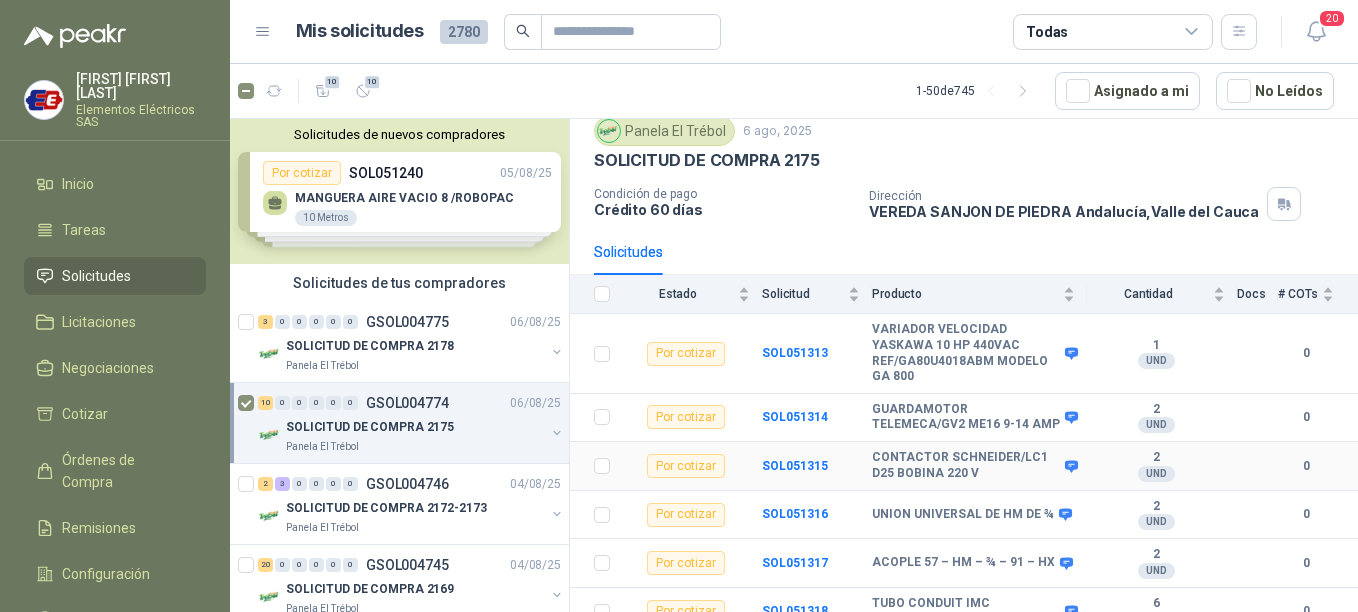 scroll, scrollTop: 100, scrollLeft: 0, axis: vertical 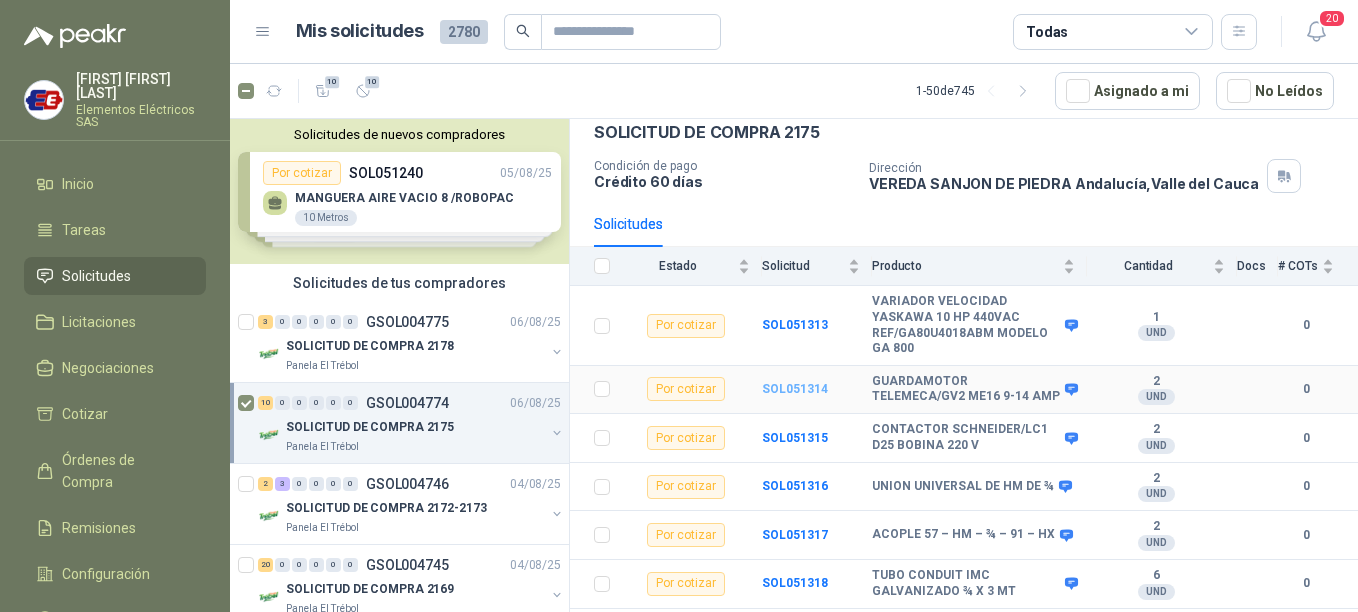 click on "SOL051314" at bounding box center [795, 389] 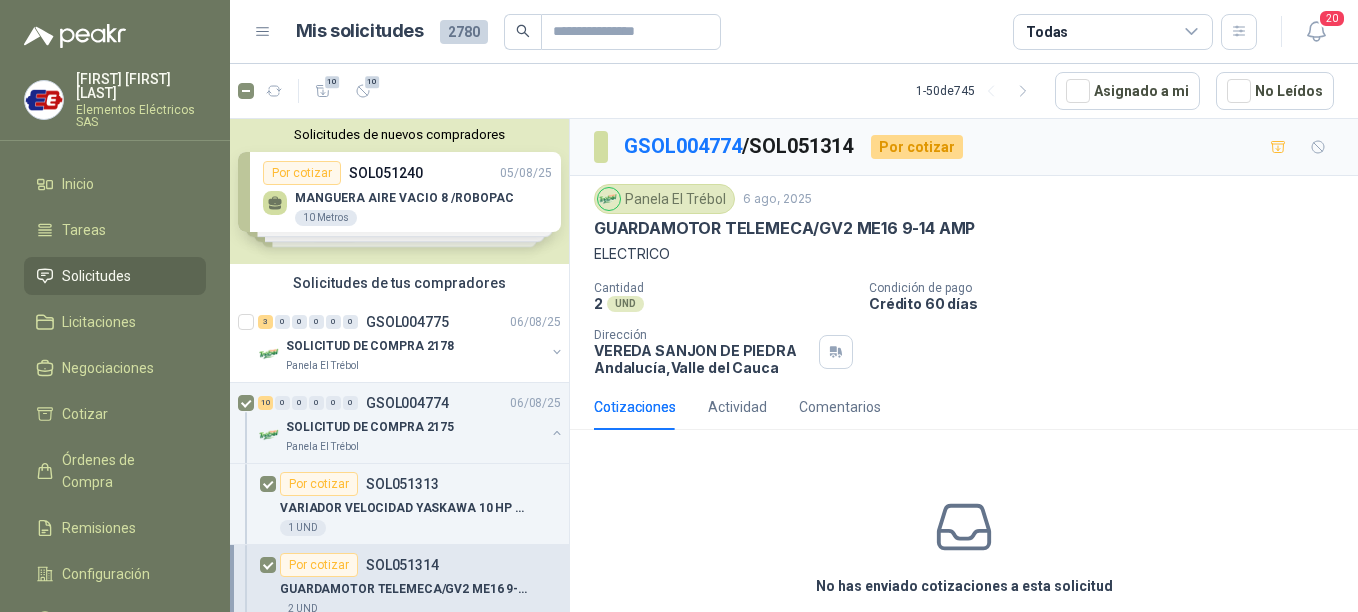 scroll, scrollTop: 83, scrollLeft: 0, axis: vertical 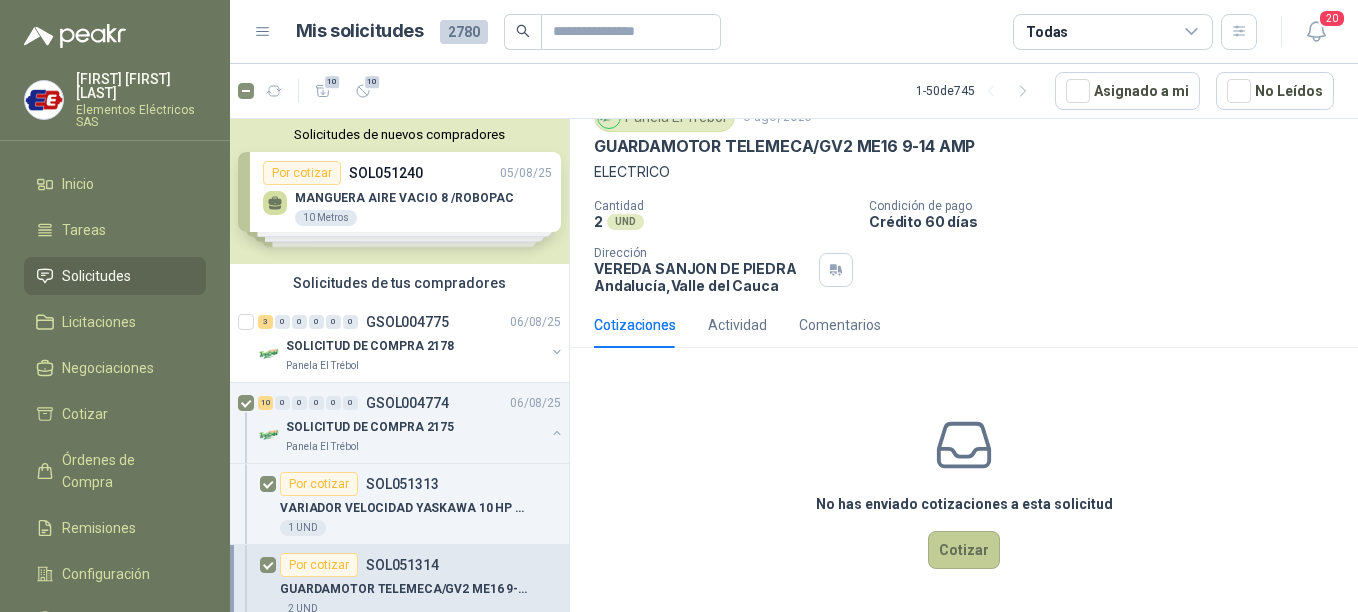 click on "Cotizar" at bounding box center [964, 550] 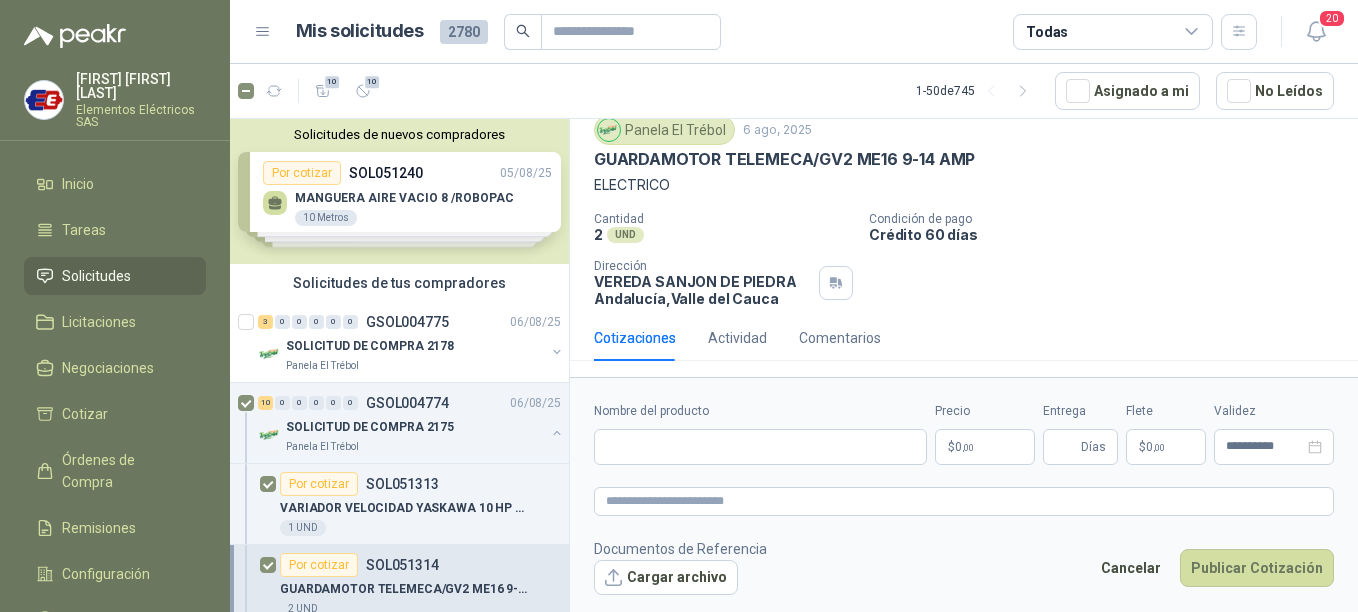 scroll, scrollTop: 69, scrollLeft: 0, axis: vertical 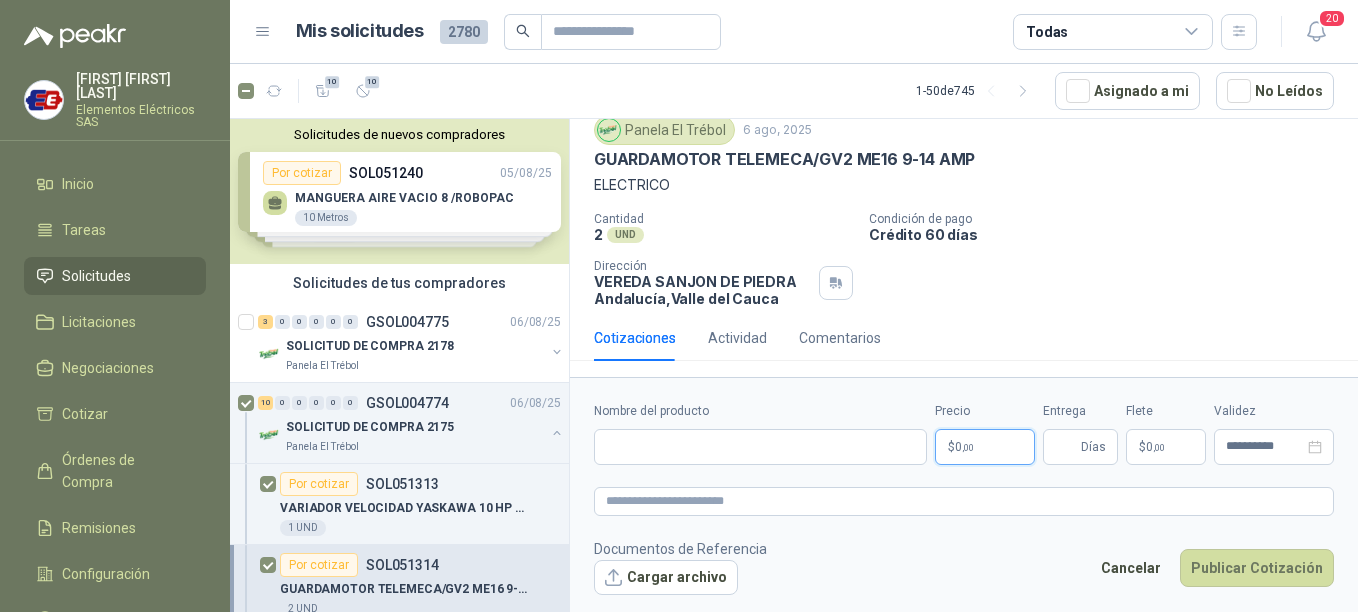 click on "$  0 ,00" at bounding box center [985, 447] 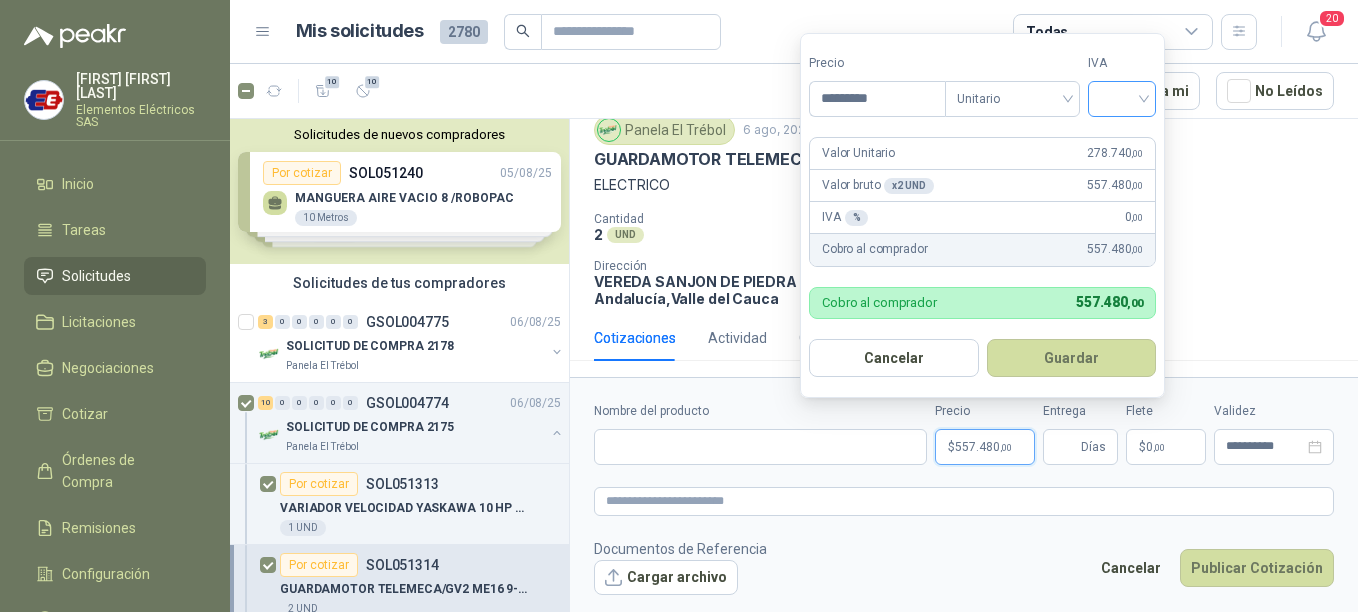 click at bounding box center [1122, 99] 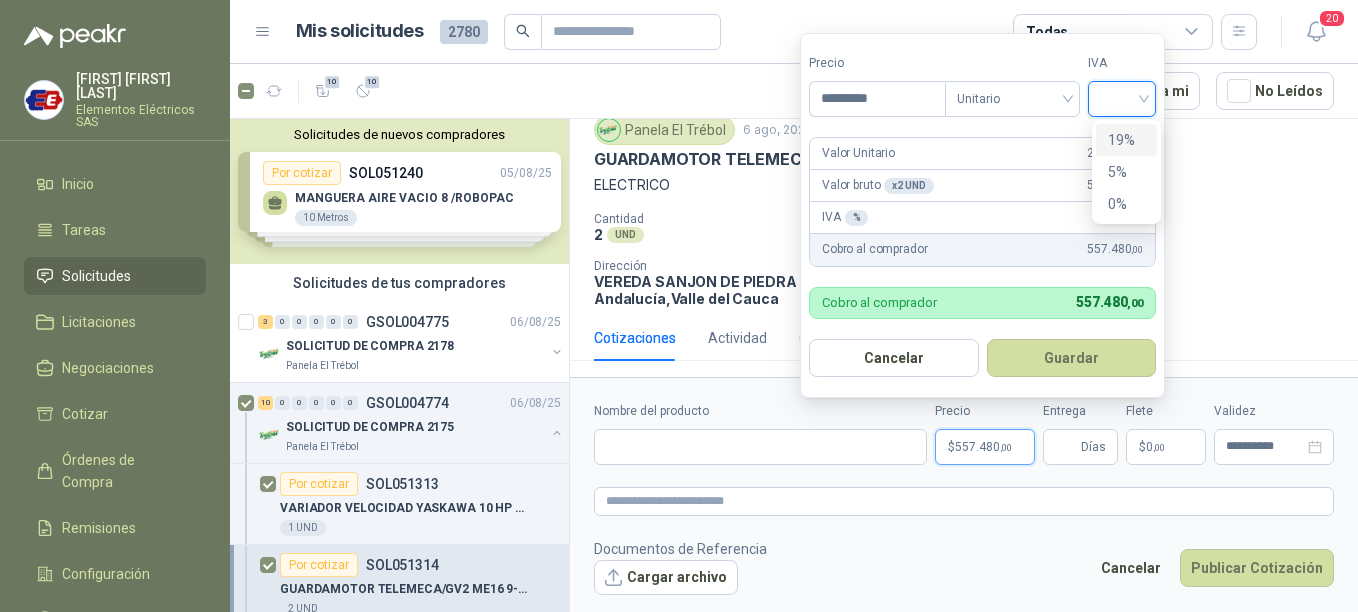 click on "19%" at bounding box center (1126, 140) 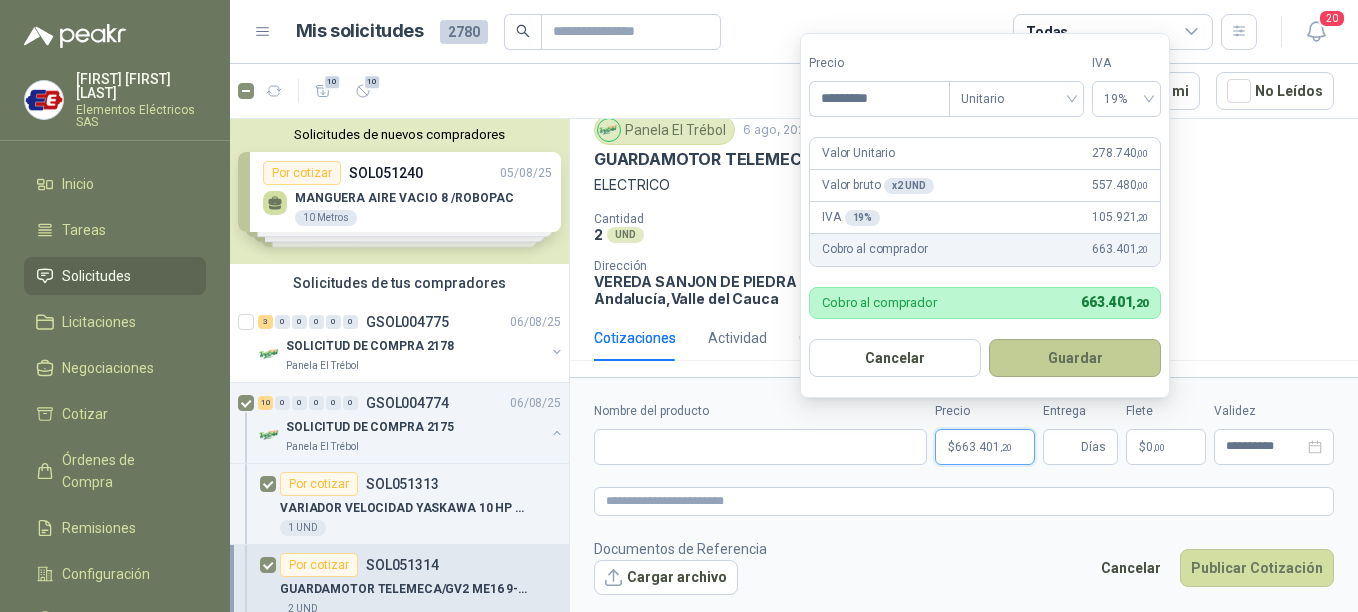click on "Guardar" at bounding box center [1075, 358] 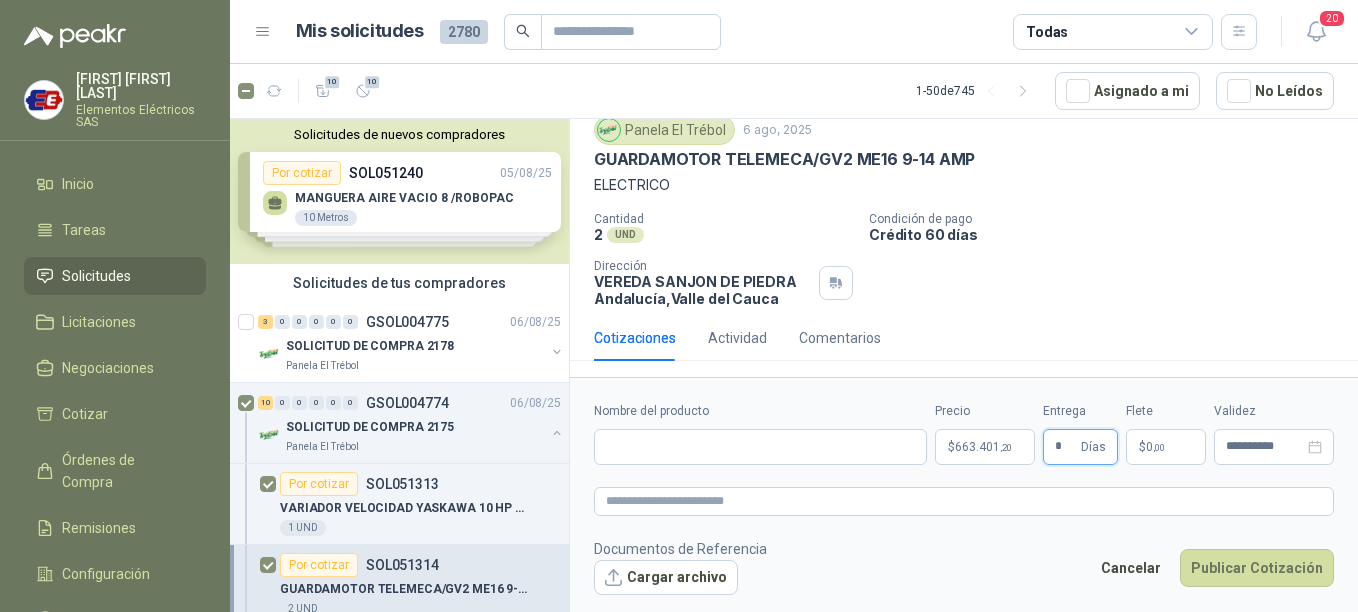 type on "*" 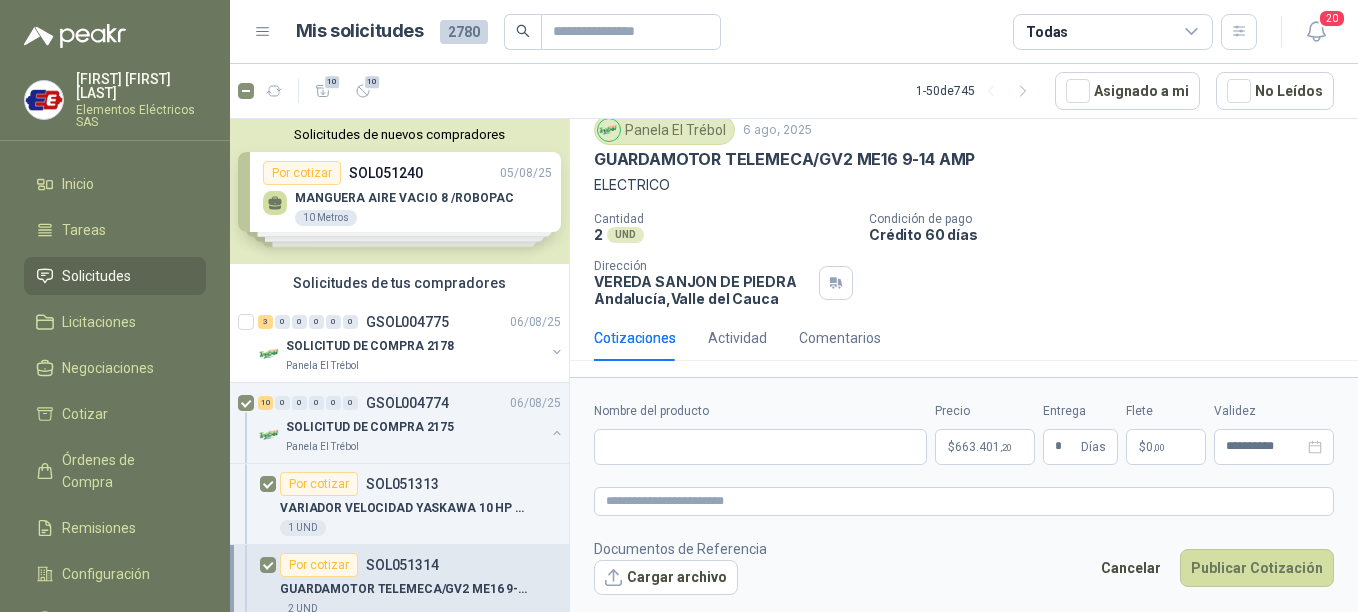 click on "0 ,00" at bounding box center [1155, 447] 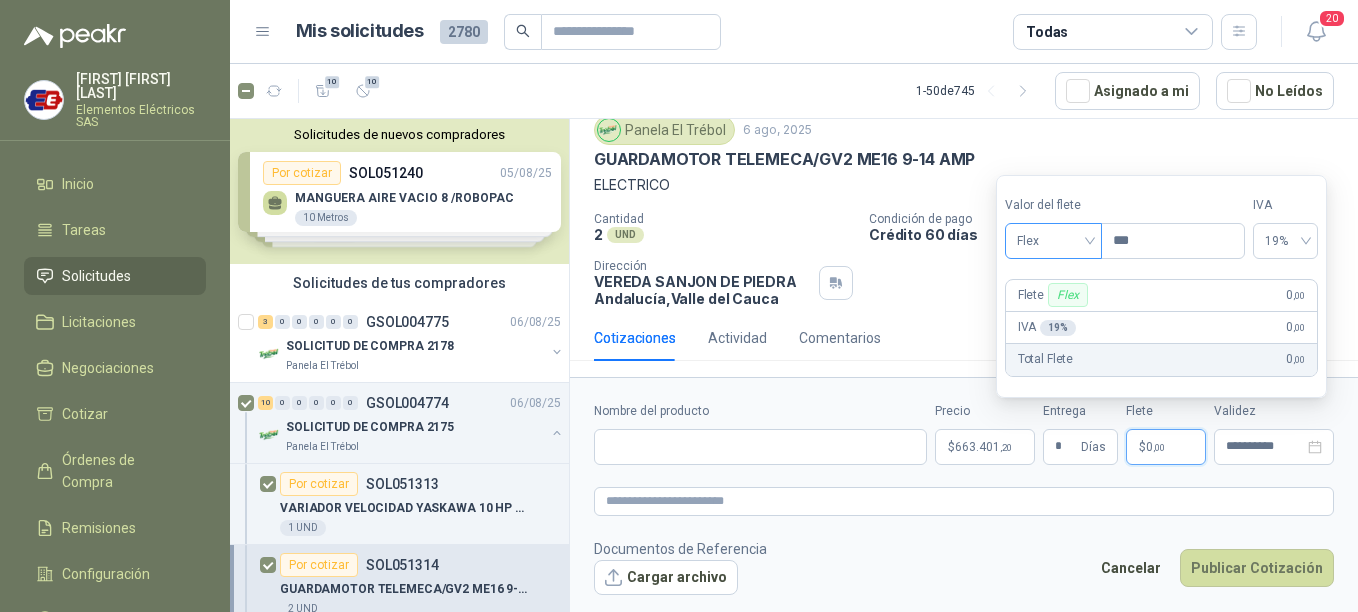 click on "Flex" at bounding box center [1053, 241] 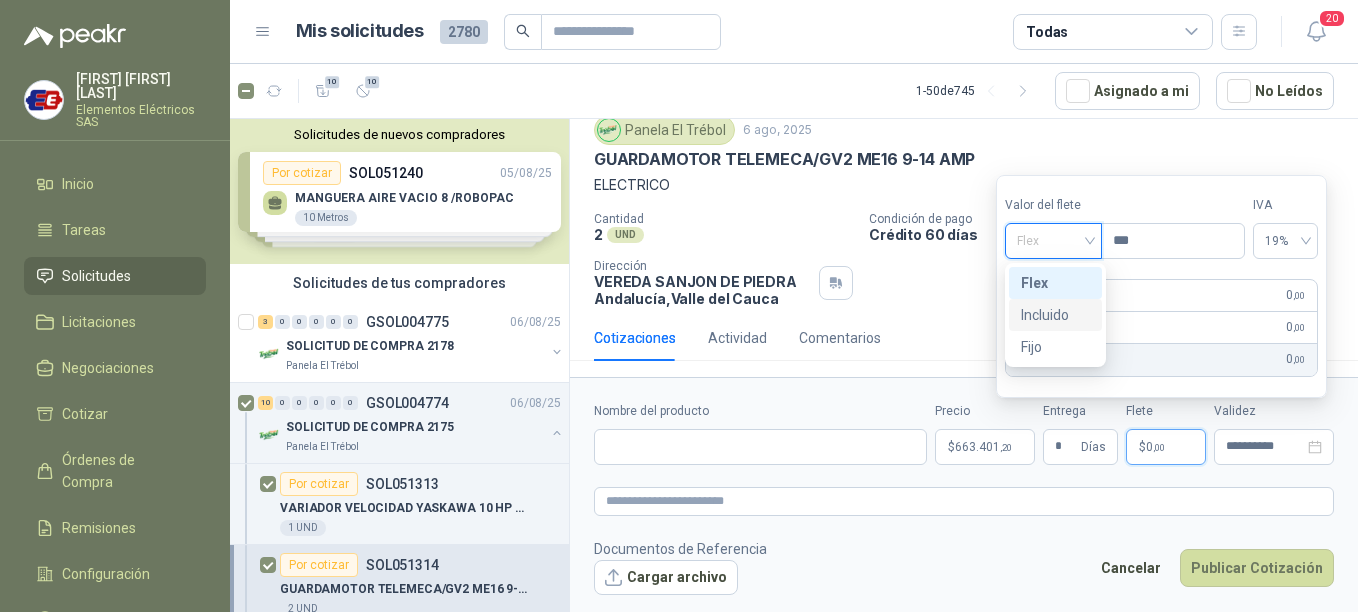 click on "Incluido" at bounding box center (1055, 315) 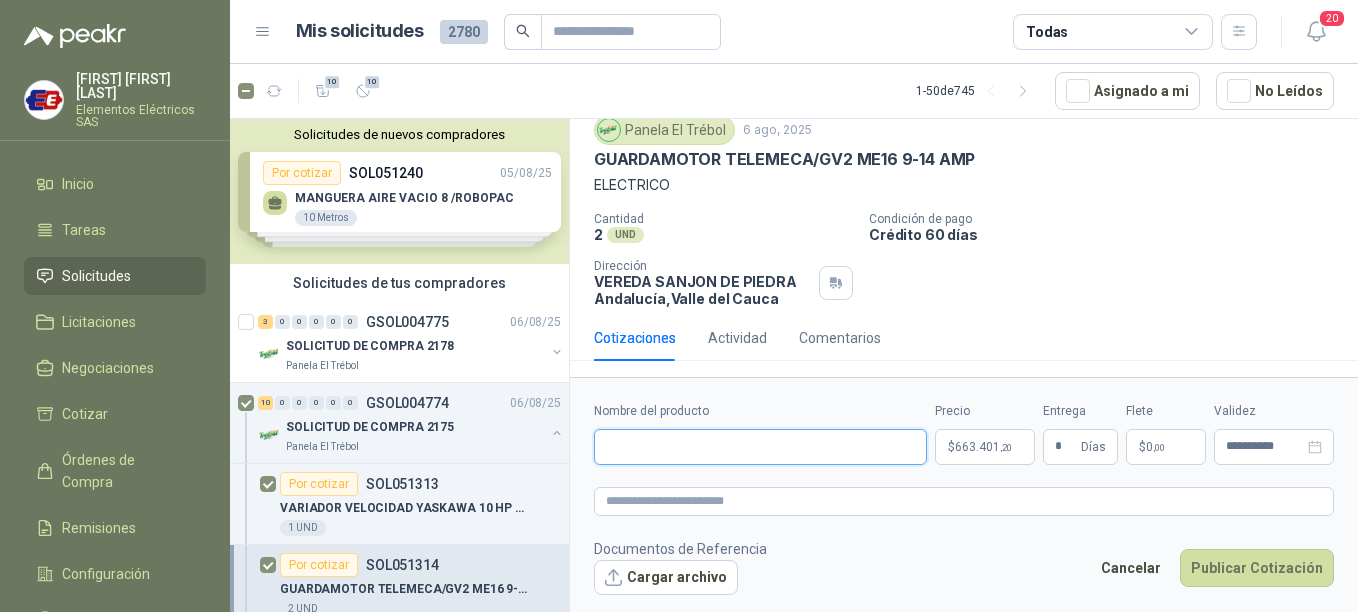 click on "Nombre del producto" at bounding box center [760, 447] 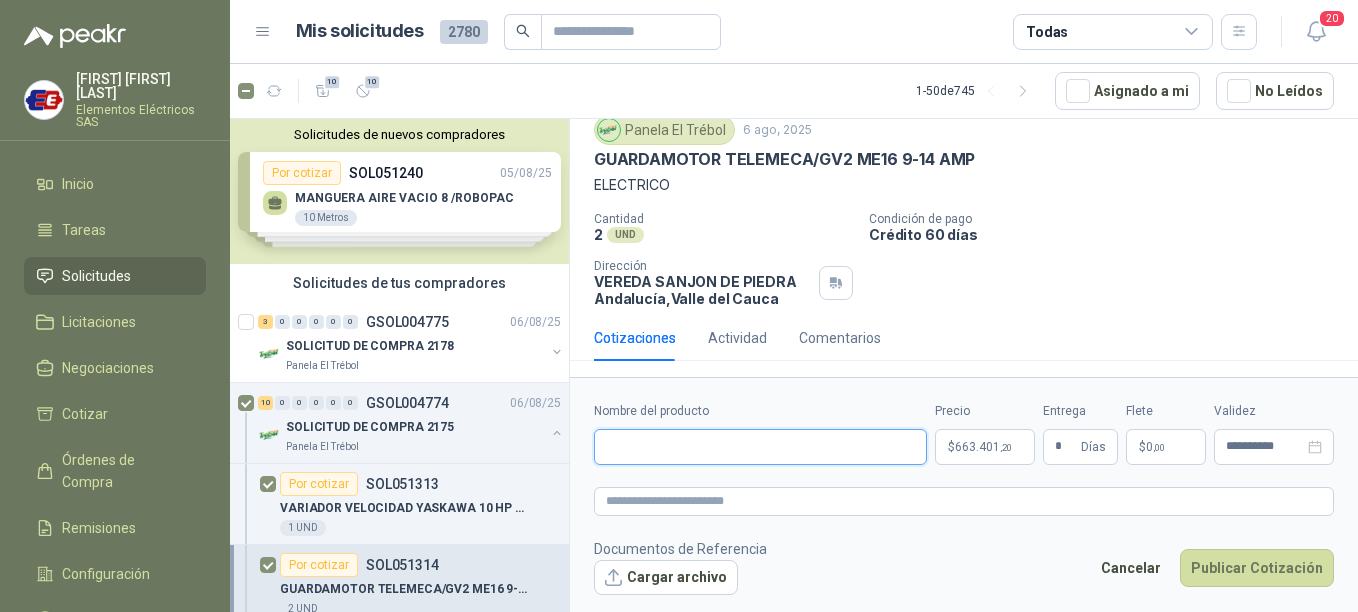 paste on "**********" 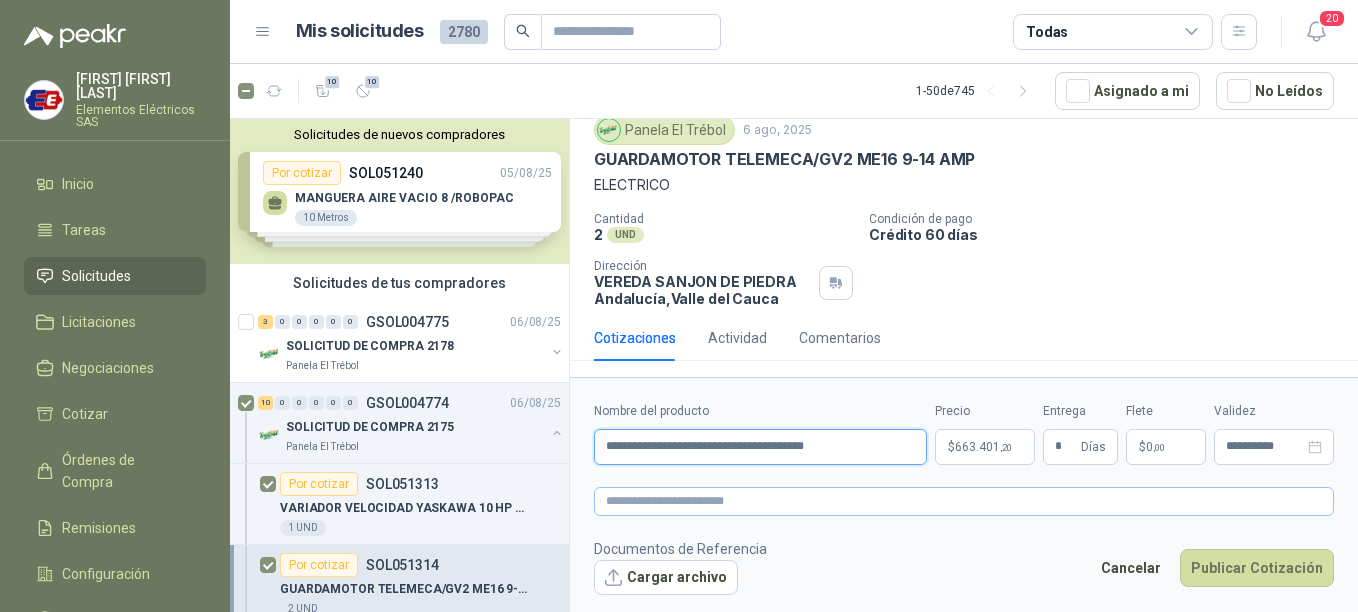 type on "**********" 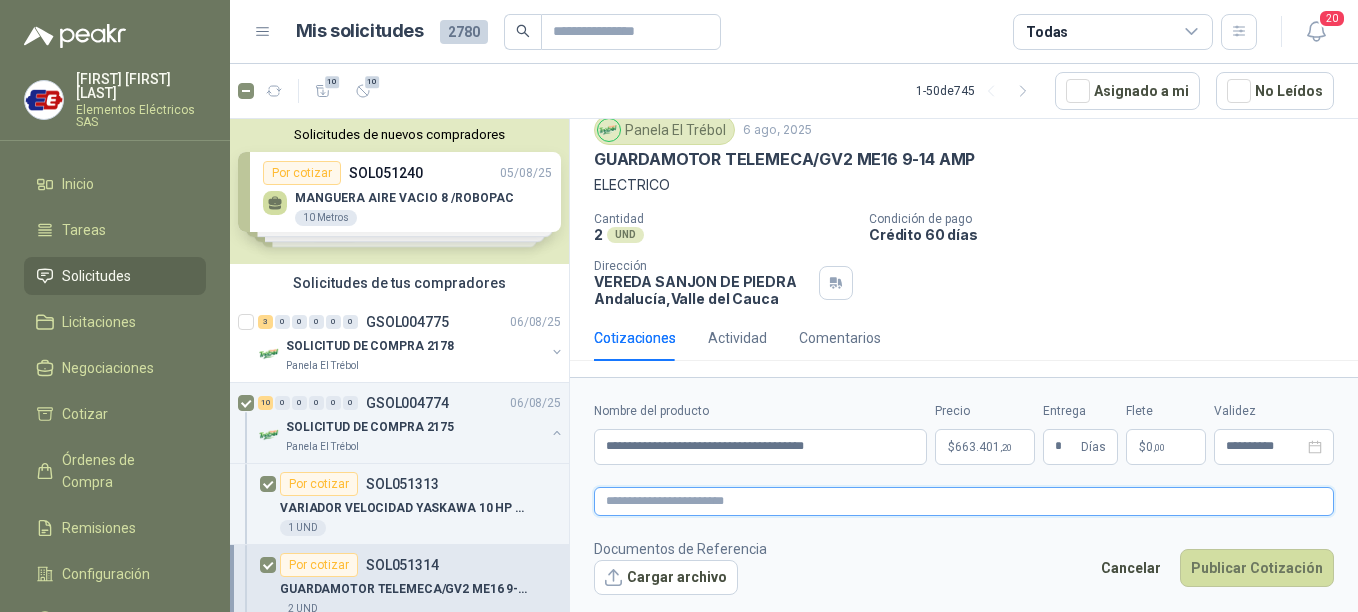 click at bounding box center (964, 501) 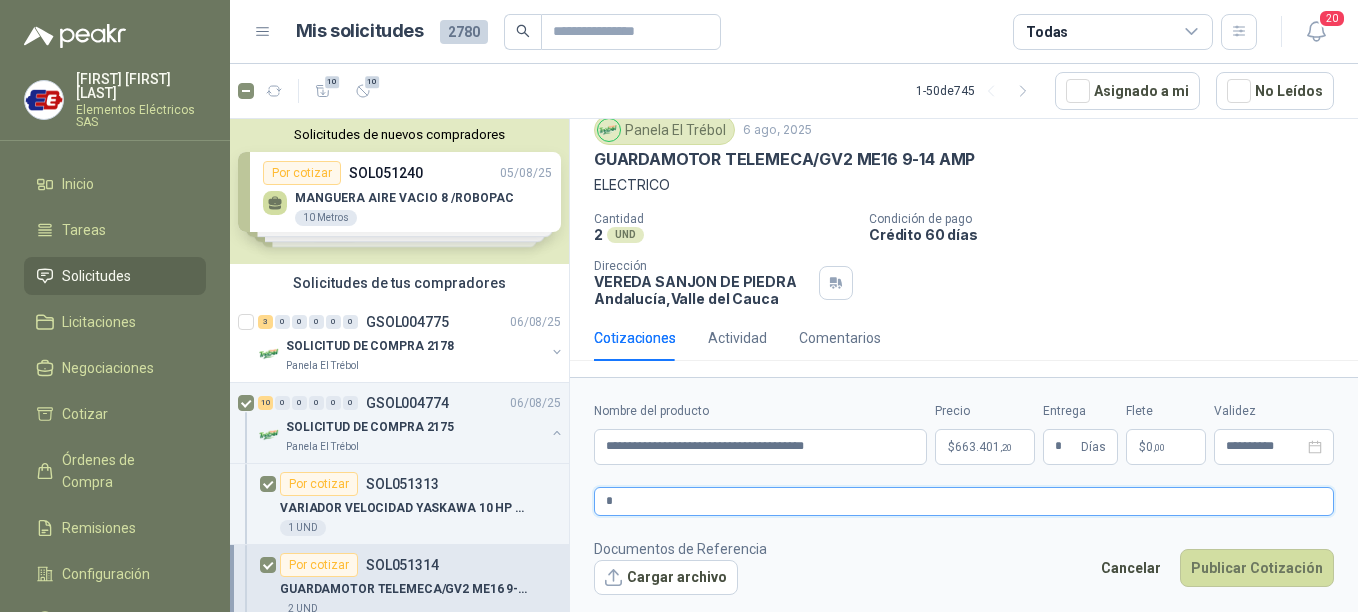 type 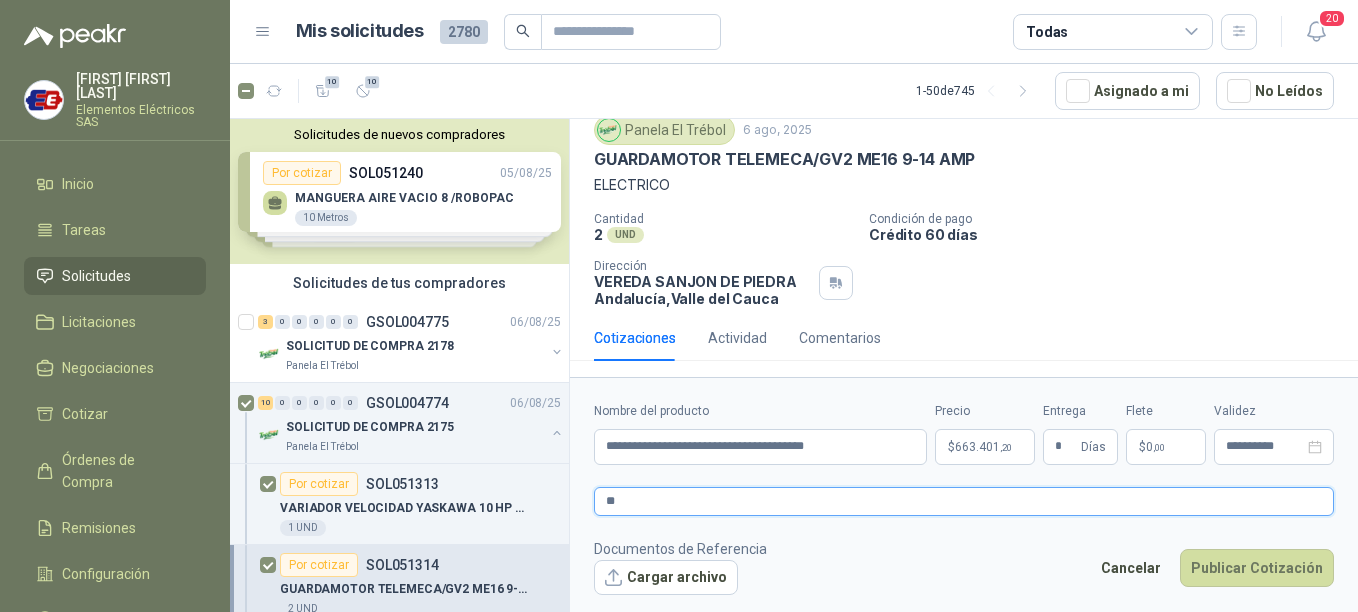 type 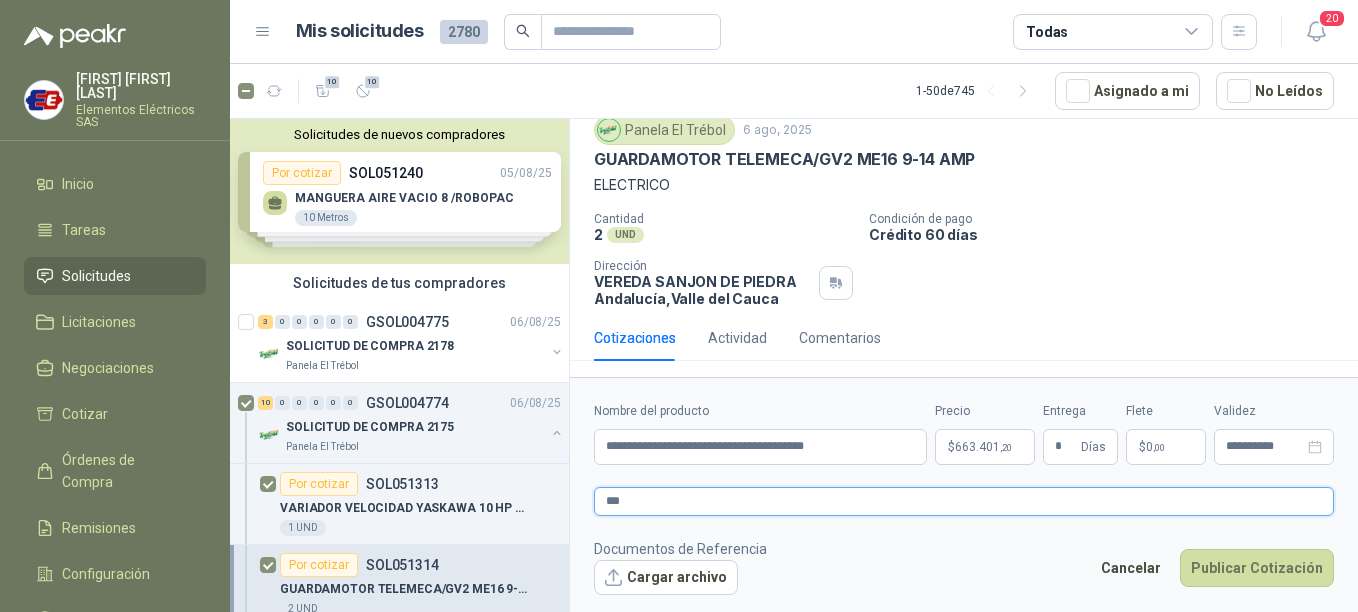 type 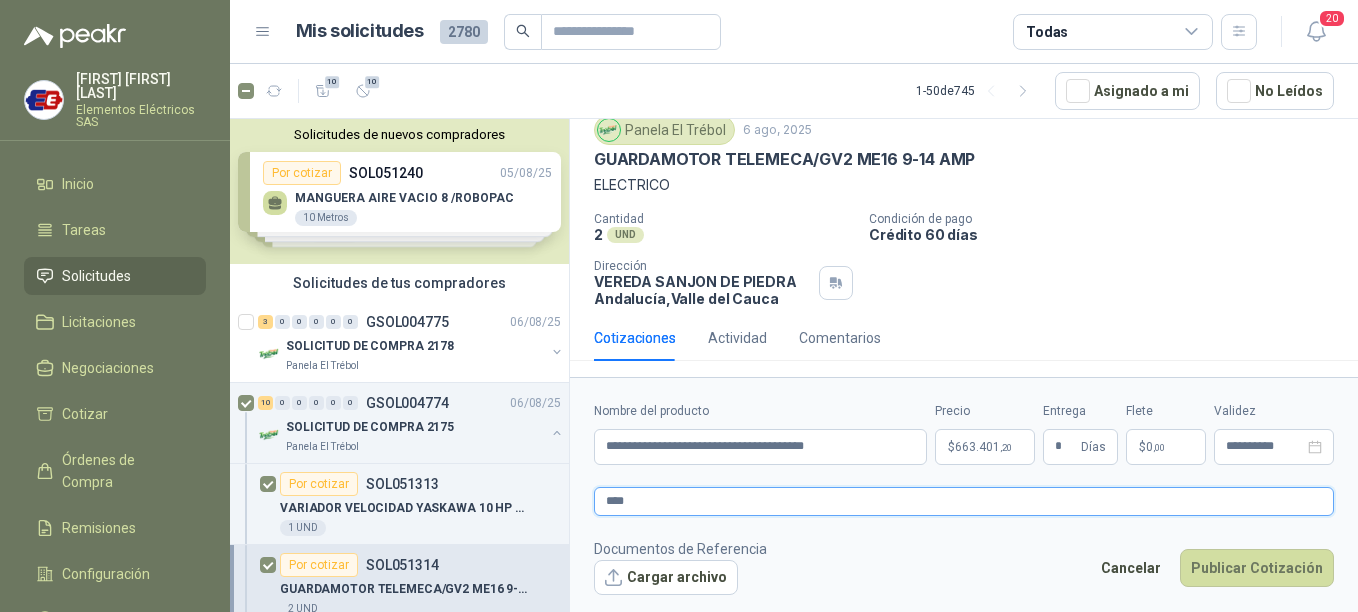 type 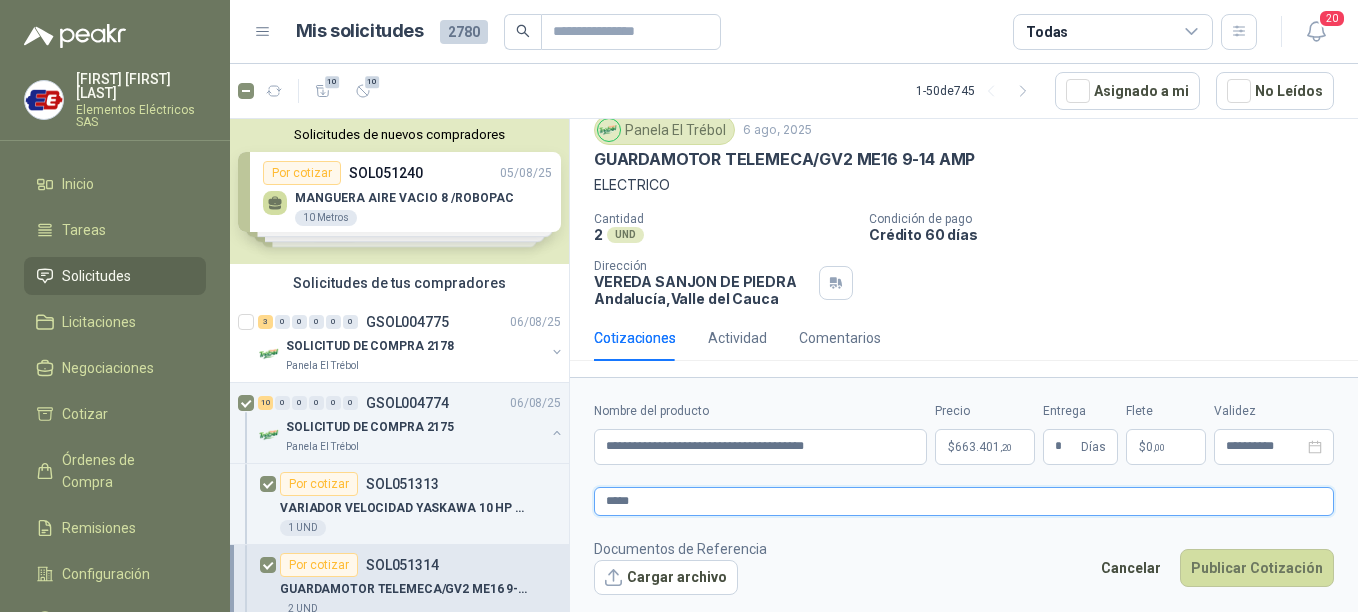 type 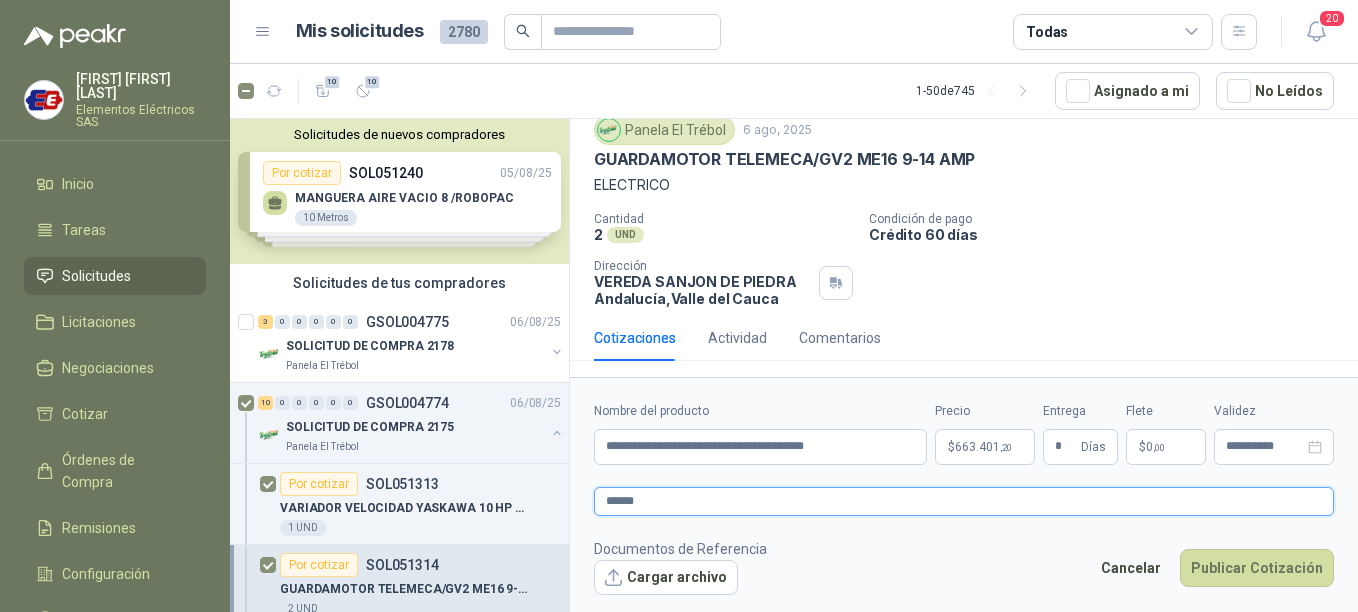 type 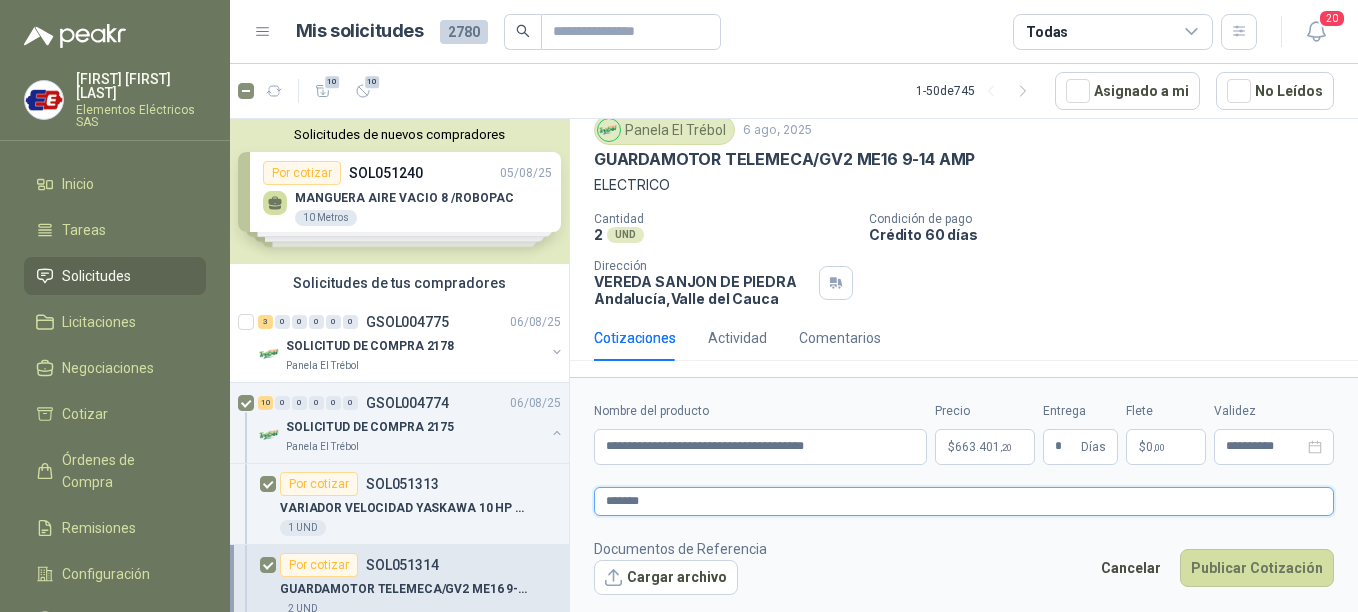 type 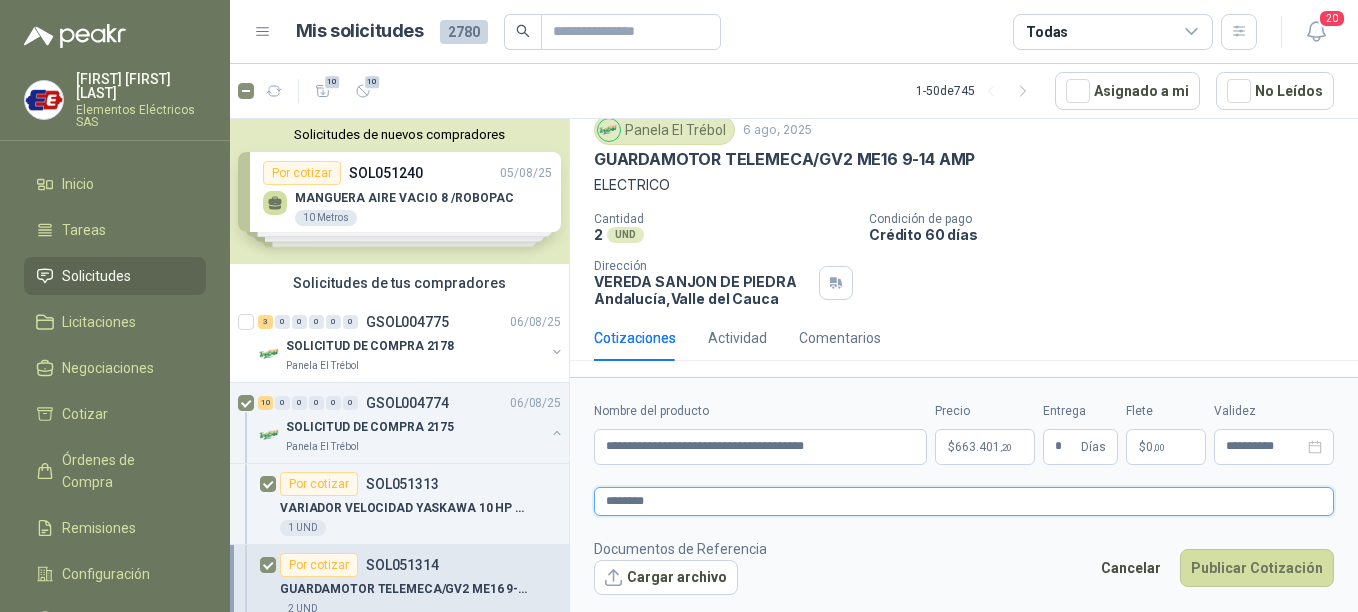 type 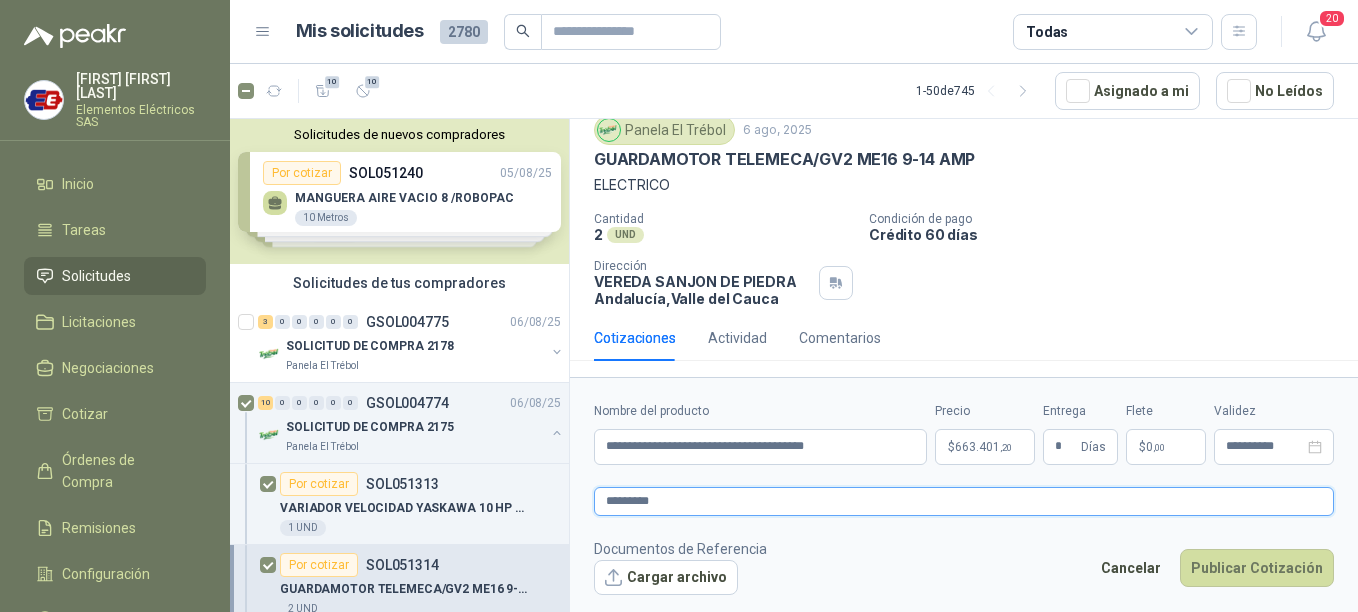 type 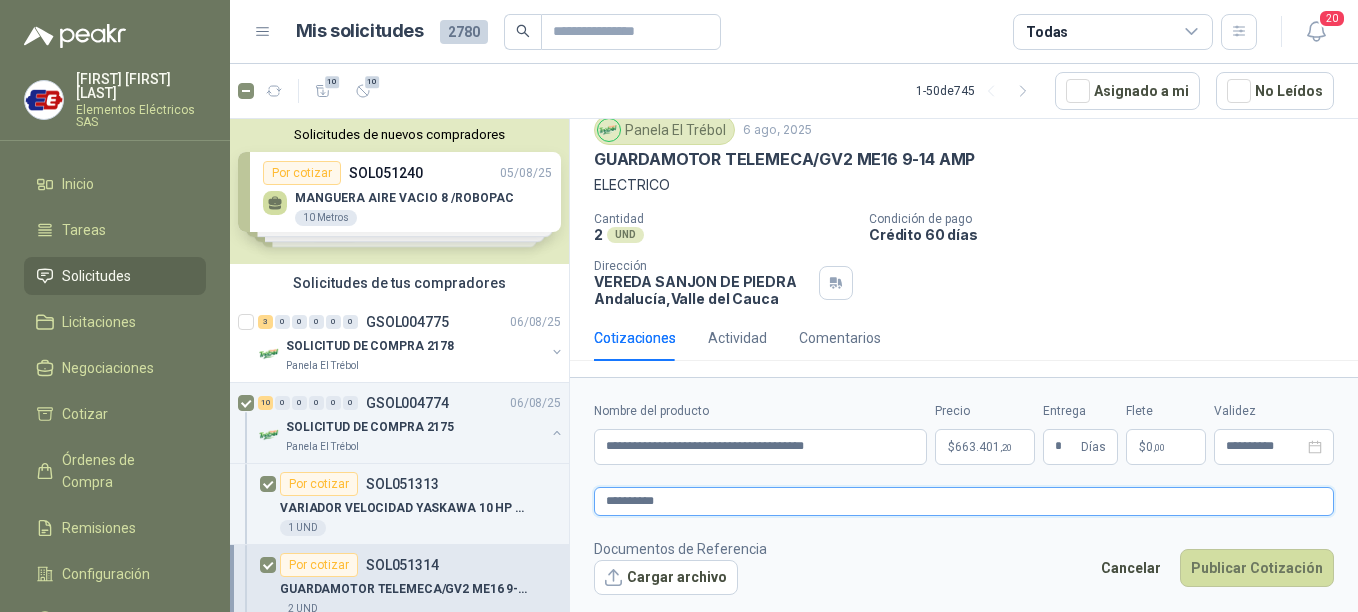 type 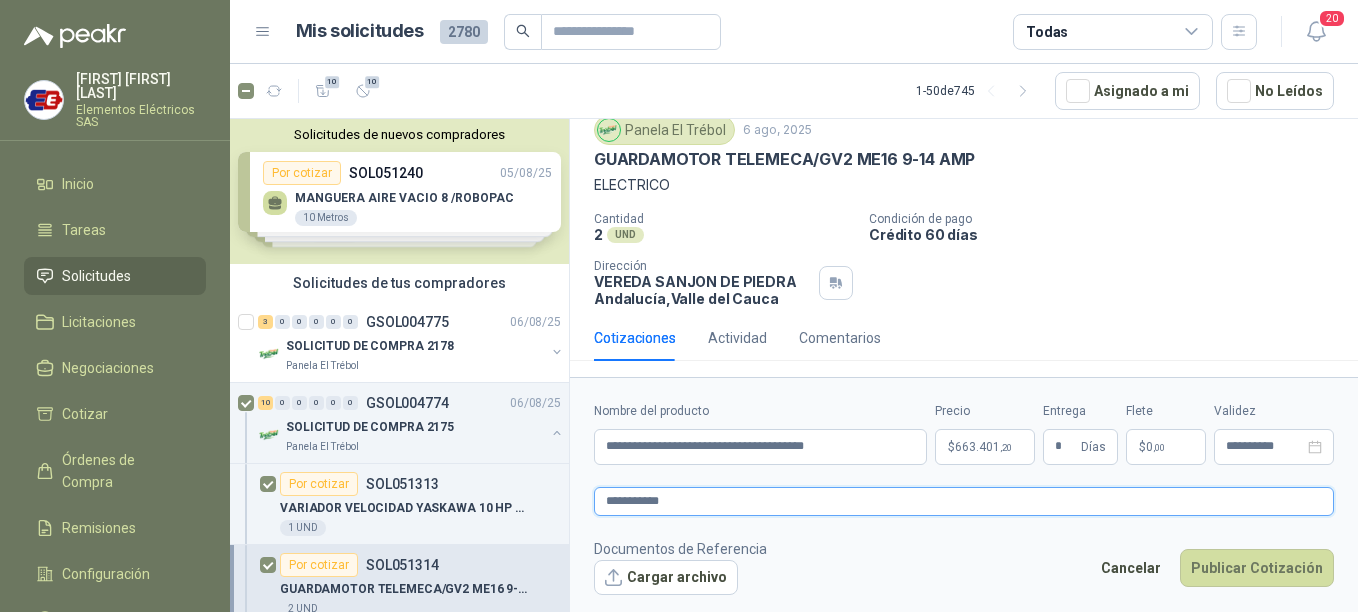 type 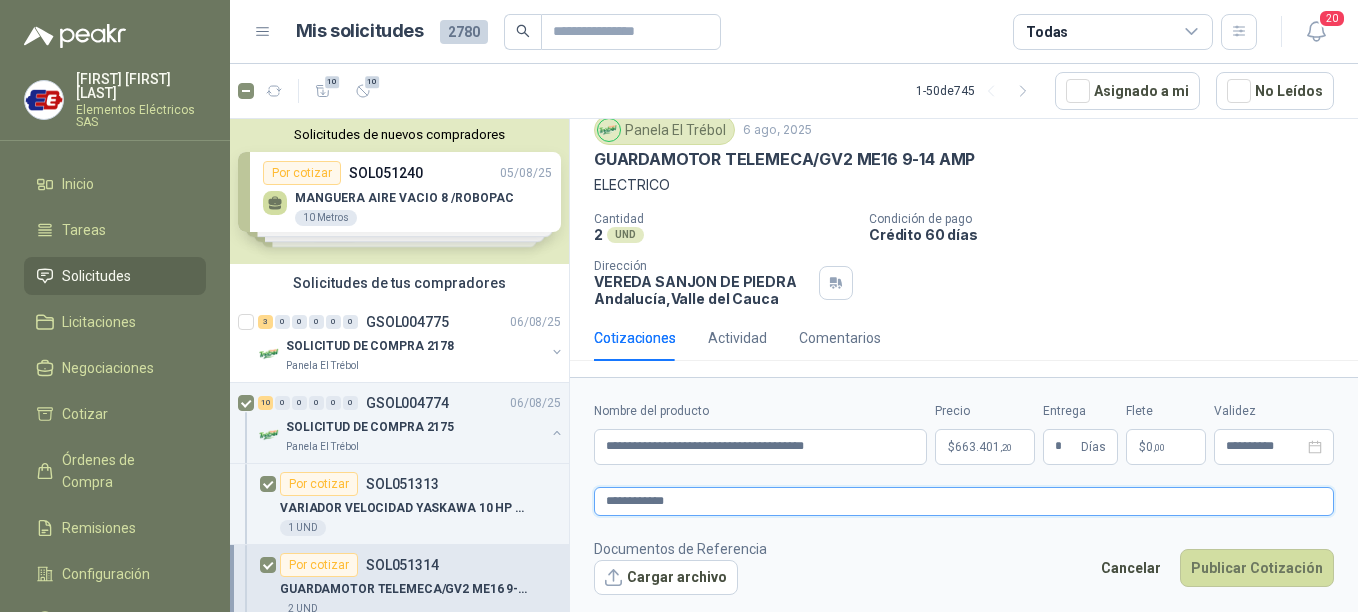 type 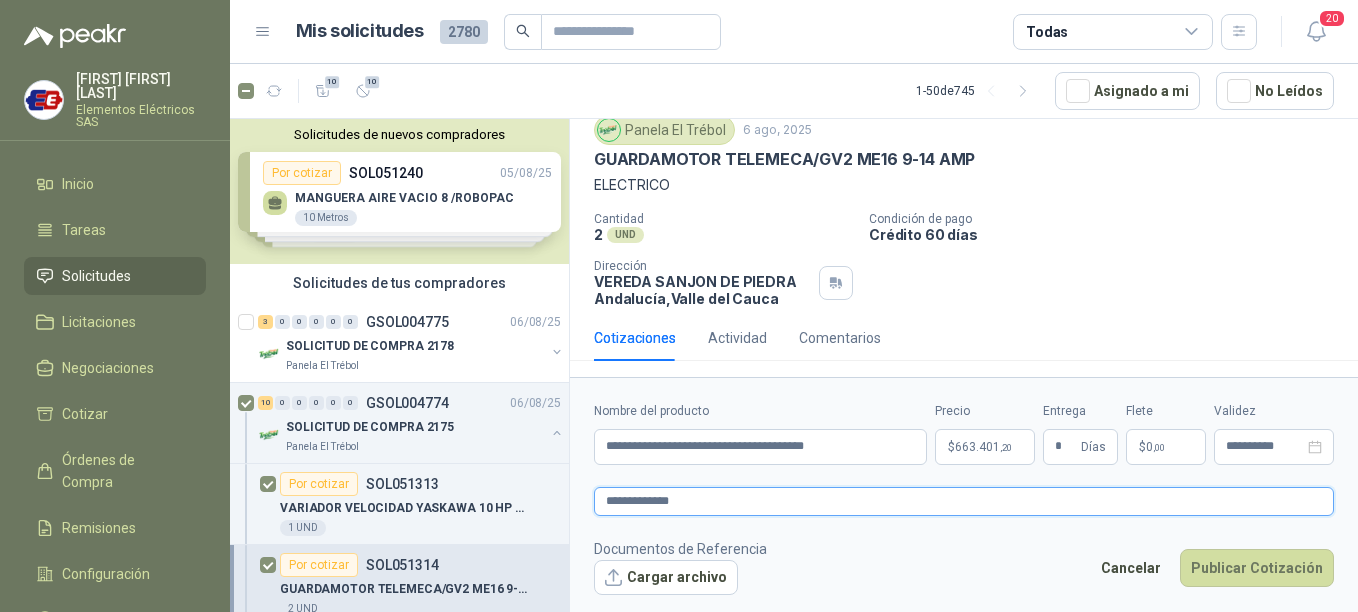 type 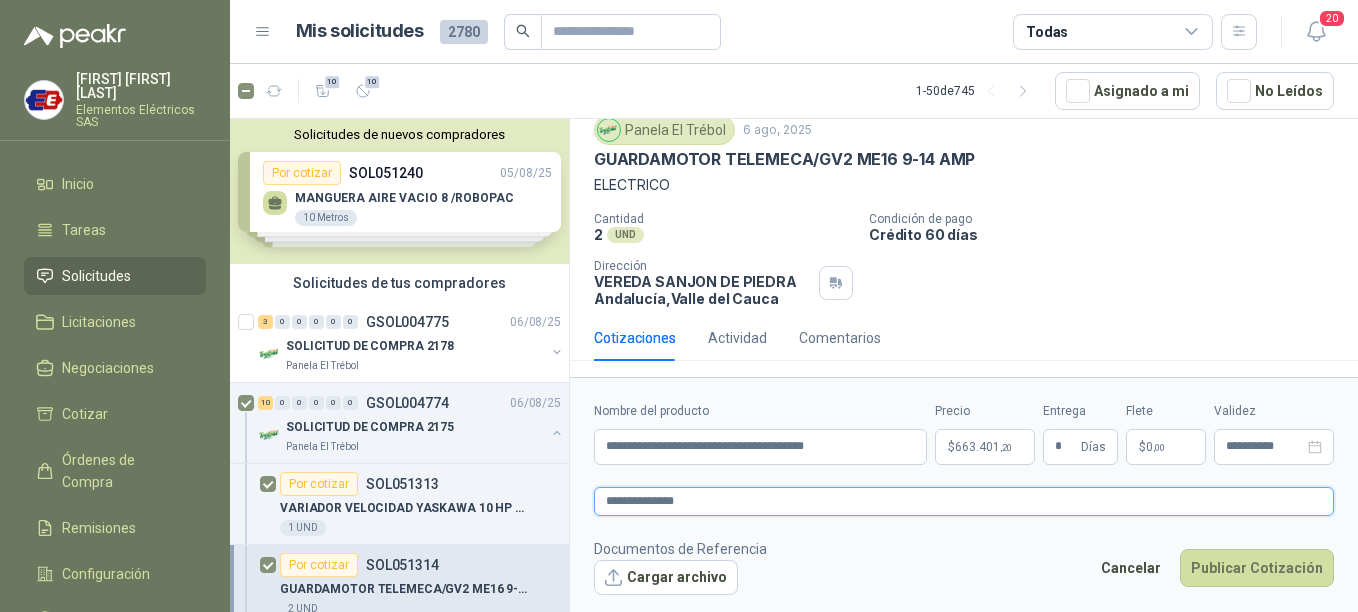 type 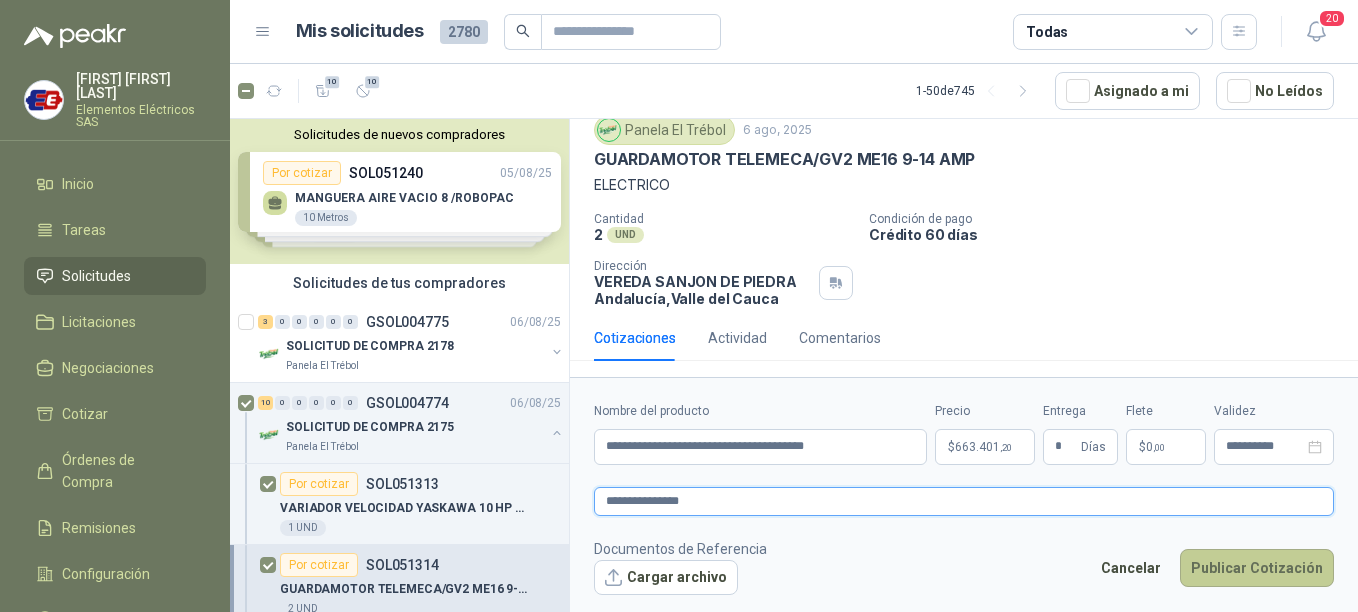 type on "**********" 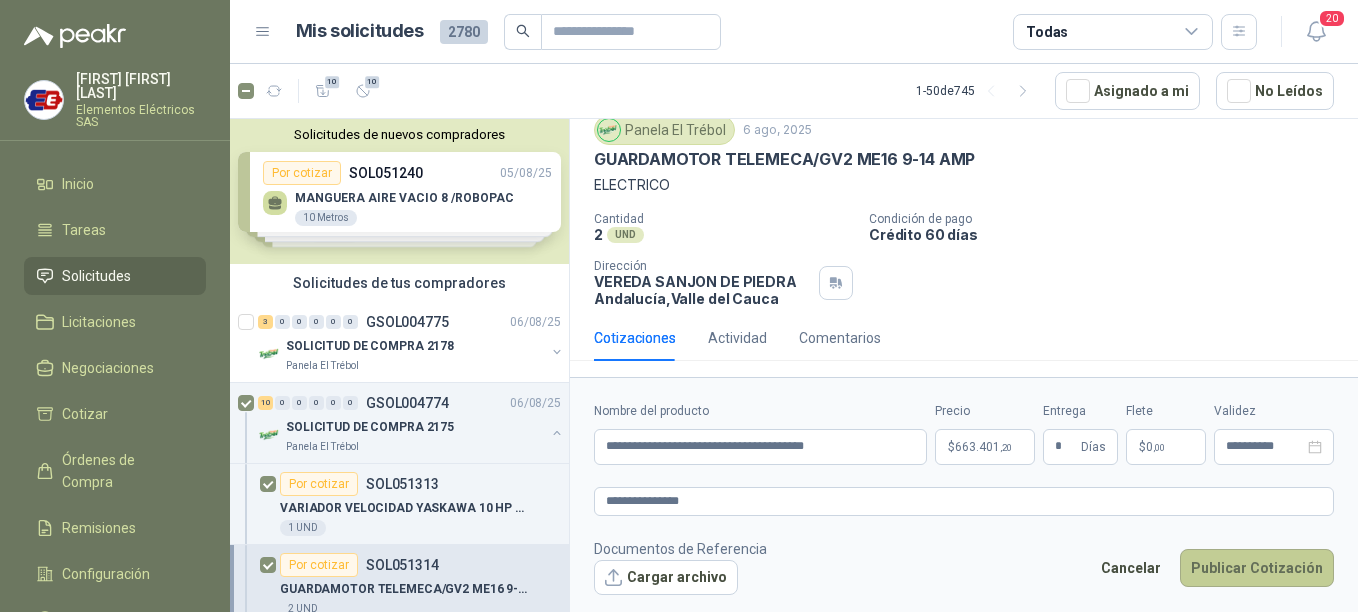 click on "Publicar Cotización" at bounding box center (1257, 568) 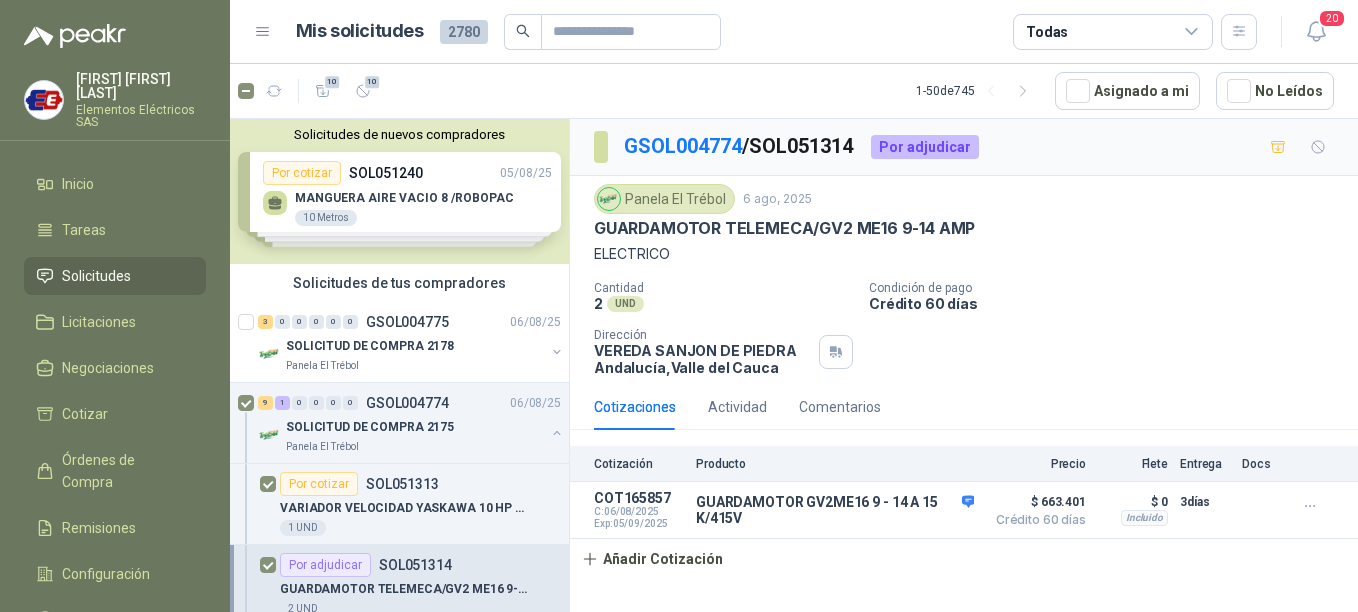 scroll, scrollTop: 0, scrollLeft: 0, axis: both 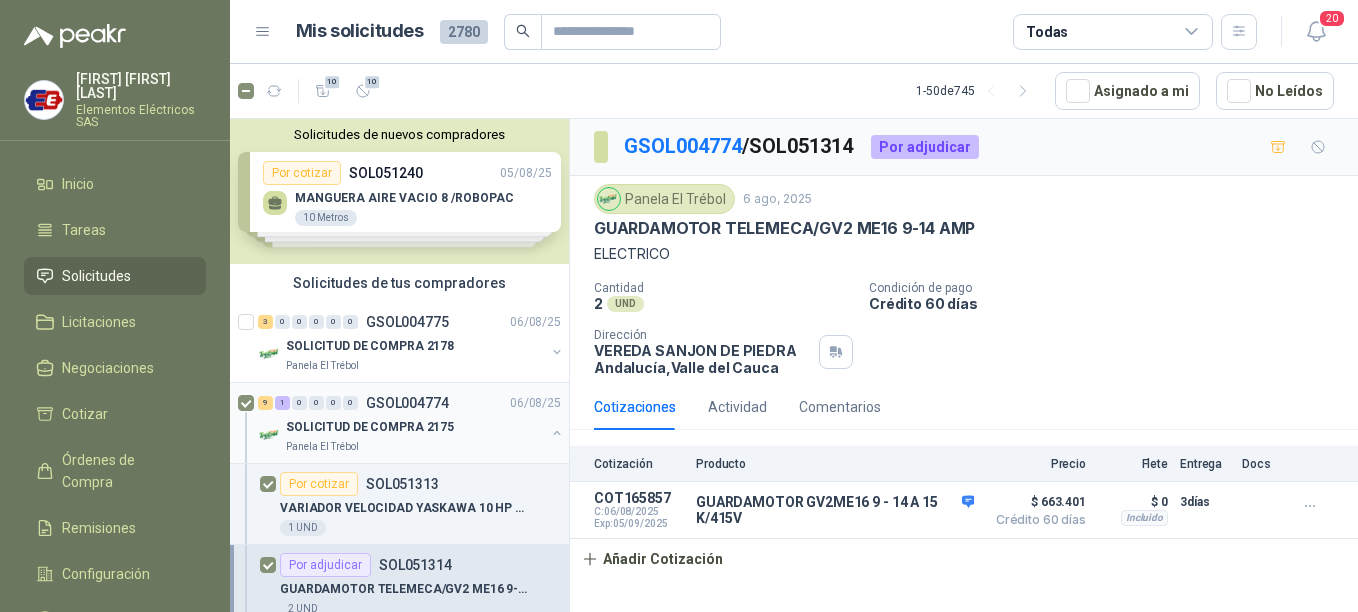 click on "SOLICITUD DE COMPRA 2175" at bounding box center (370, 427) 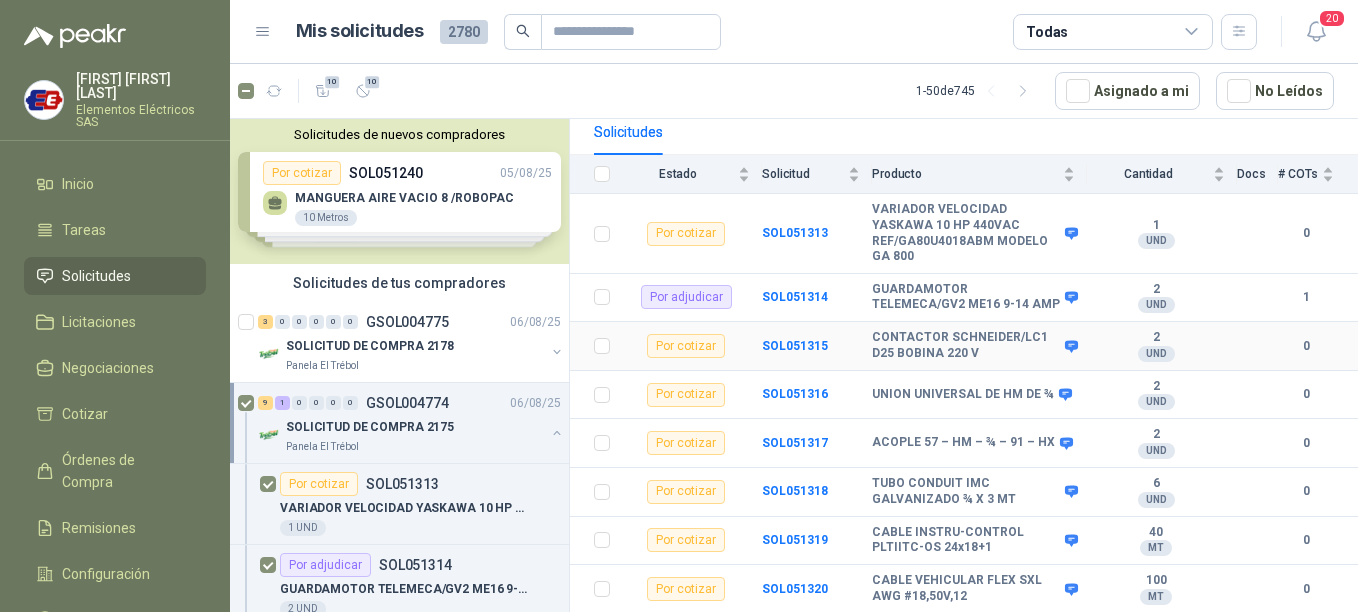 scroll, scrollTop: 200, scrollLeft: 0, axis: vertical 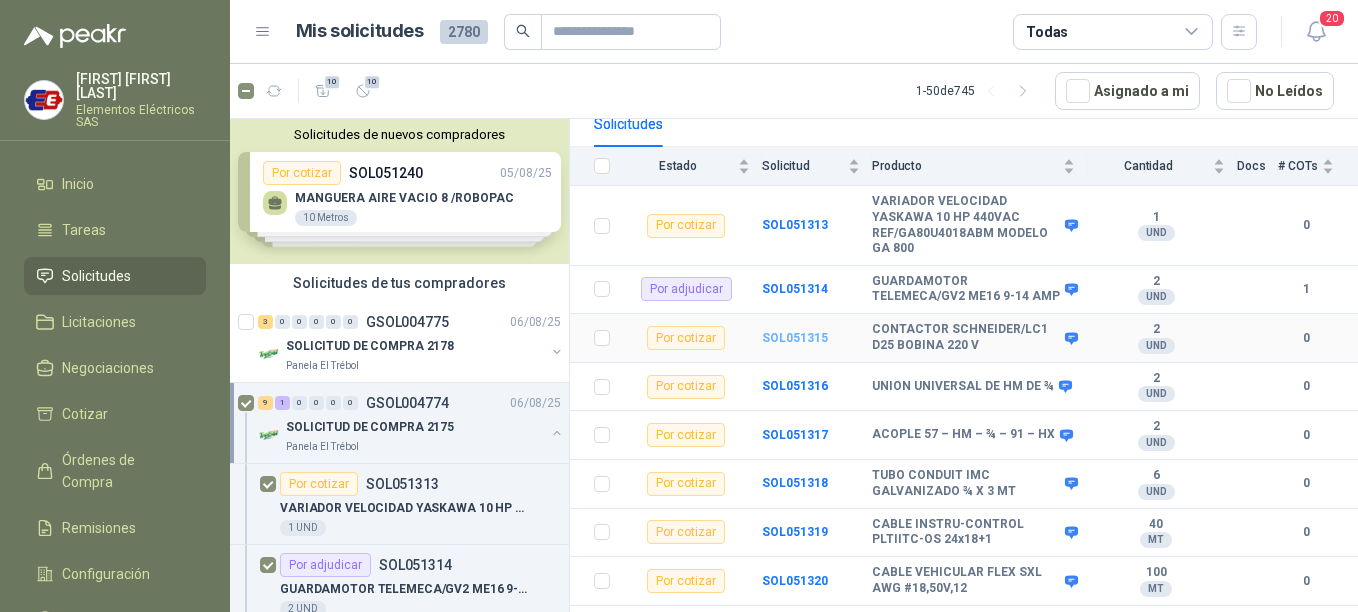 click on "SOL051315" at bounding box center (795, 338) 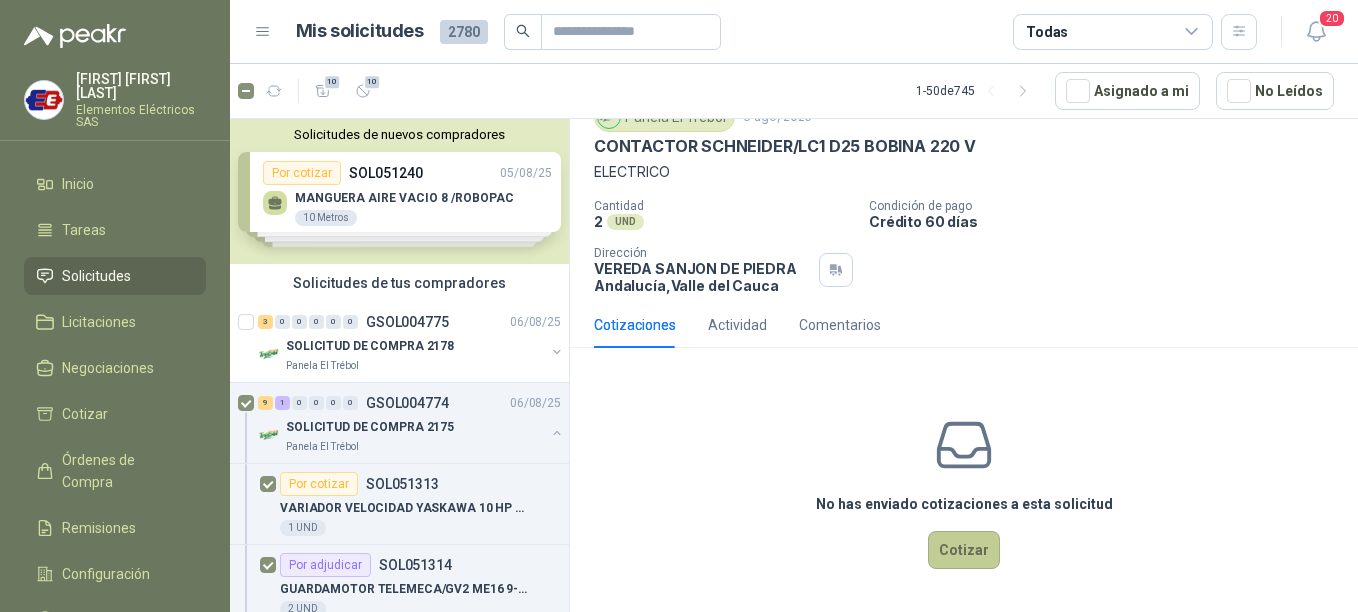 click on "Cotizar" at bounding box center (964, 550) 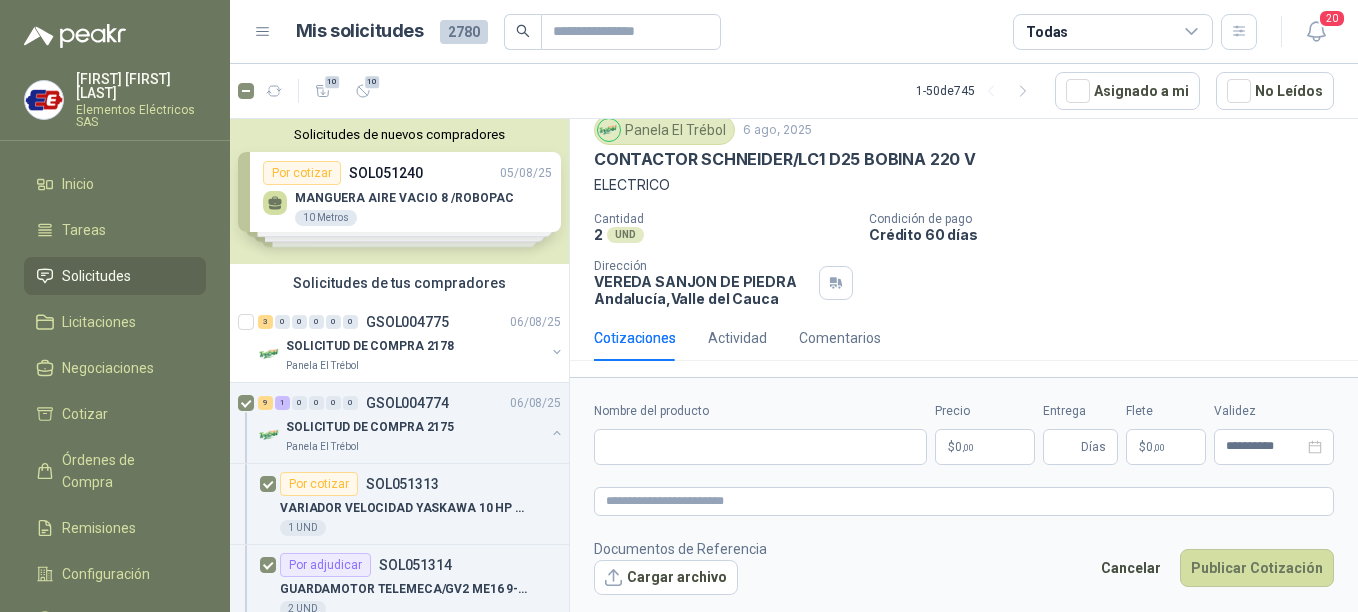 type 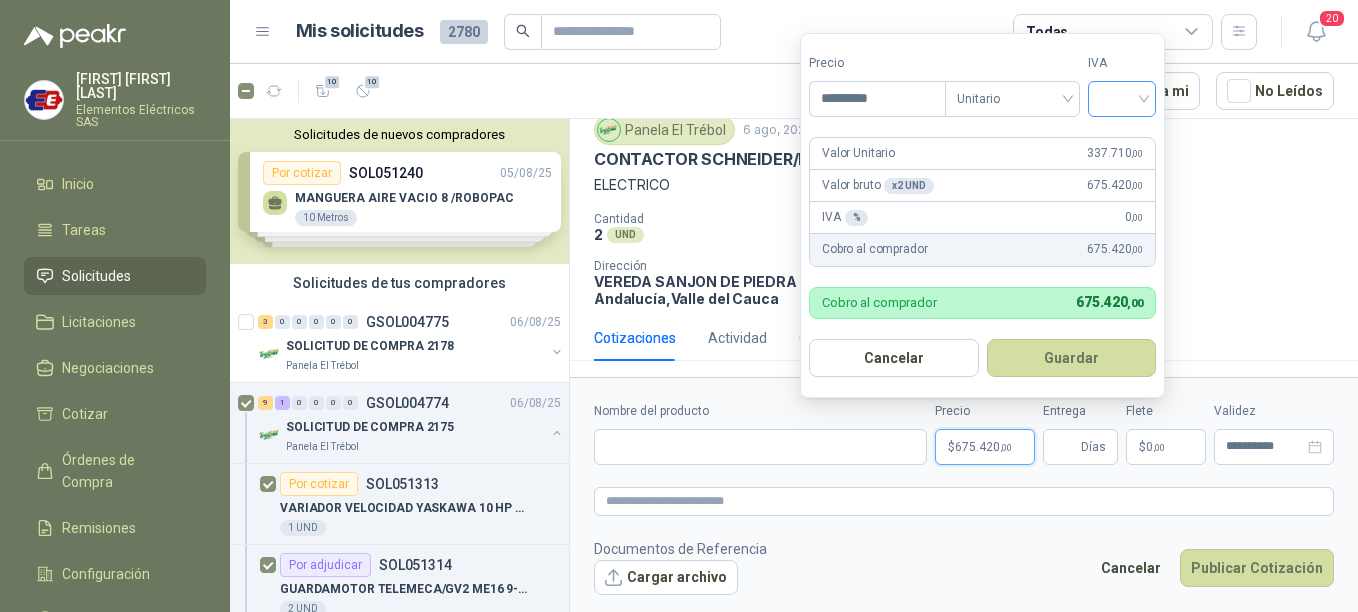 click at bounding box center [1122, 99] 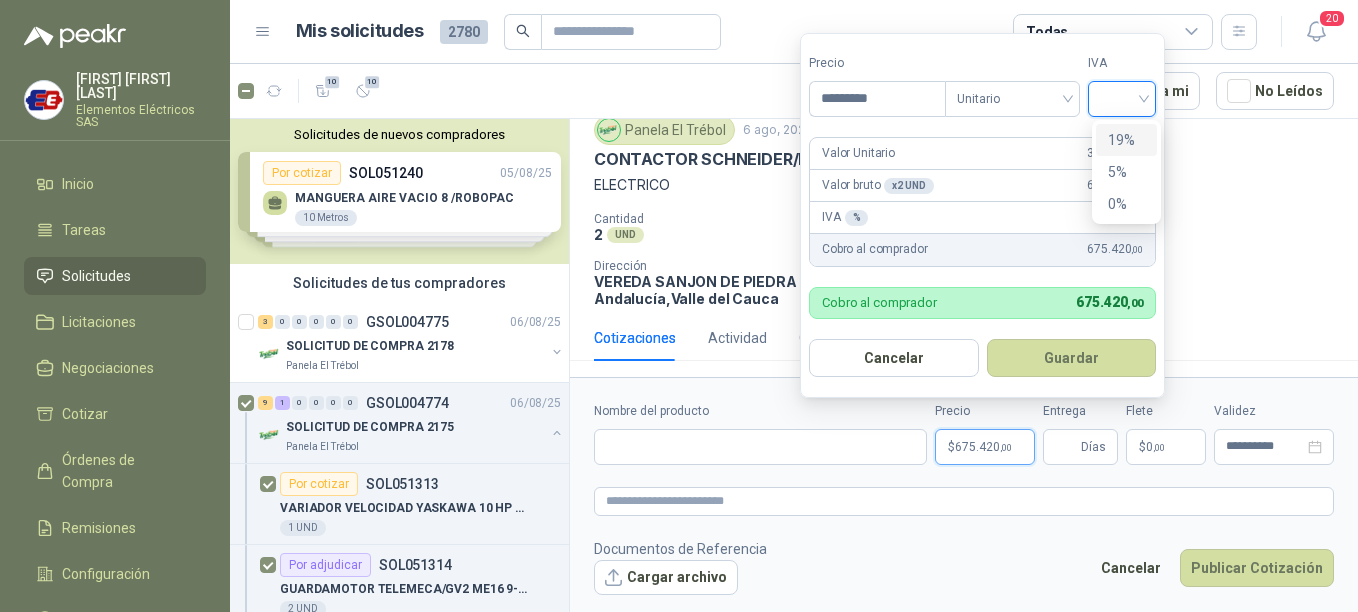 click on "19%" at bounding box center [1126, 140] 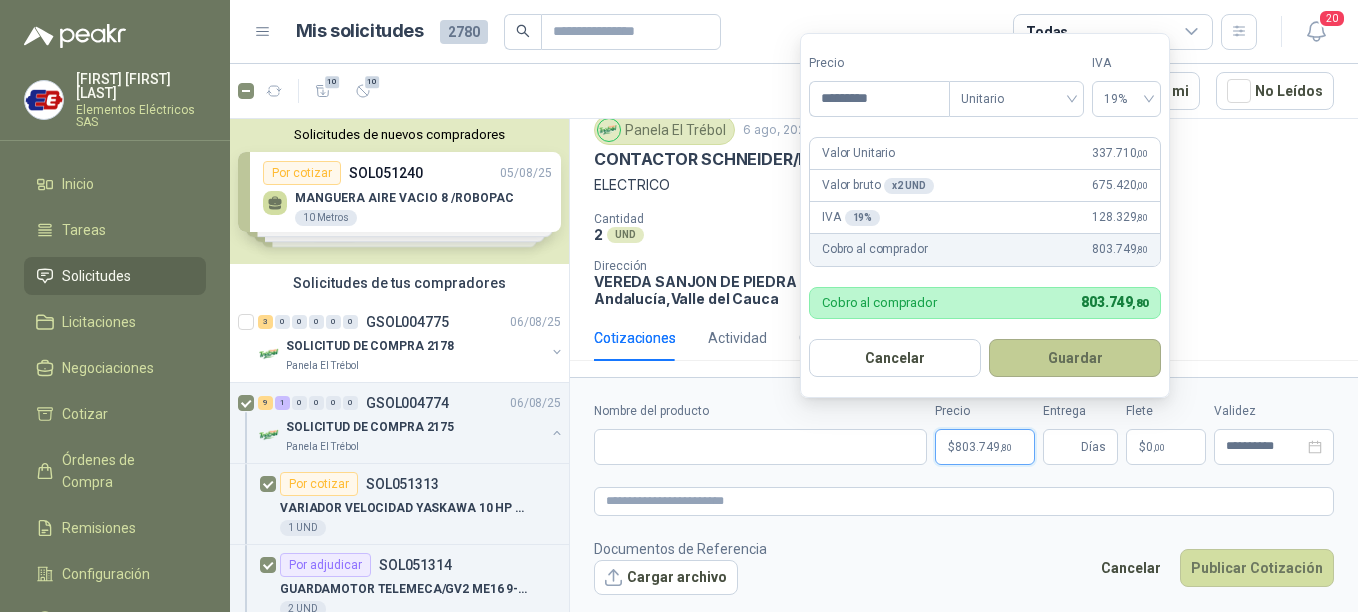 click on "Guardar" at bounding box center (1075, 358) 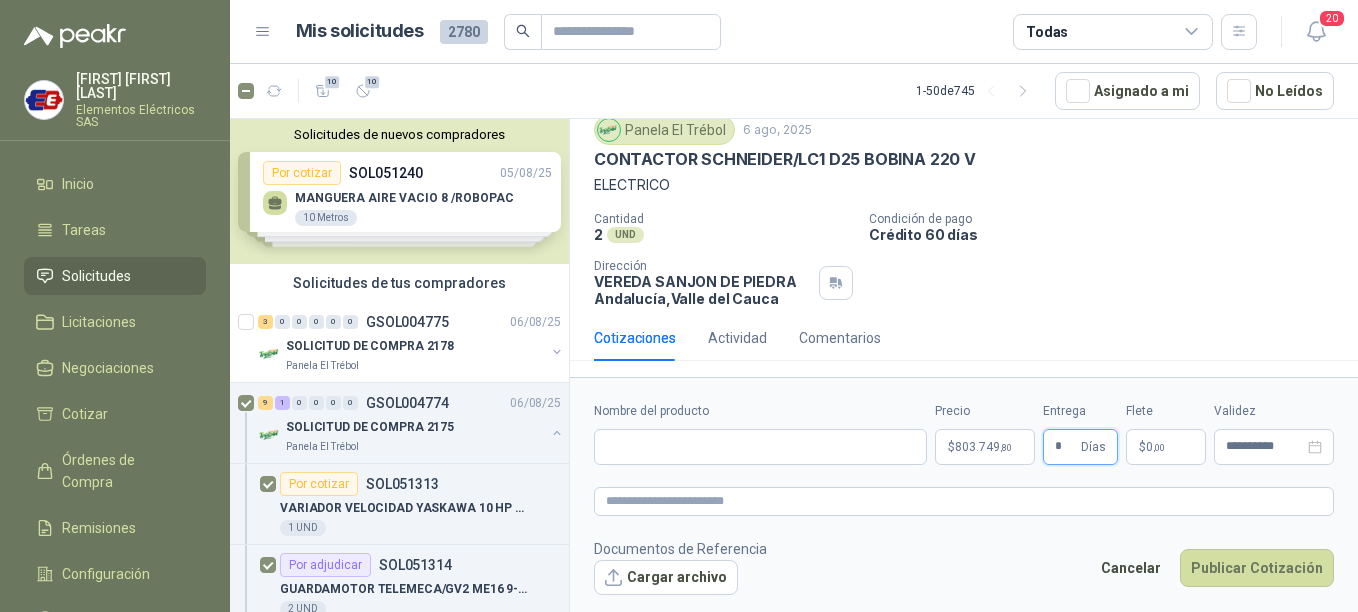 type on "*" 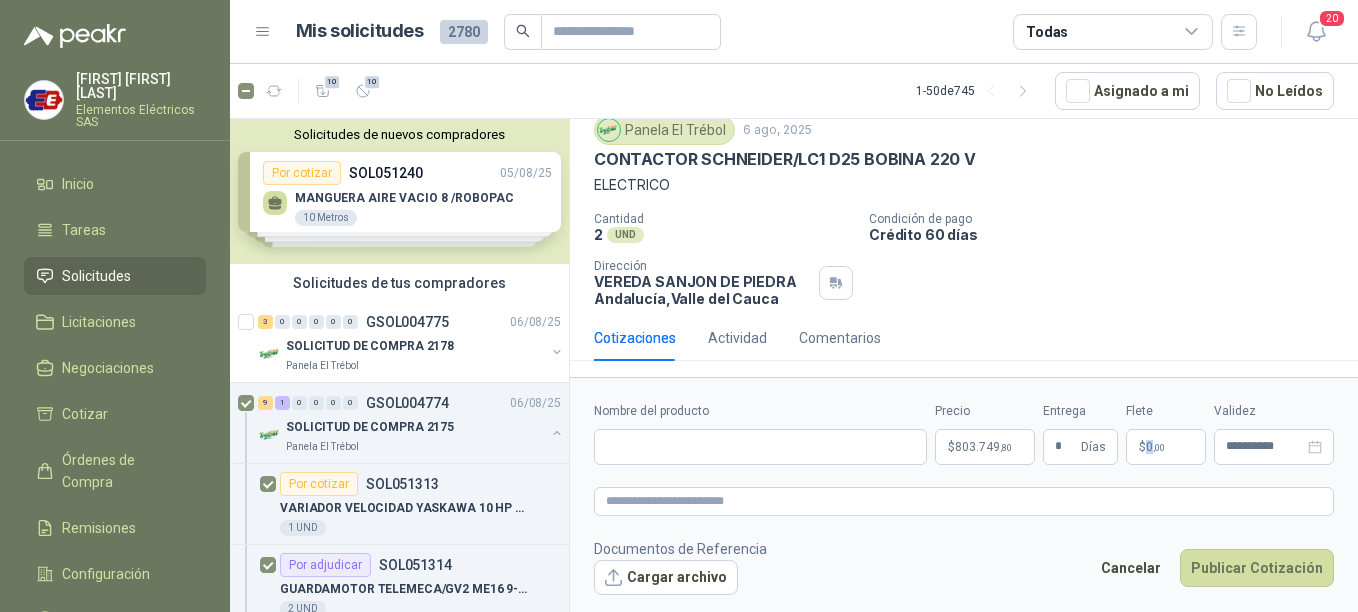 click on "**********" at bounding box center (964, 498) 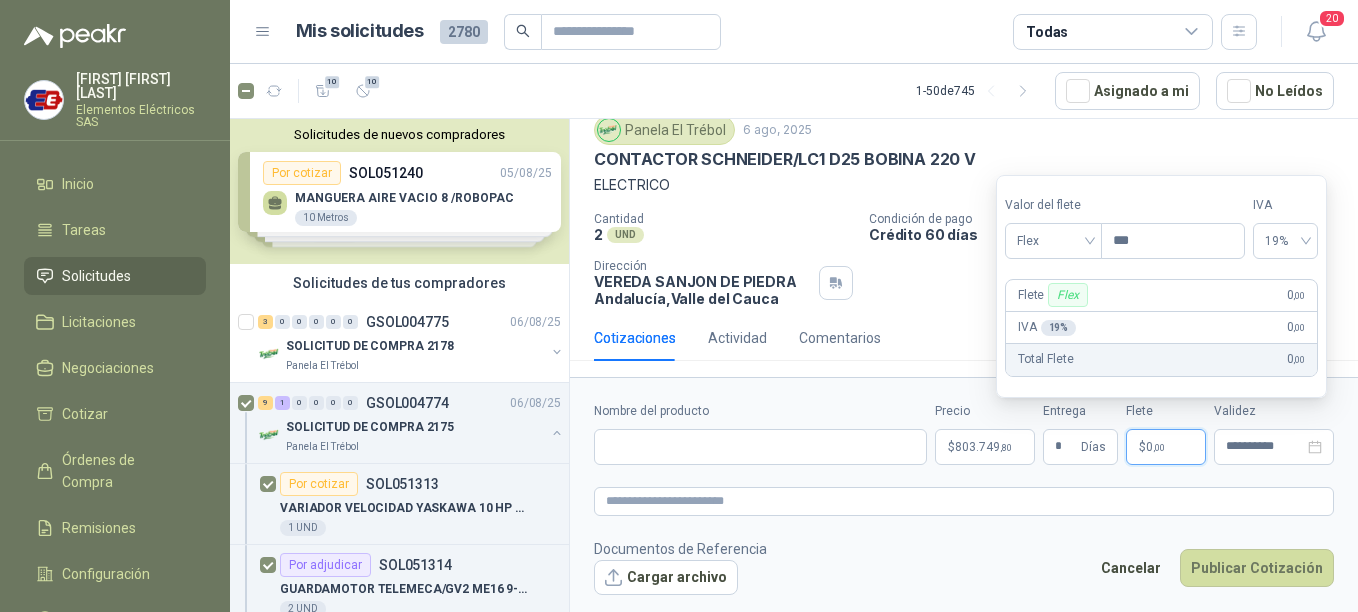 drag, startPoint x: 1150, startPoint y: 456, endPoint x: 1139, endPoint y: 460, distance: 11.7046995 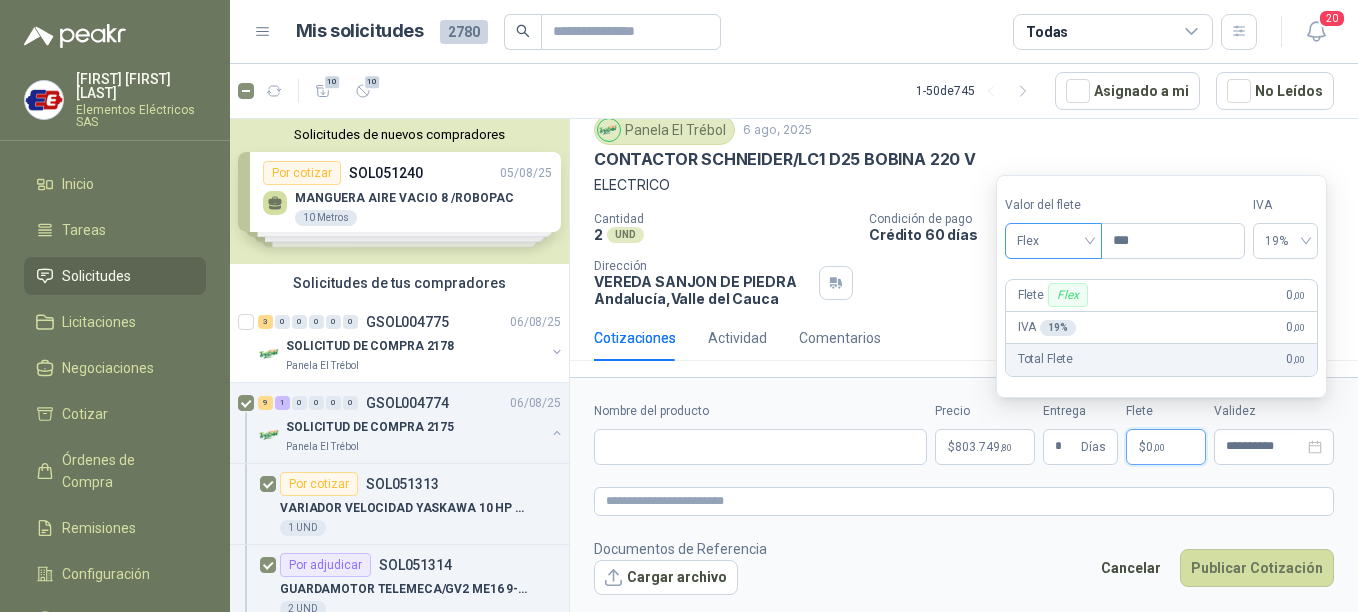click on "Flex" at bounding box center (1053, 241) 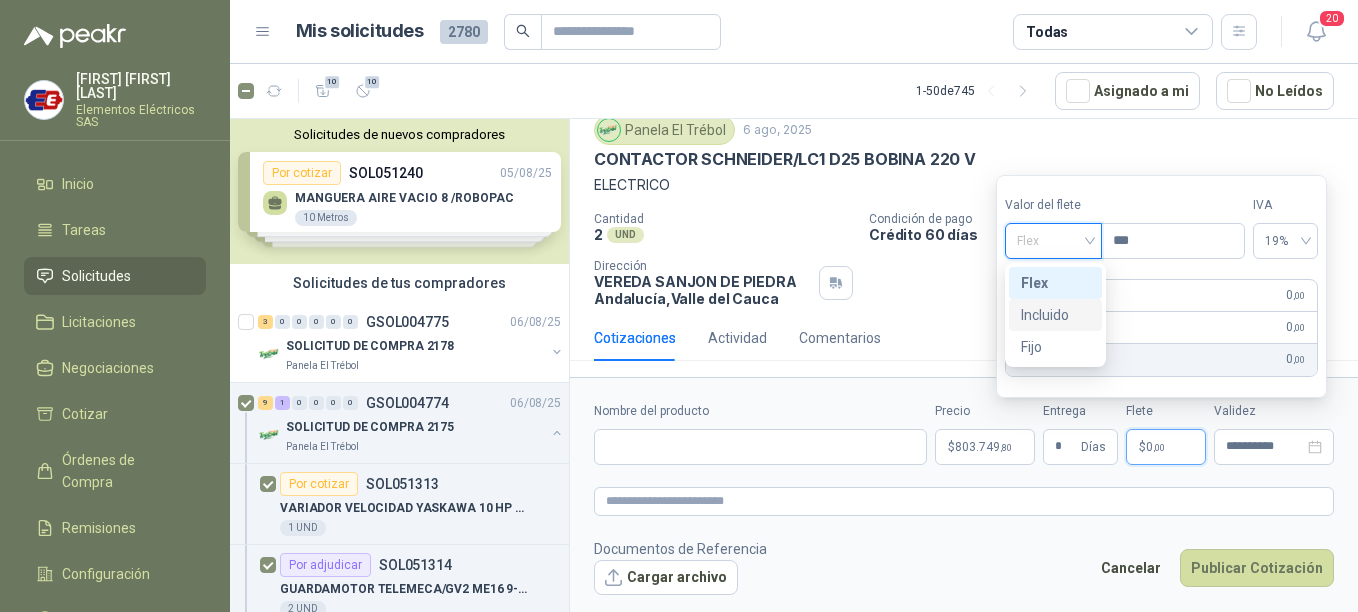 click on "Incluido" at bounding box center (1055, 315) 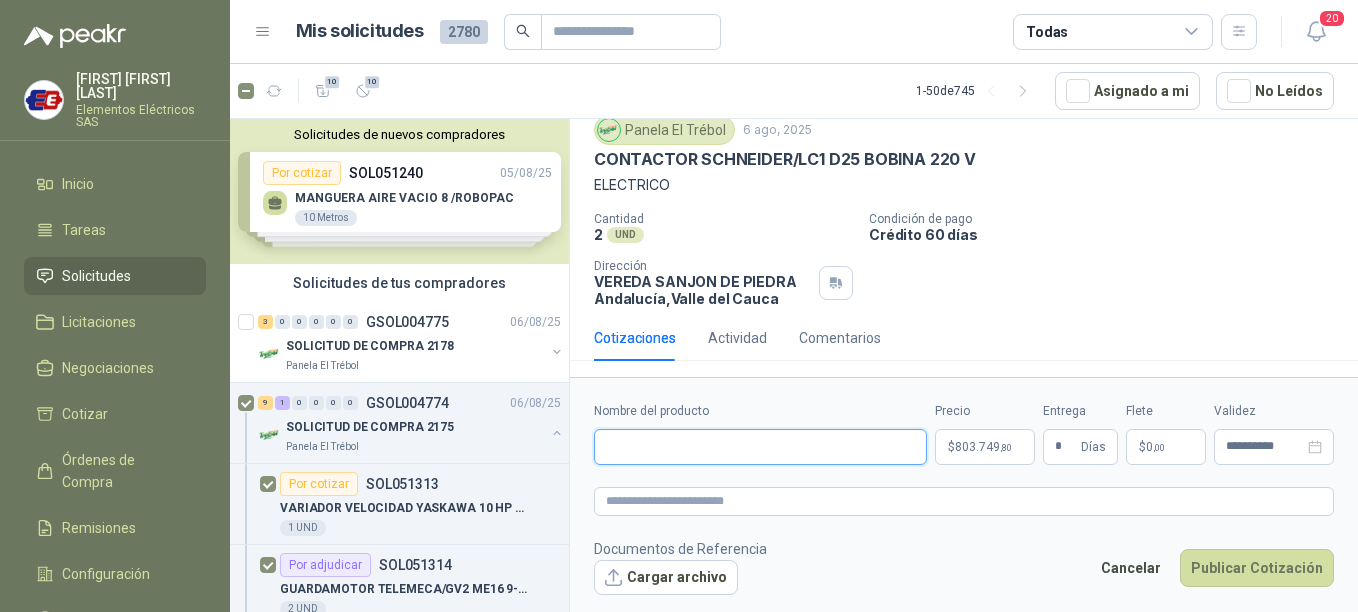 click on "Nombre del producto" at bounding box center [760, 447] 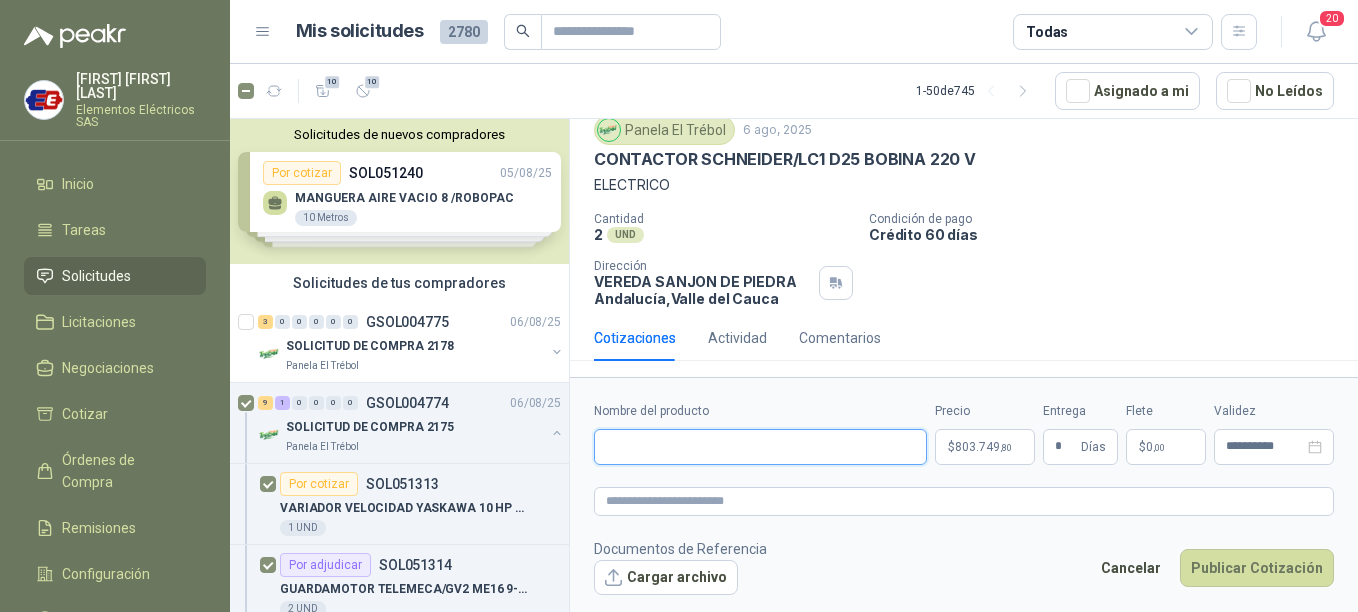 paste on "**********" 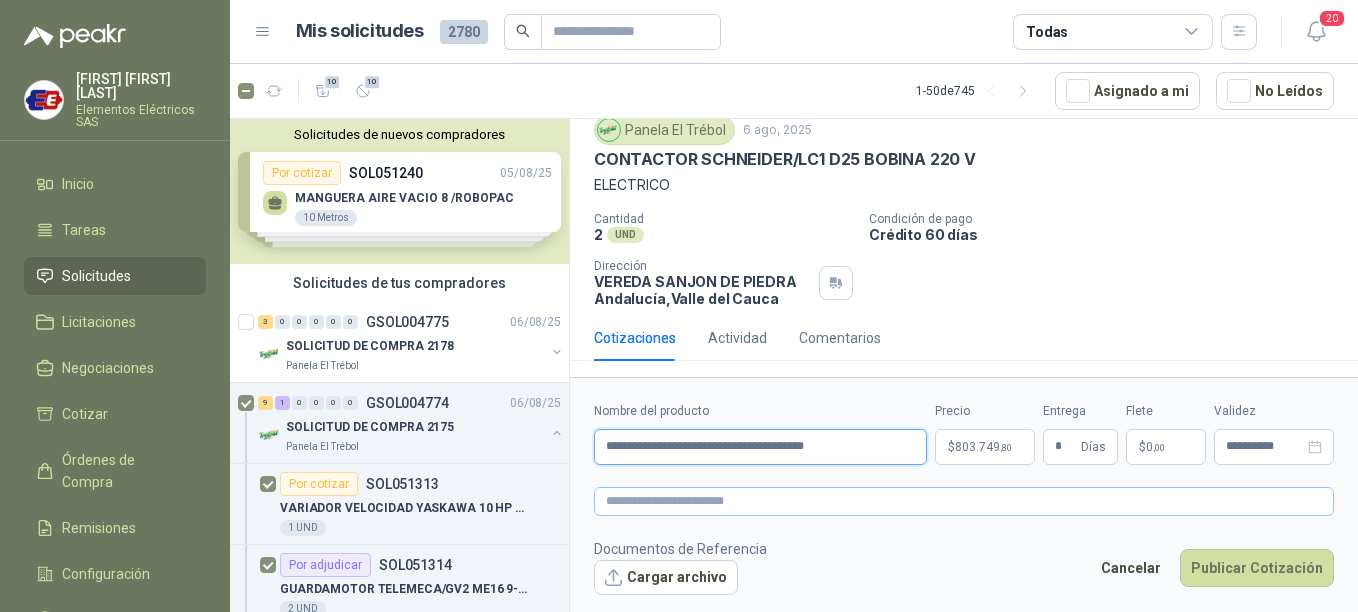 type on "**********" 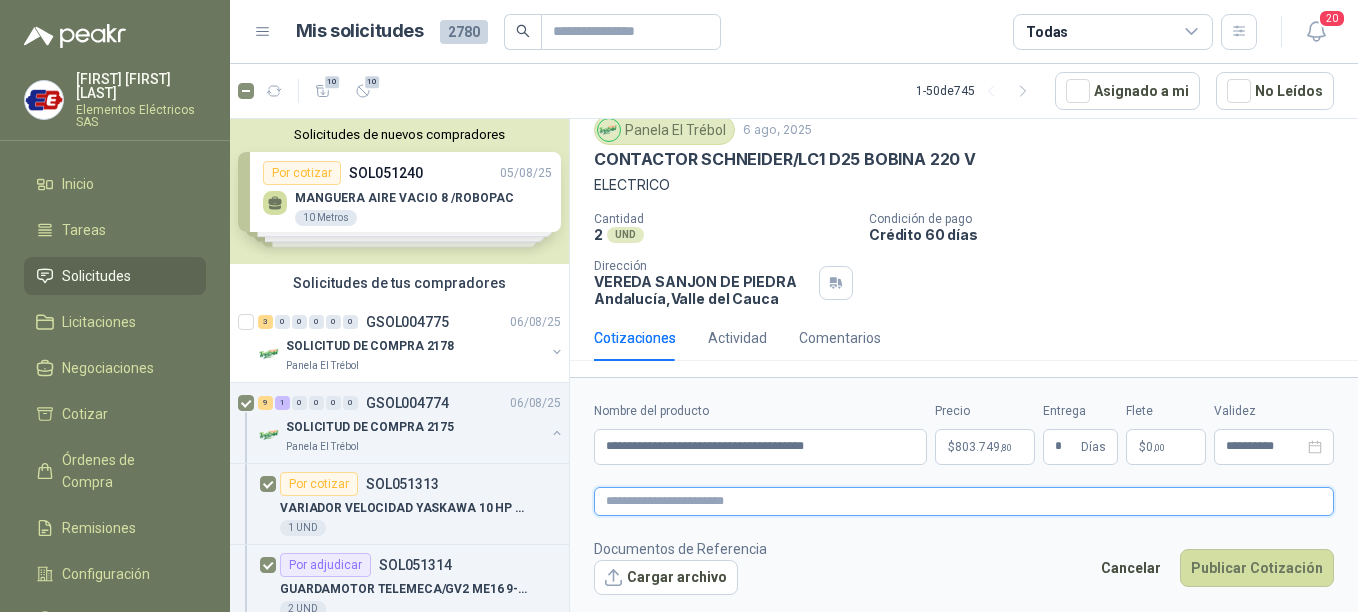 click at bounding box center [964, 501] 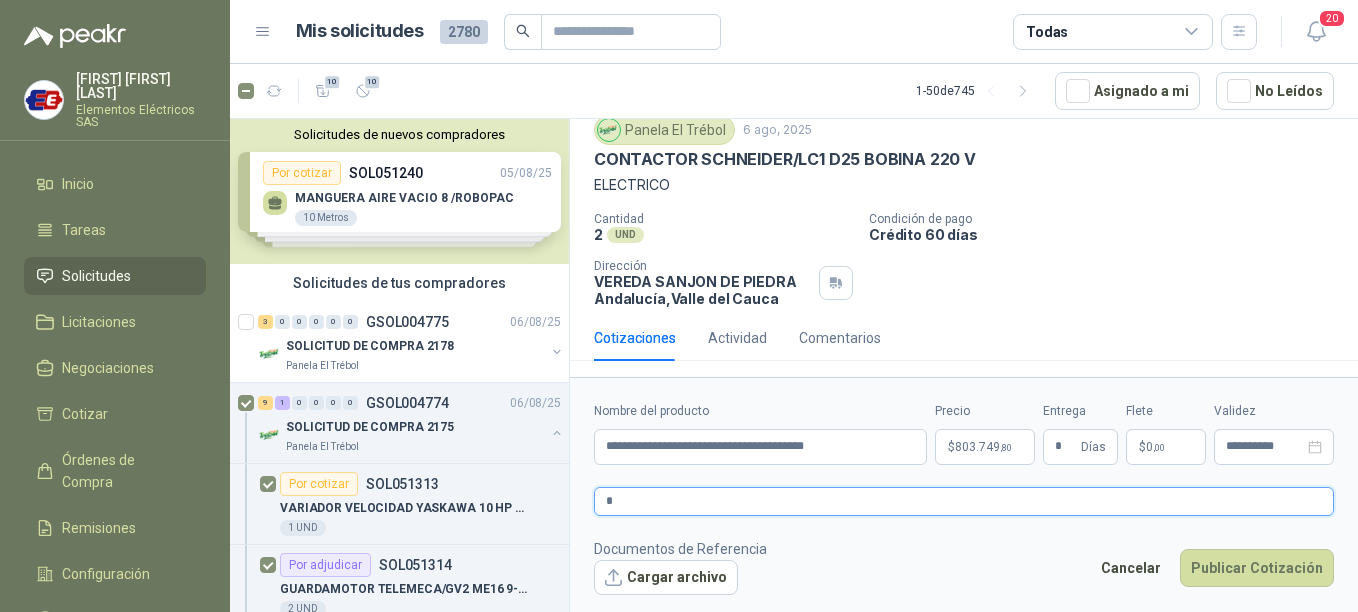 type 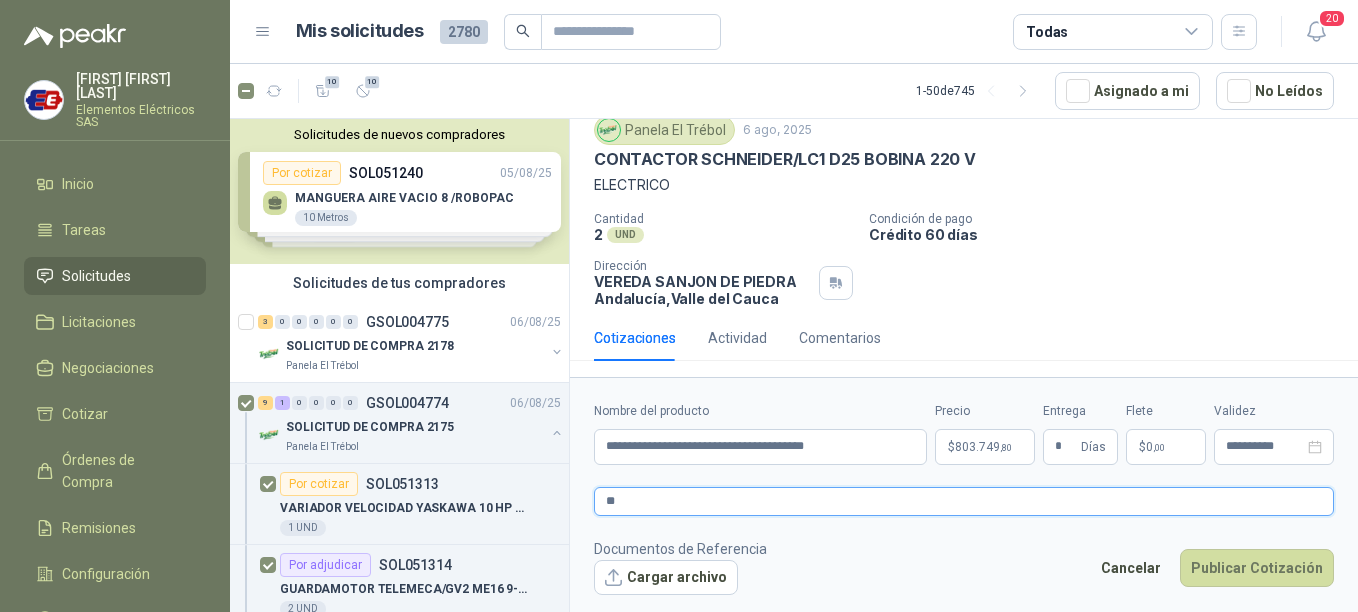 type 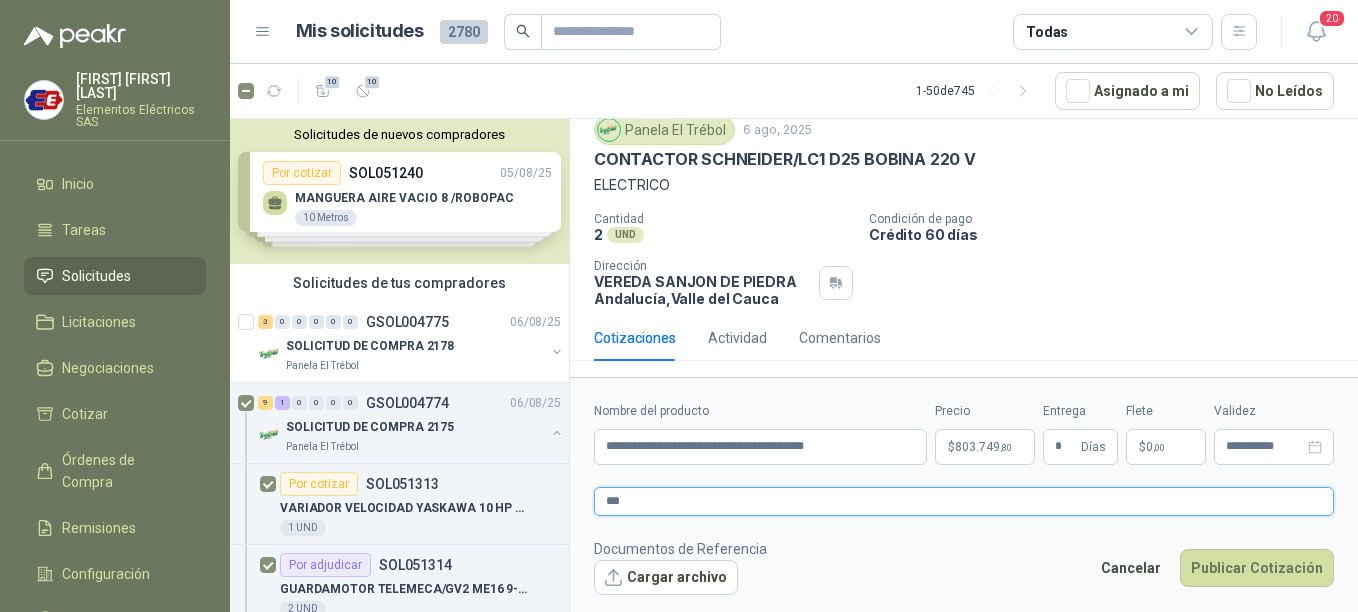type 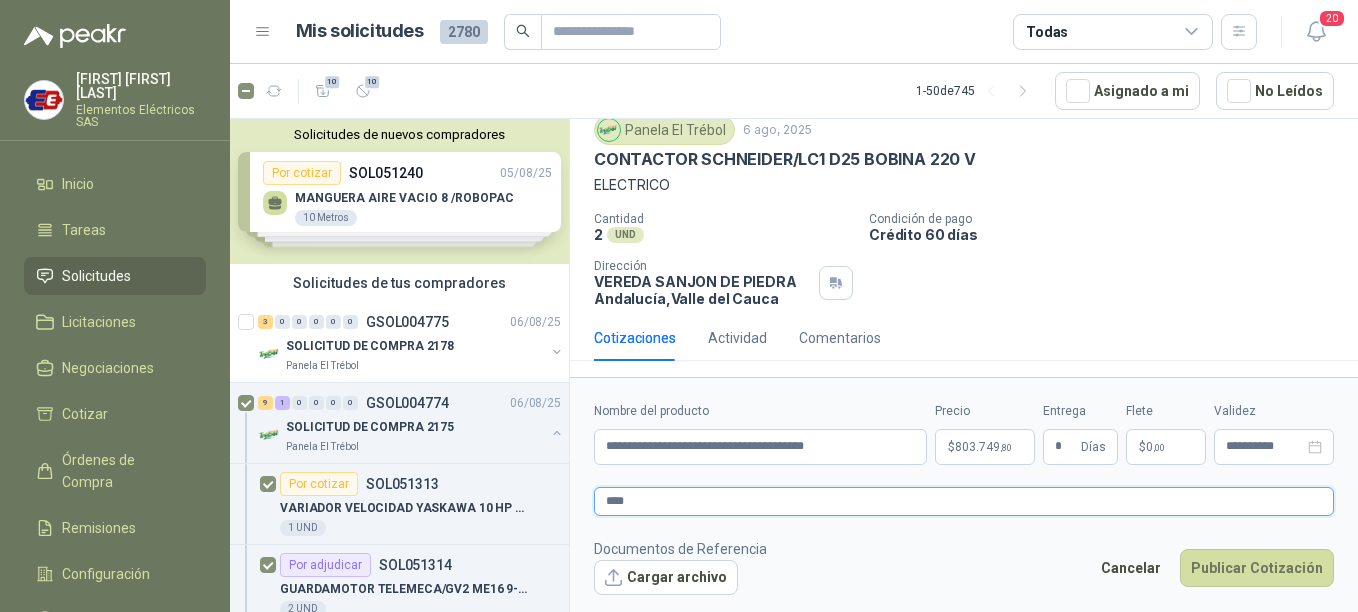 type 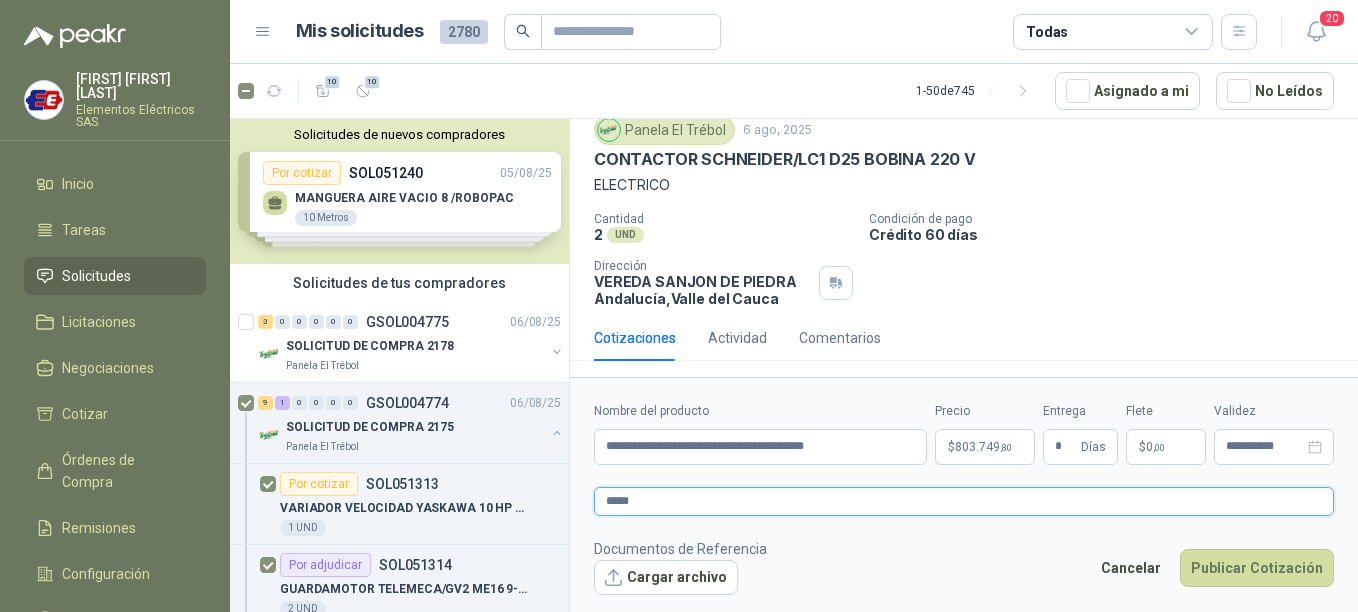 type 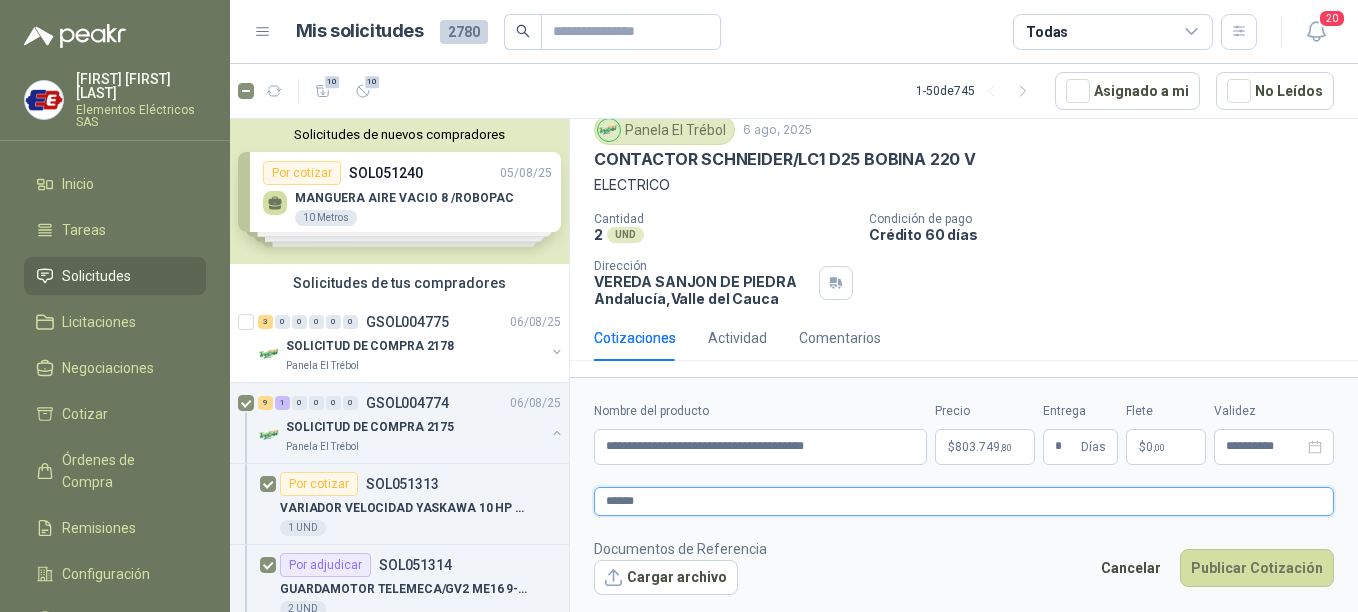 type 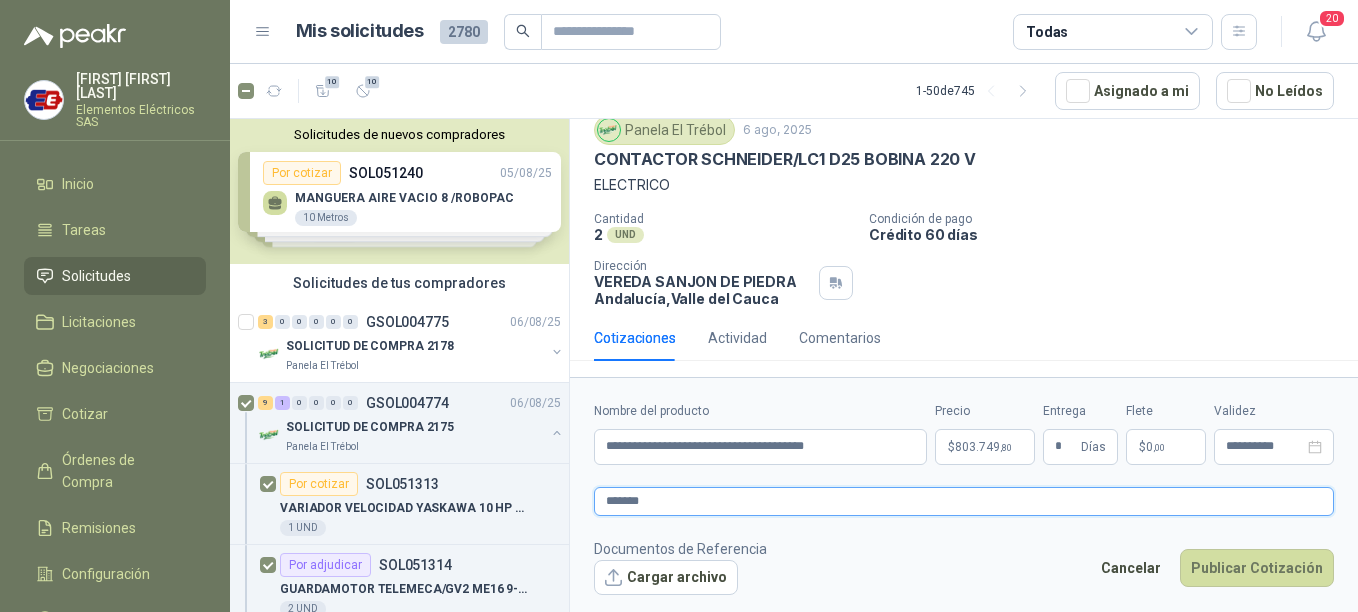 type 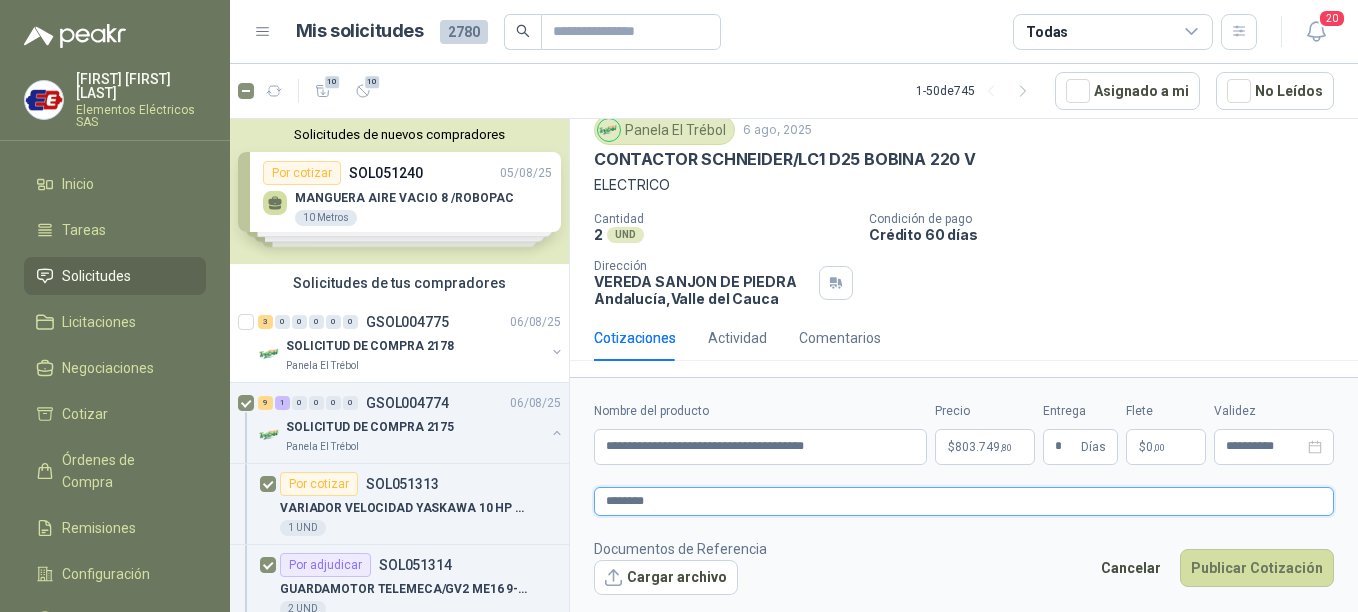 type 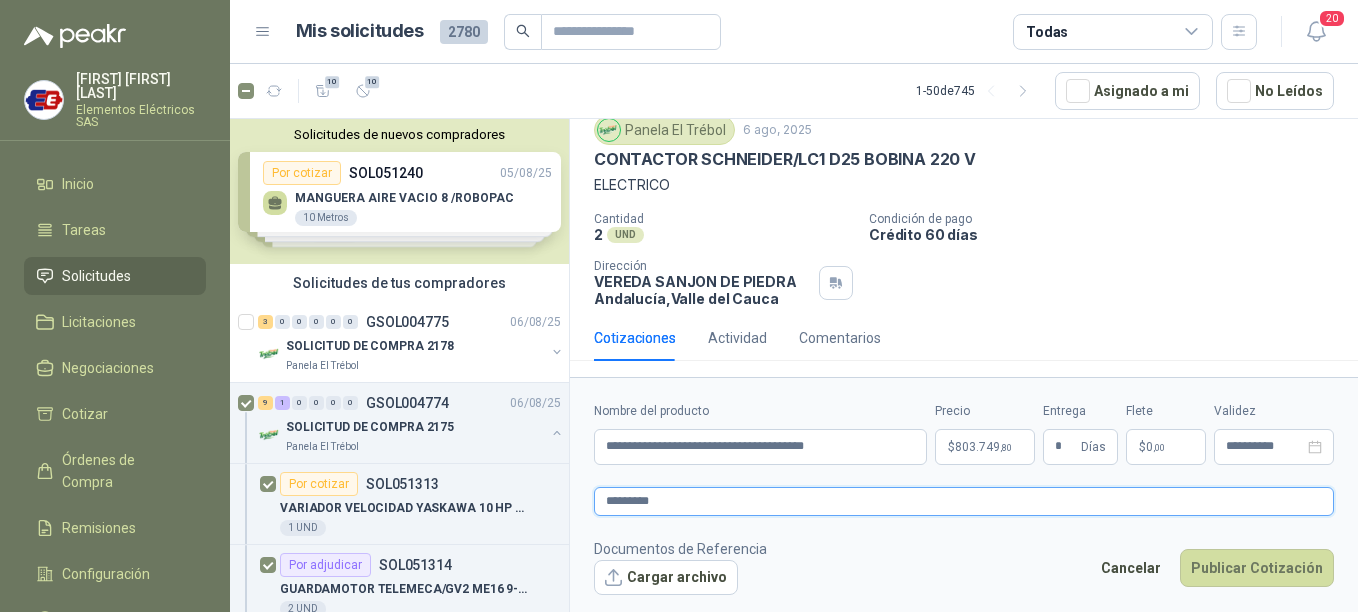 type 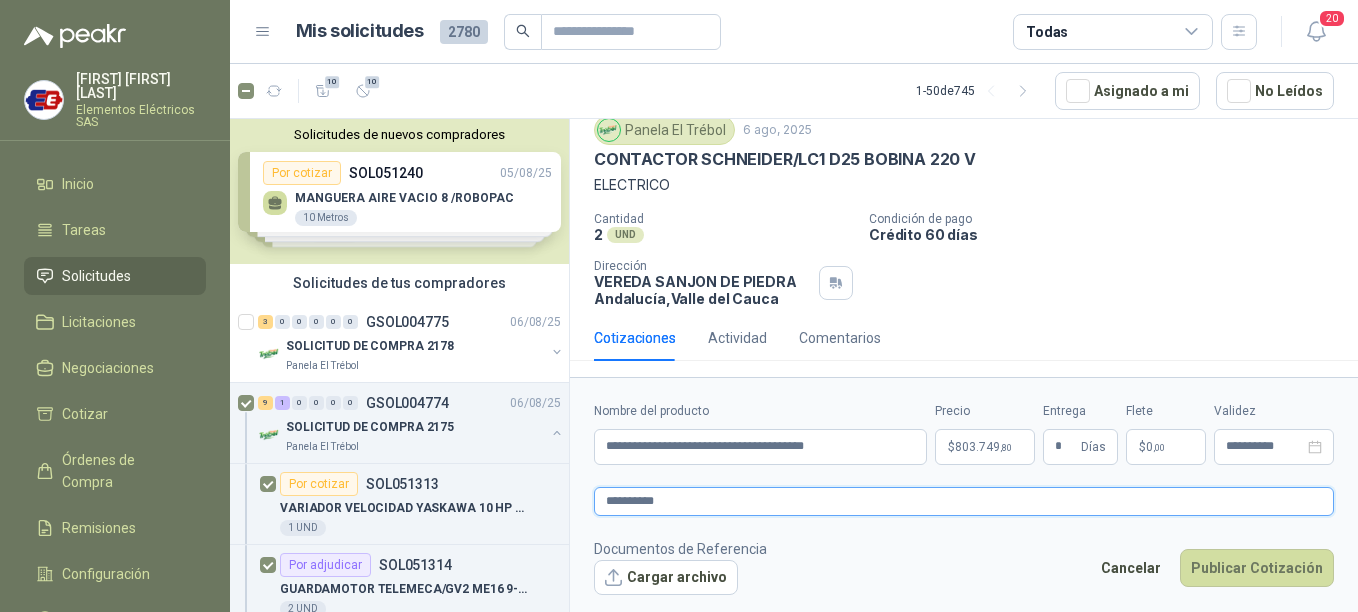 type 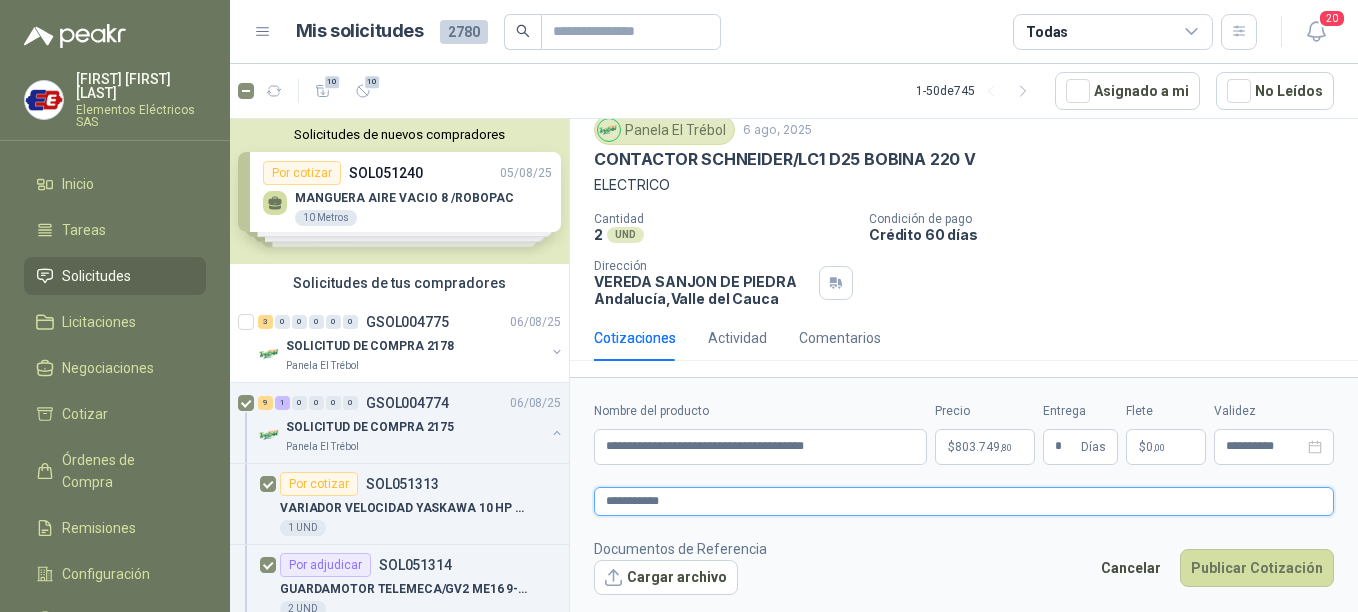 type 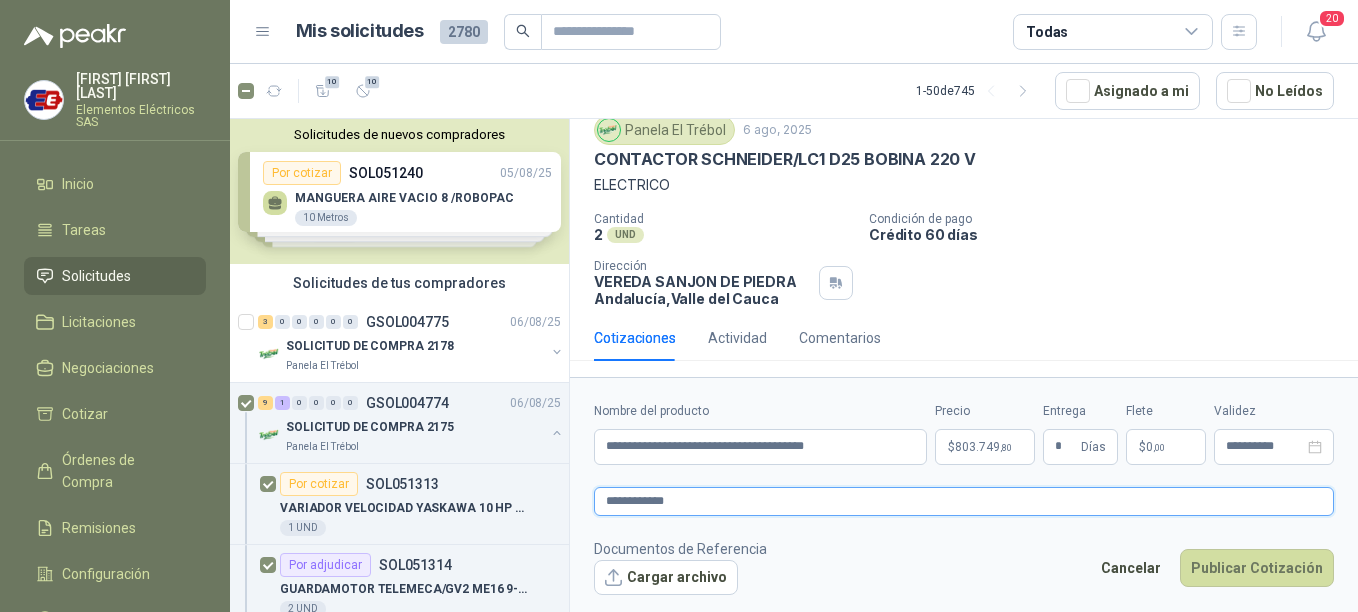 type 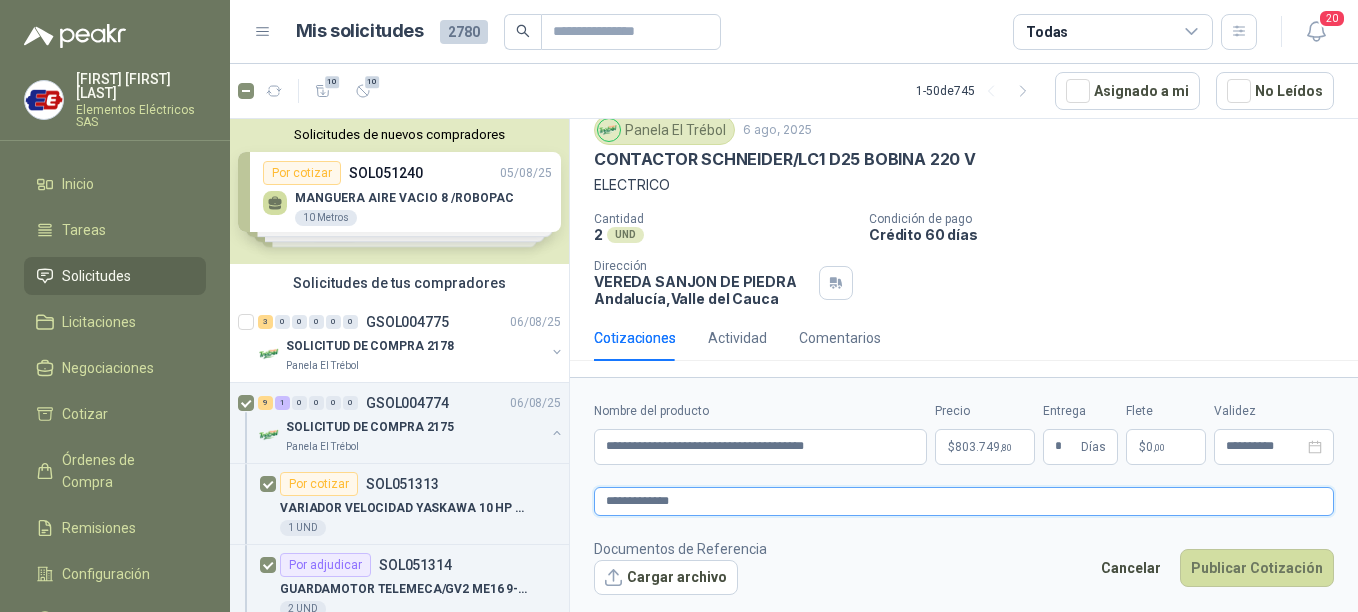 type 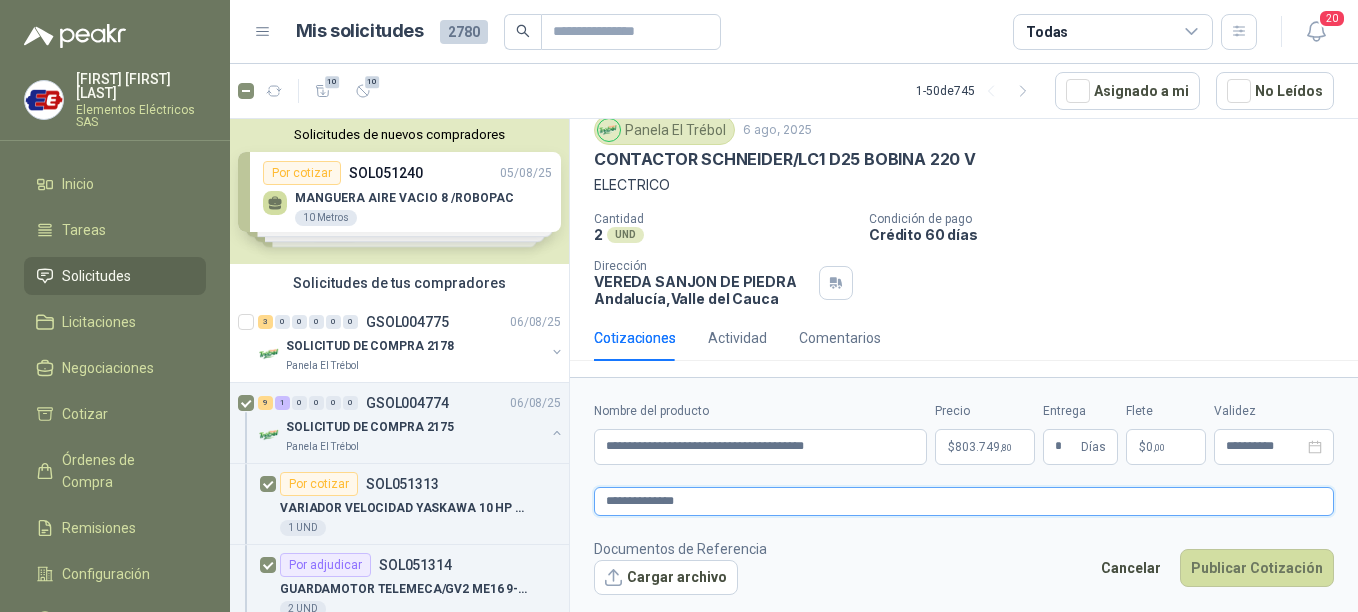type 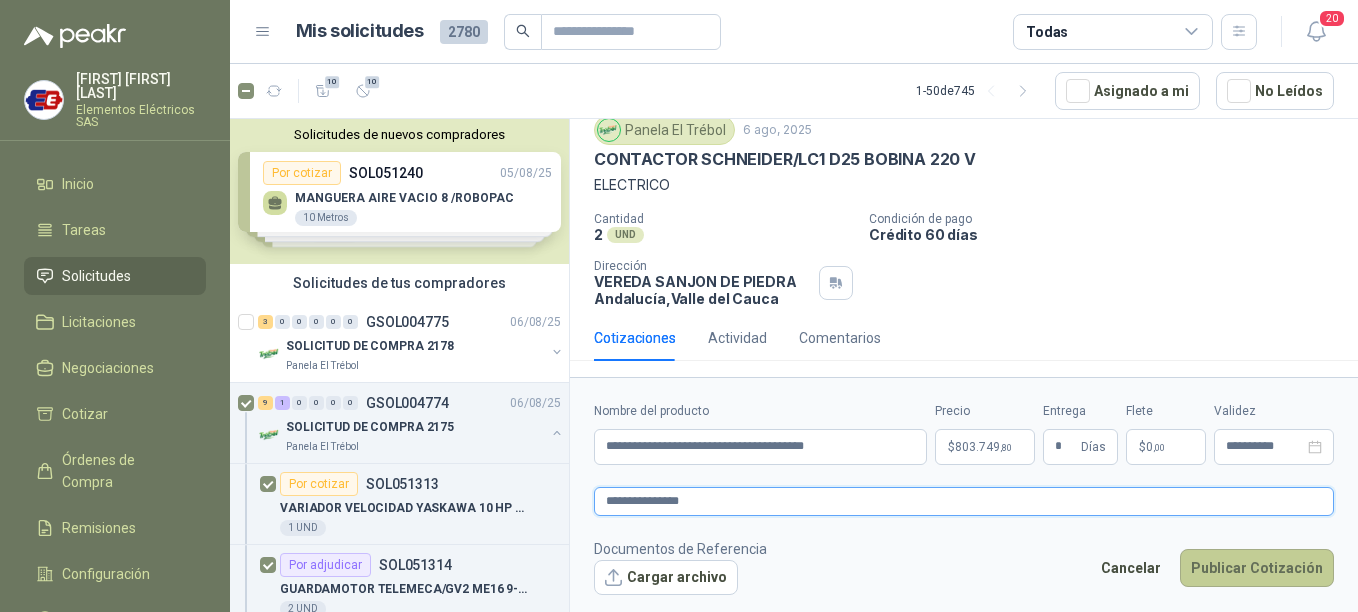 type on "**********" 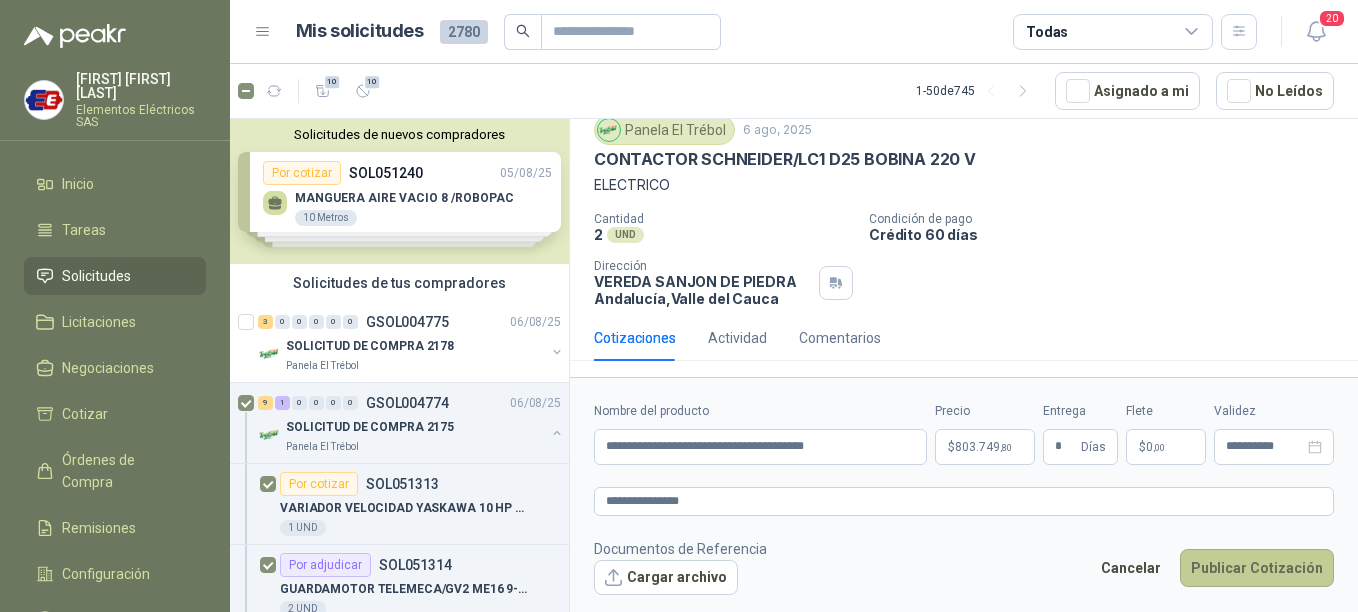 click on "Publicar Cotización" at bounding box center (1257, 568) 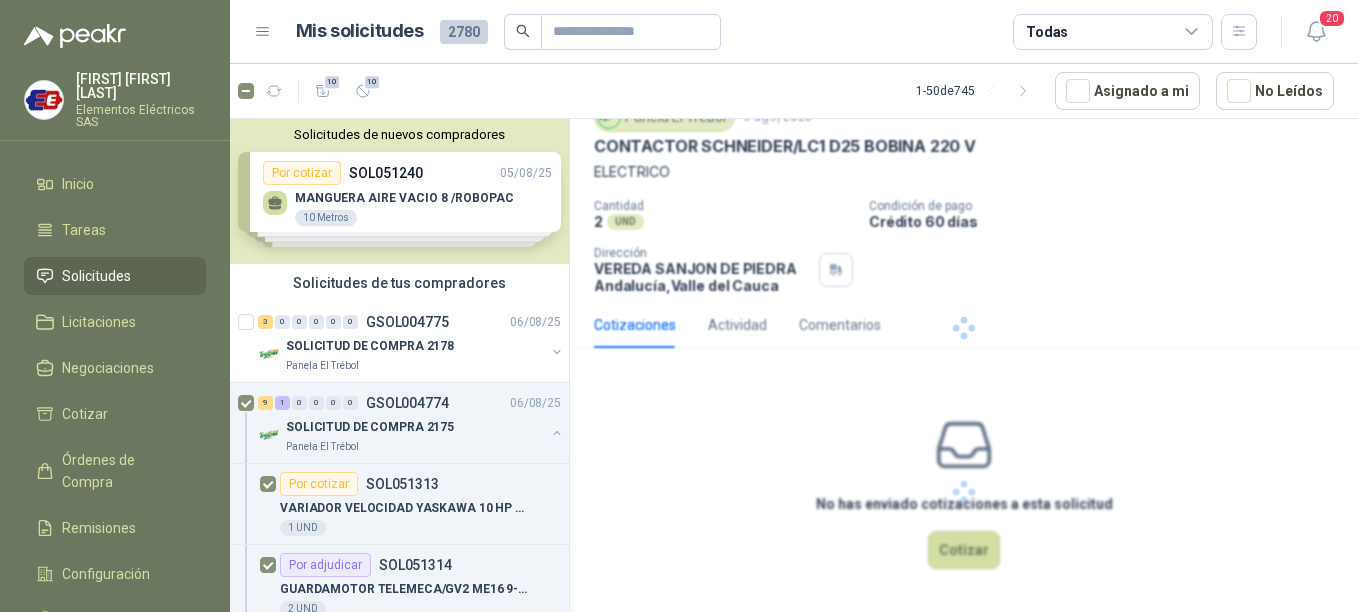 scroll, scrollTop: 0, scrollLeft: 0, axis: both 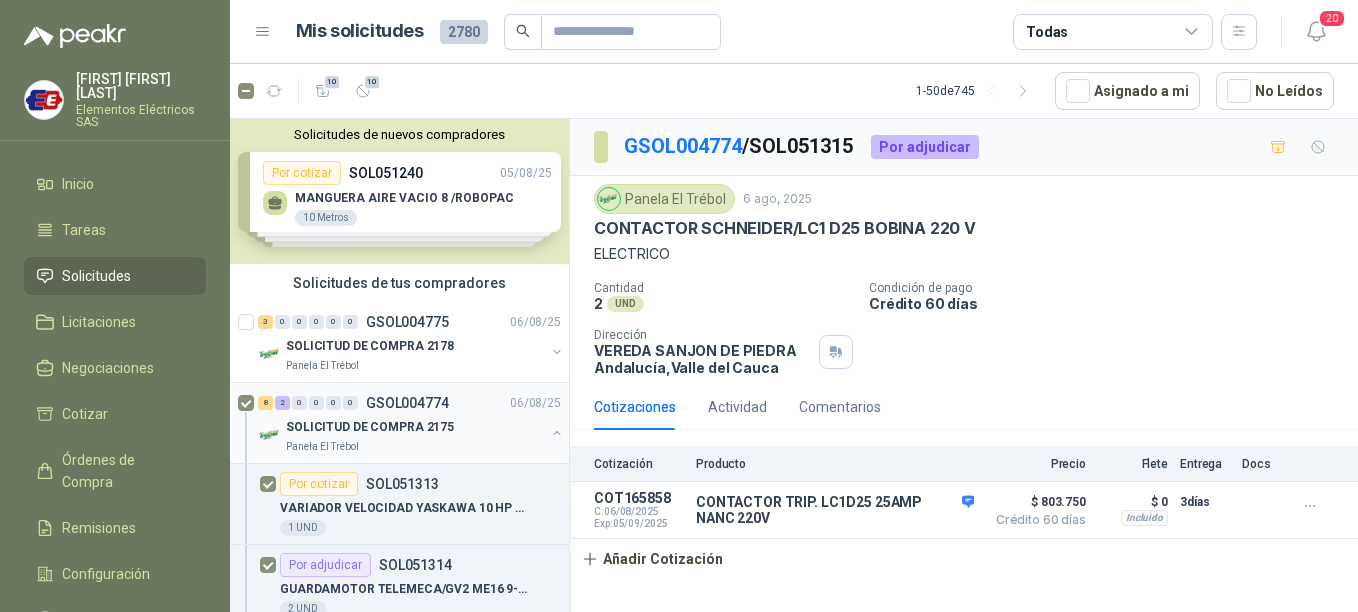 click on "SOLICITUD DE COMPRA 2175" at bounding box center (370, 427) 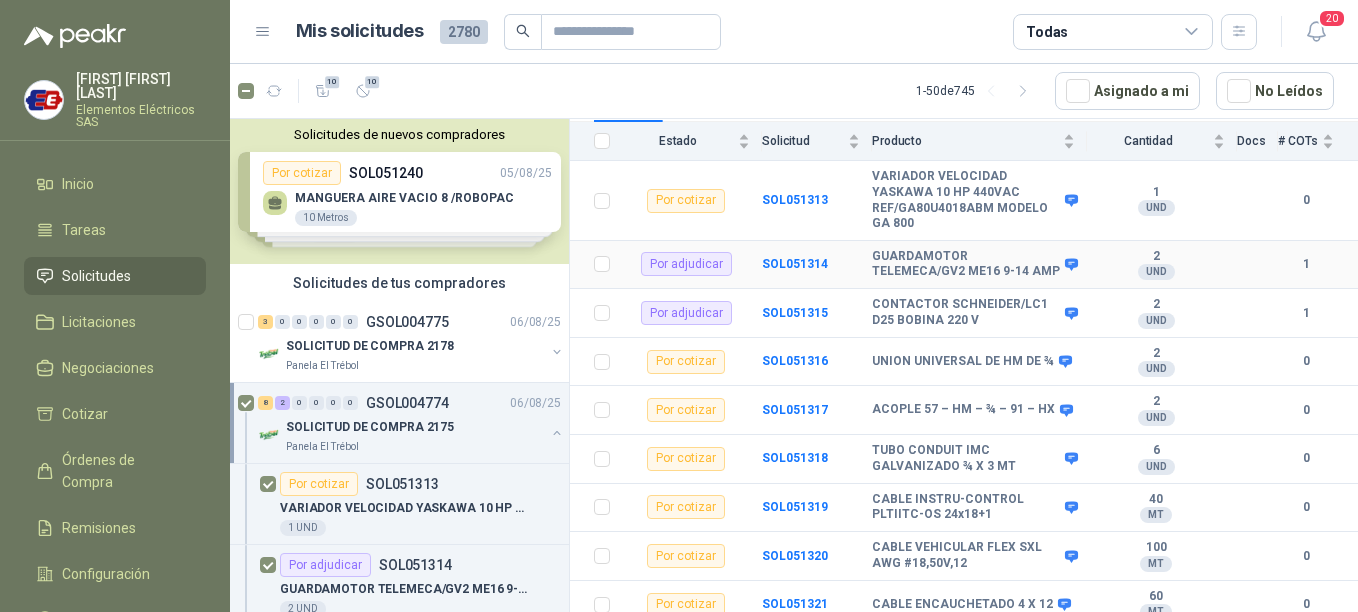 scroll, scrollTop: 299, scrollLeft: 0, axis: vertical 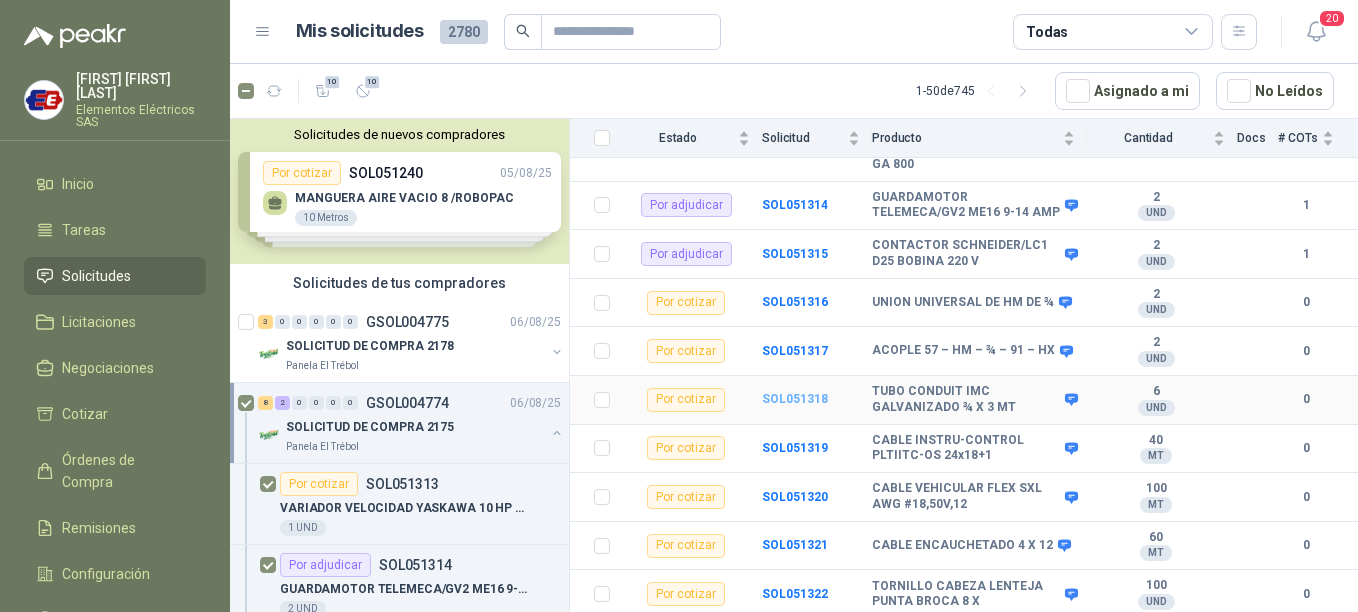 click on "SOL051318" at bounding box center [795, 399] 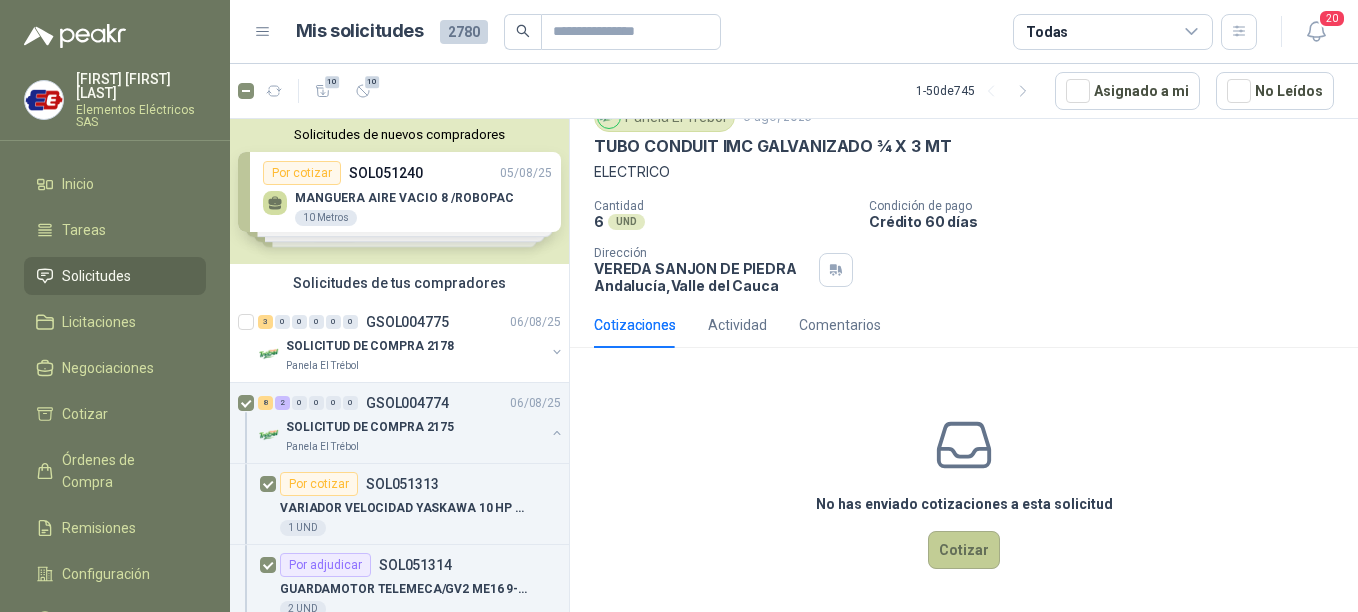 click on "Cotizar" at bounding box center [964, 550] 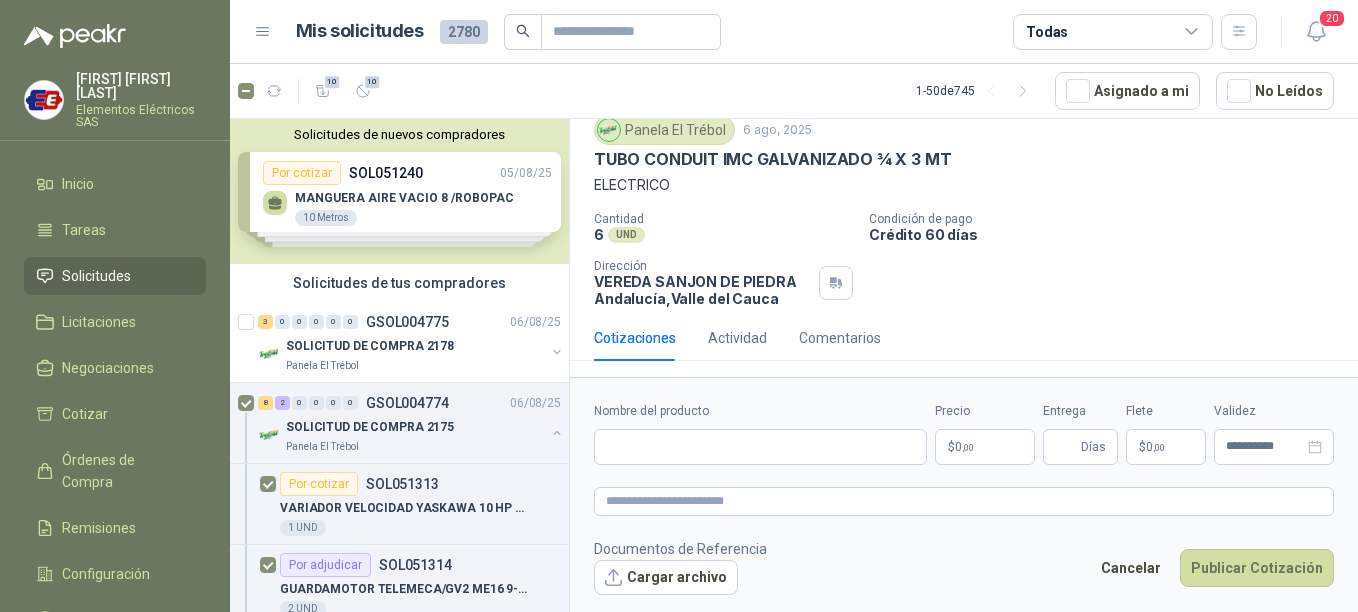 type 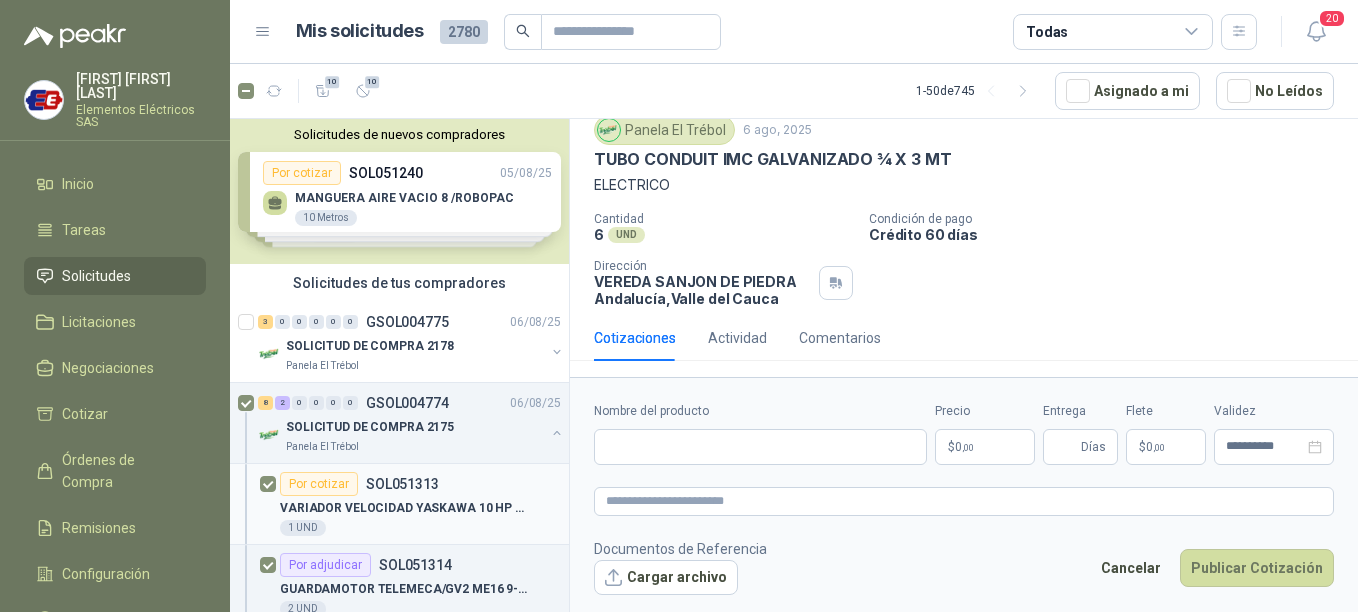 scroll, scrollTop: 69, scrollLeft: 0, axis: vertical 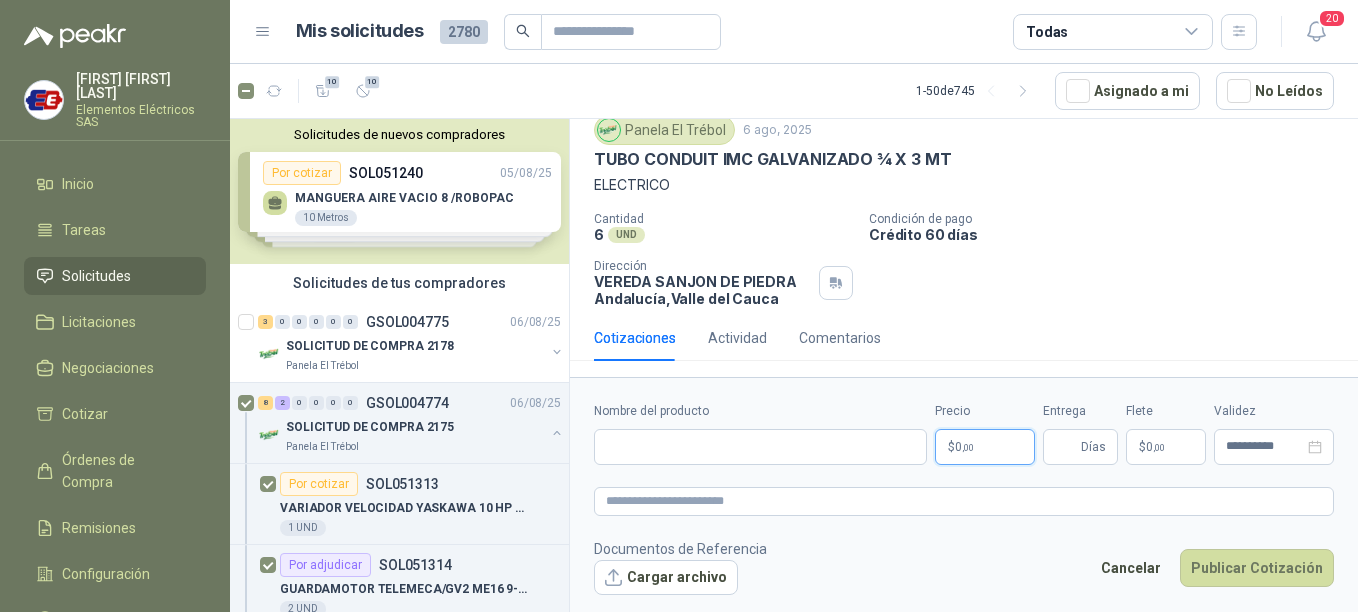 click on "$  0 ,00" at bounding box center [985, 447] 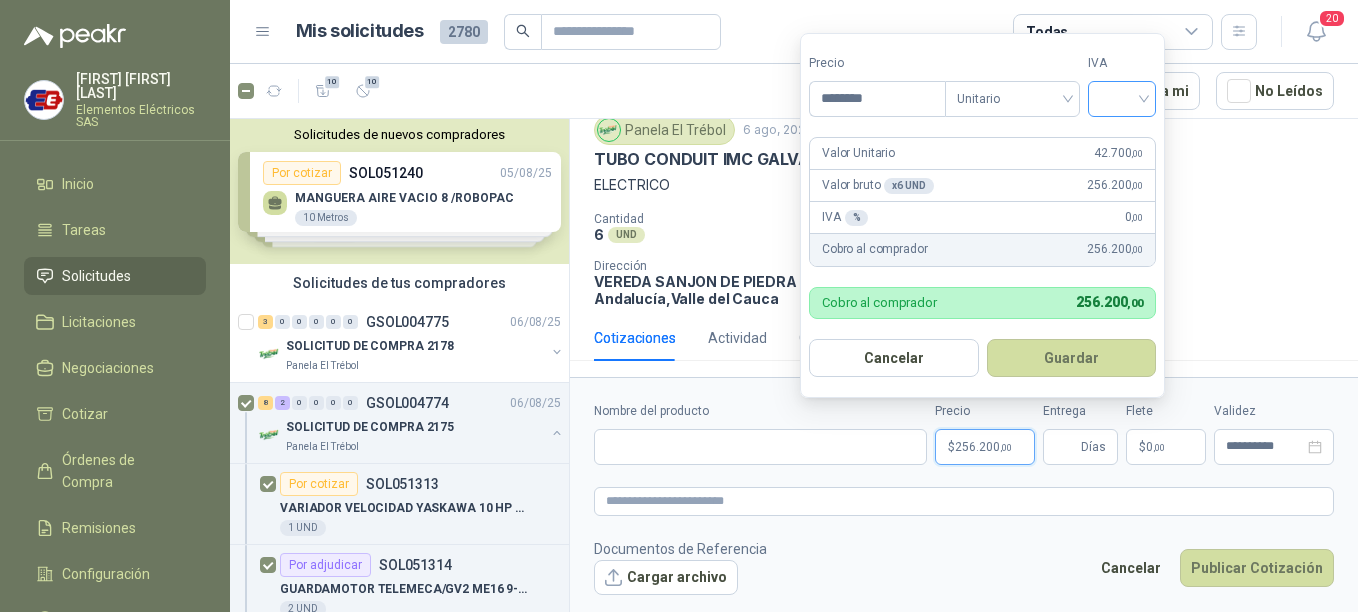 type on "********" 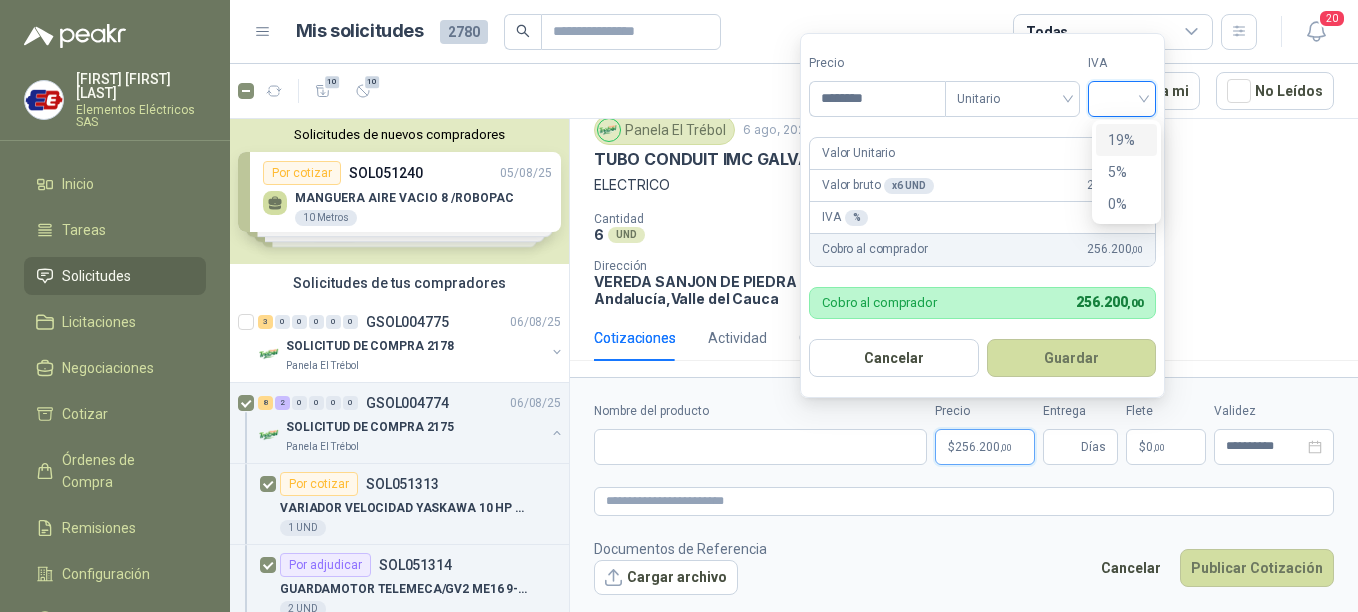 click on "19%" at bounding box center [1126, 140] 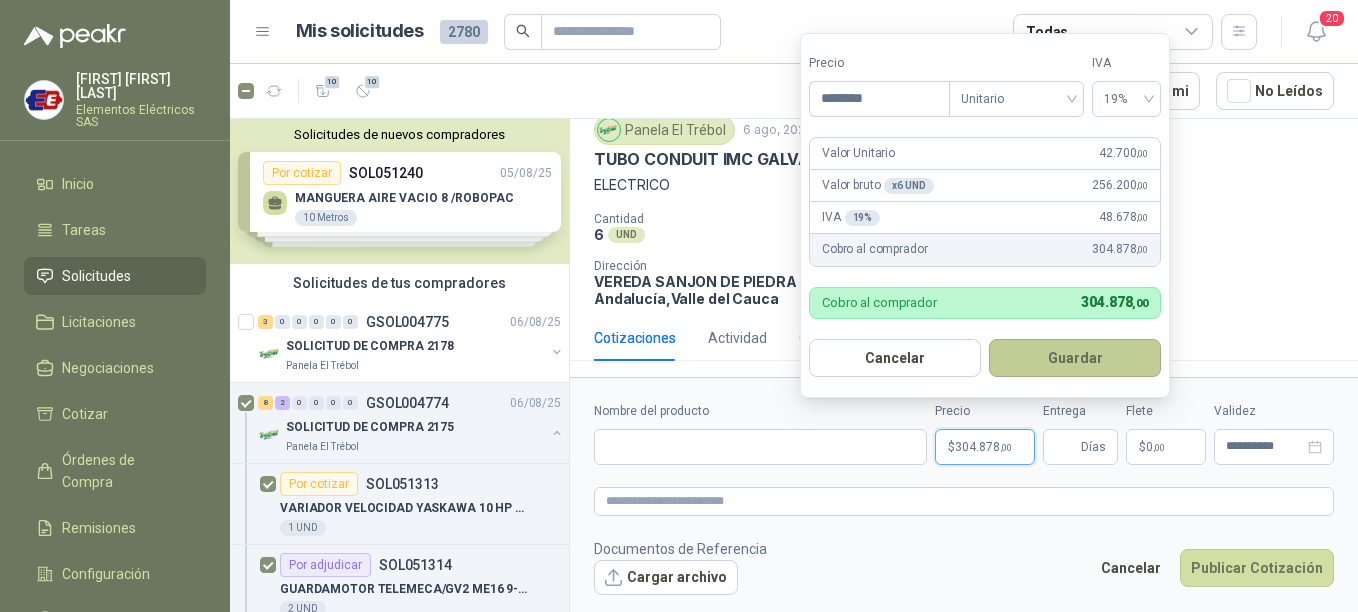 click on "Guardar" at bounding box center (1075, 358) 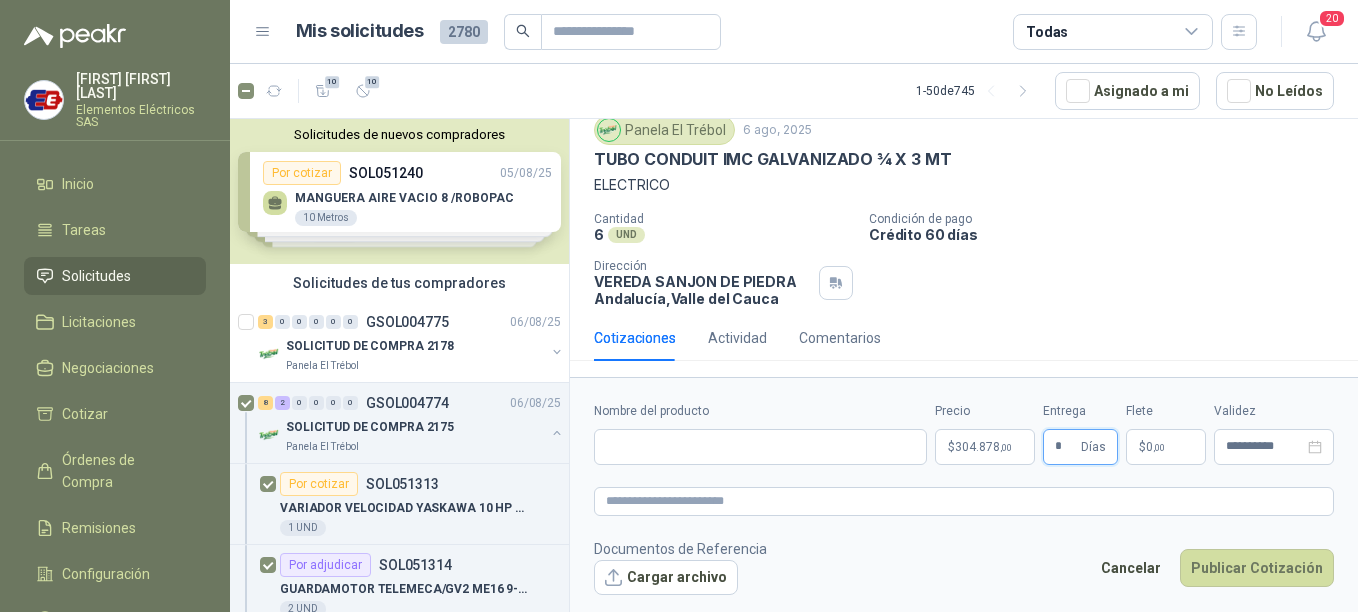type on "*" 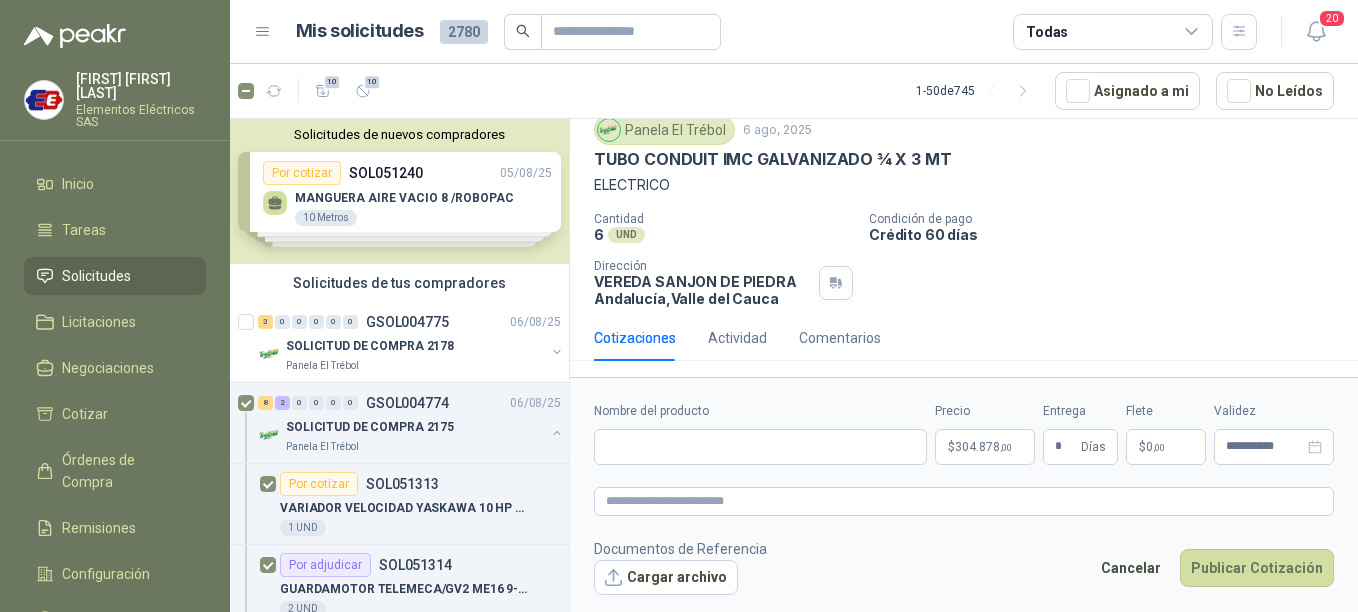 click on "$    0 ,00" at bounding box center (1166, 447) 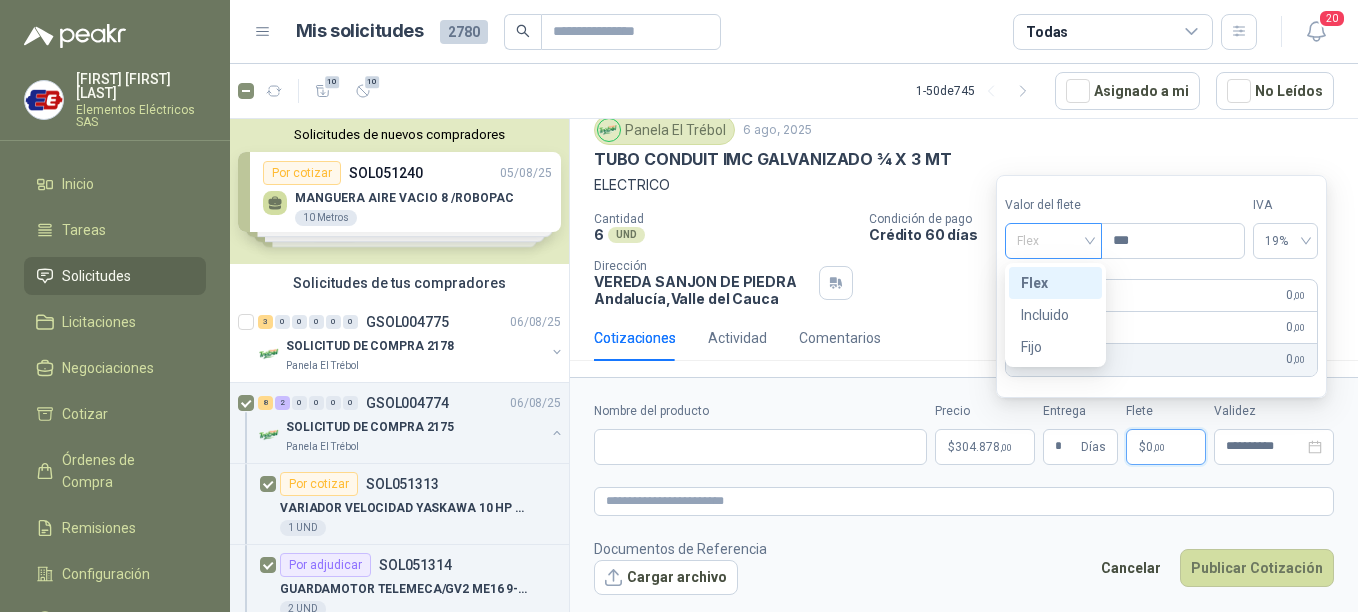 click on "Flex" at bounding box center [1053, 241] 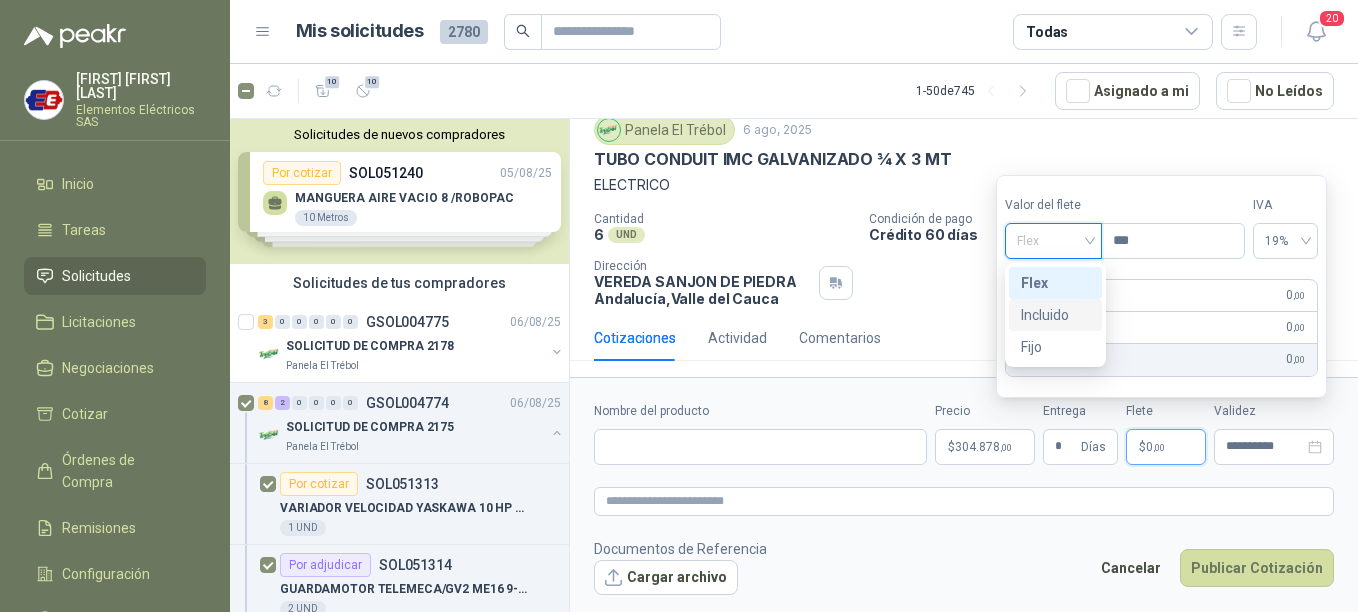 click on "Incluido" at bounding box center (1055, 315) 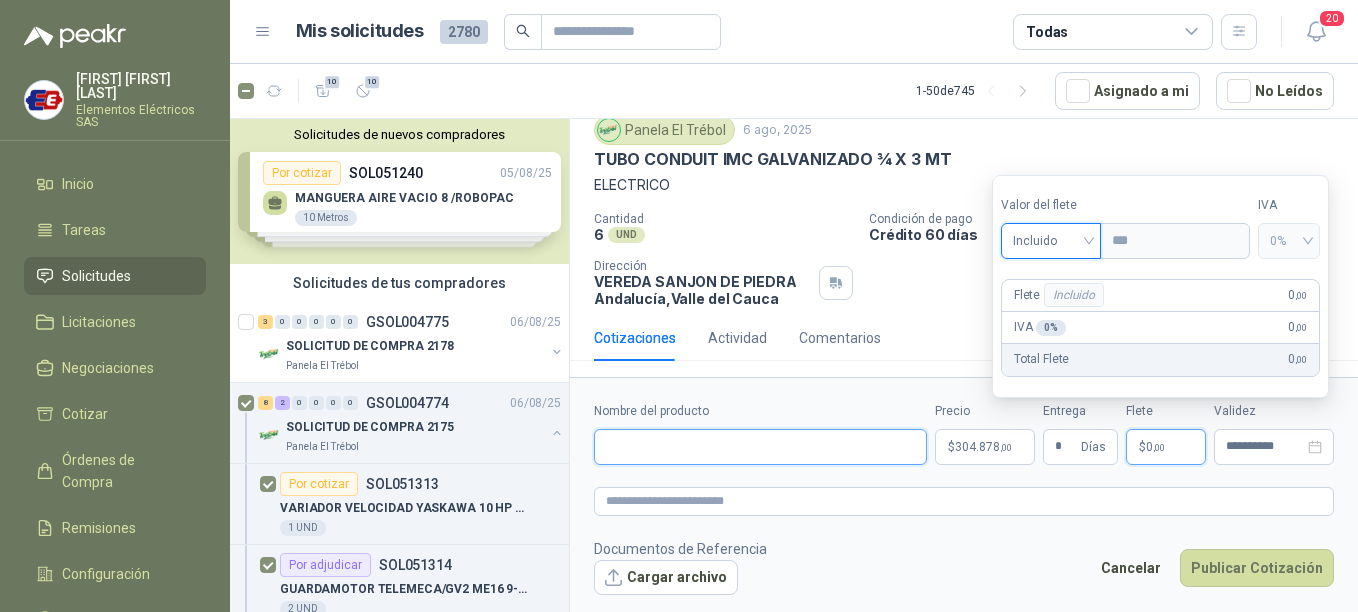 click on "Nombre del producto" at bounding box center (760, 447) 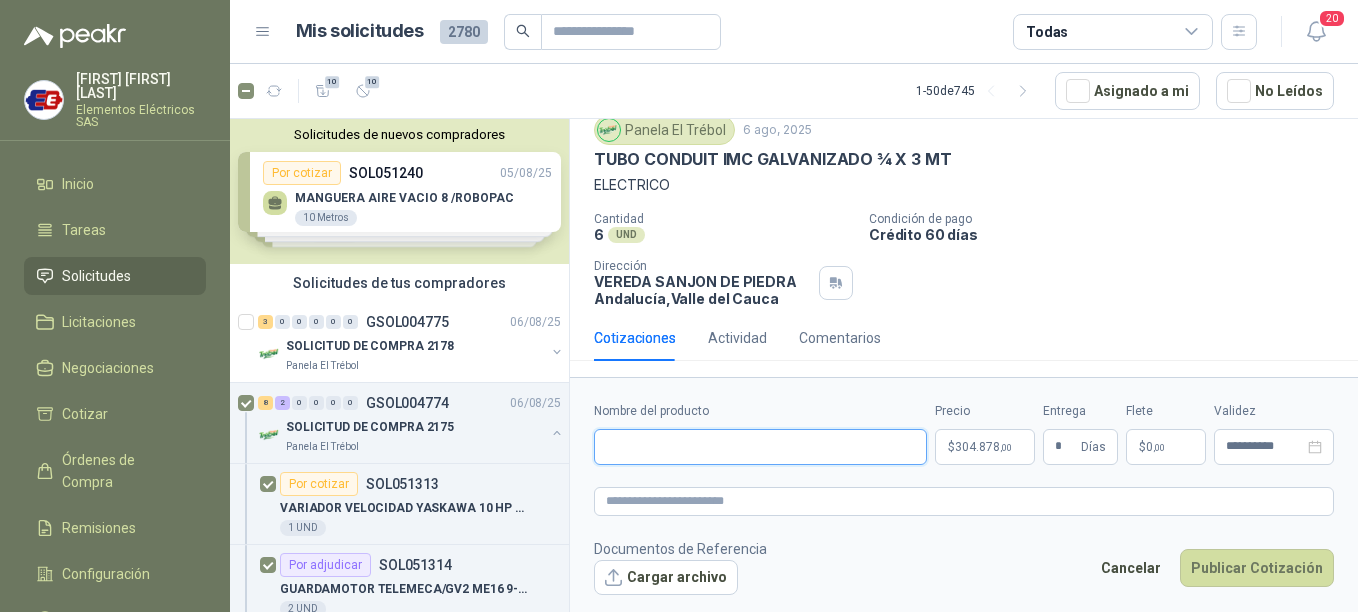 click on "Nombre del producto" at bounding box center [760, 447] 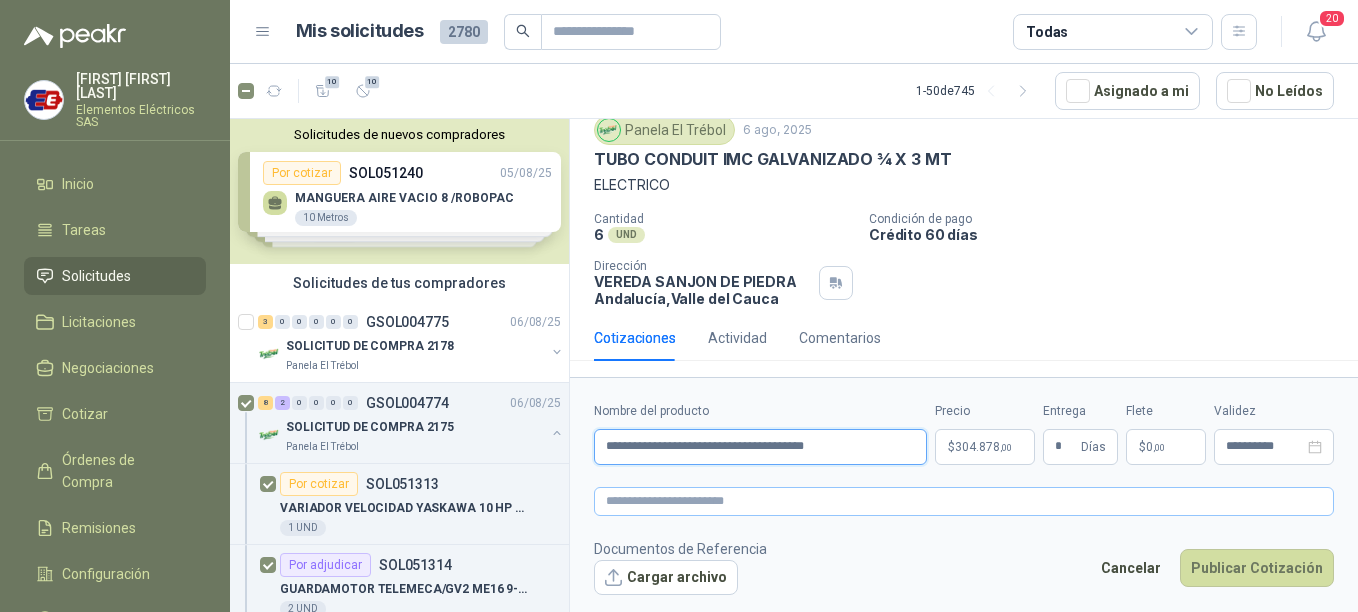 type on "**********" 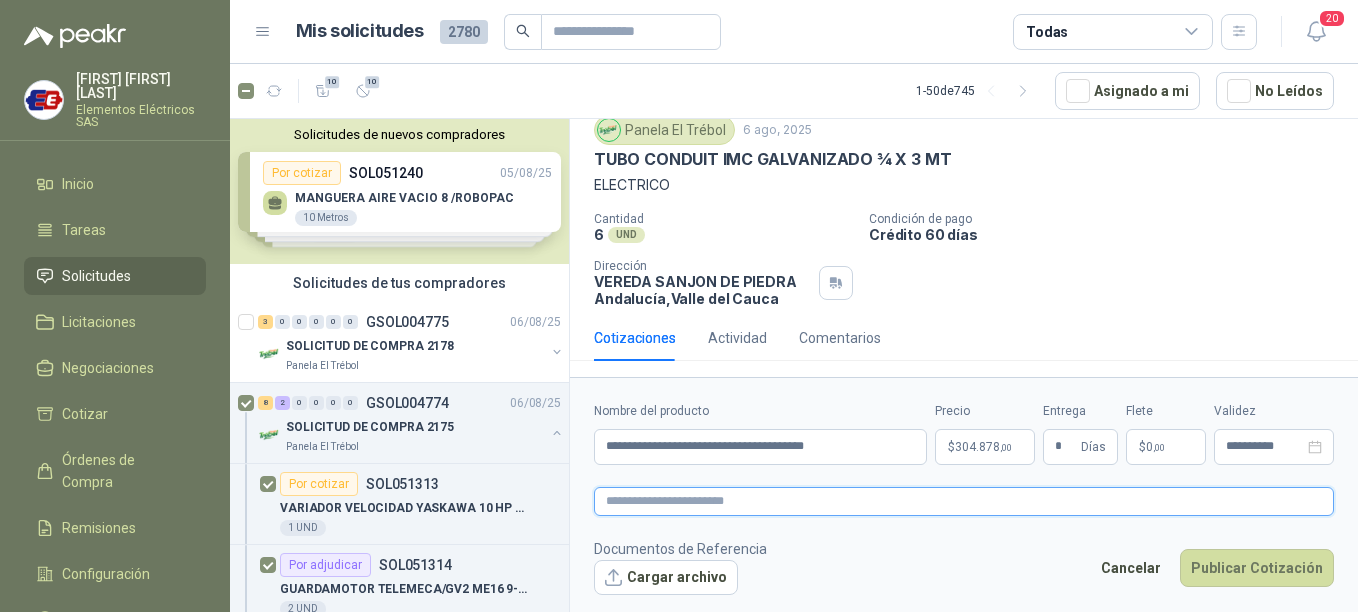 click at bounding box center [964, 501] 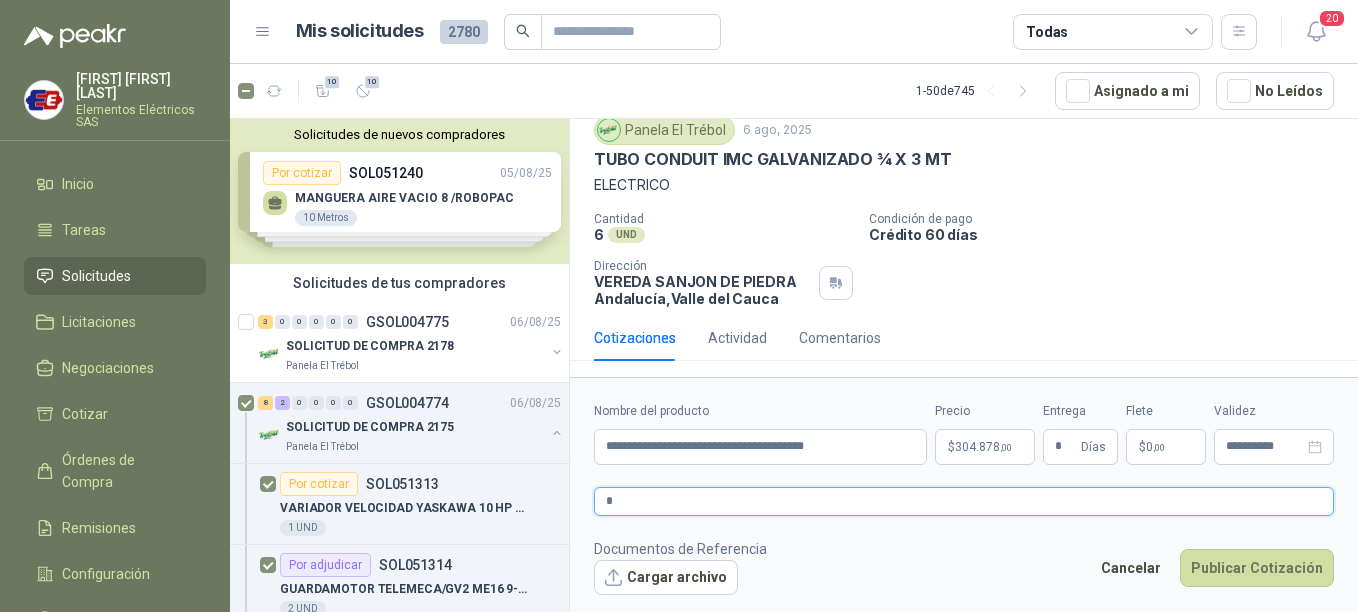type 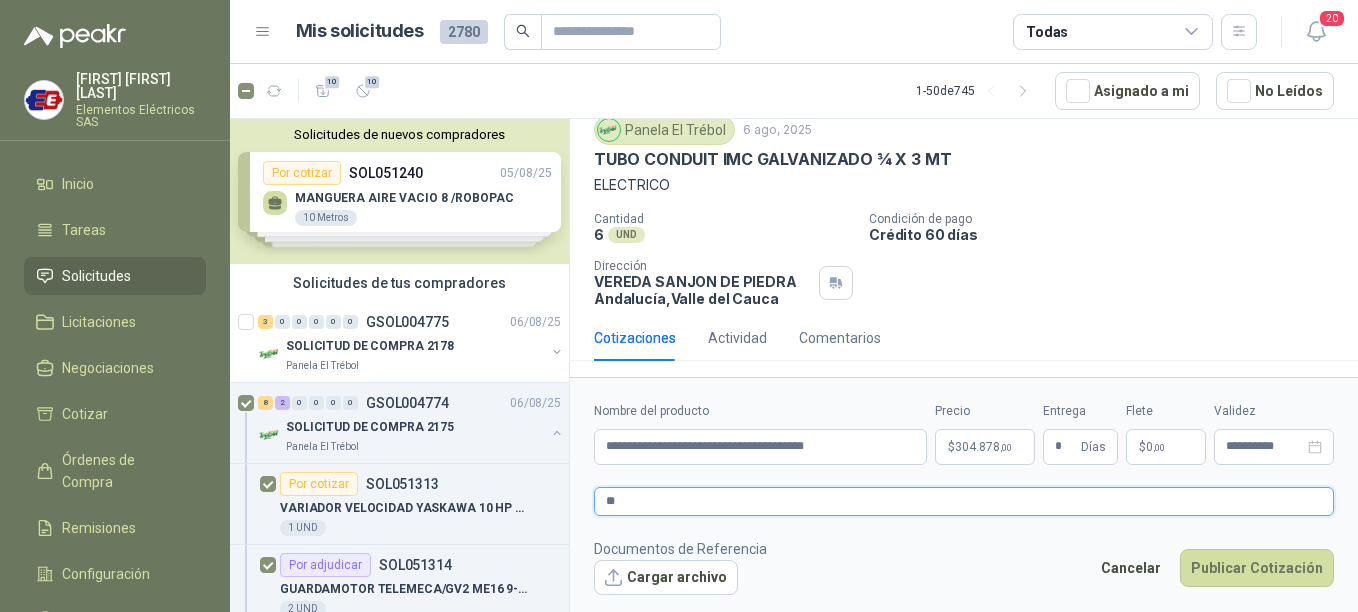 type 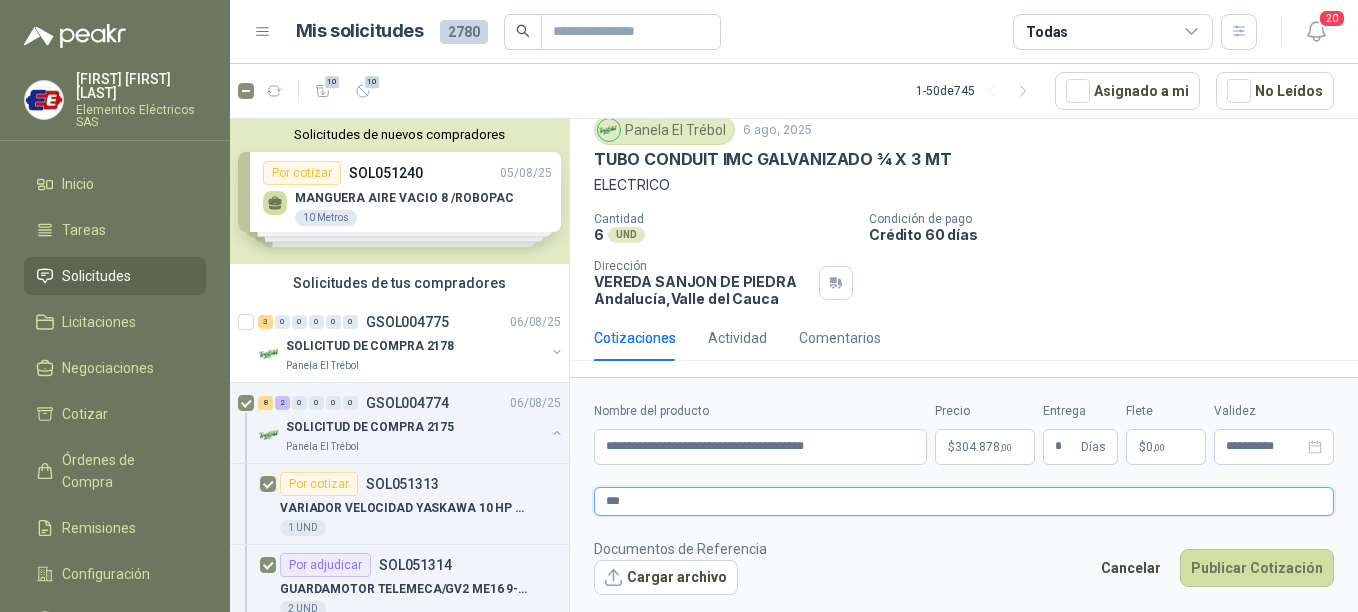 type 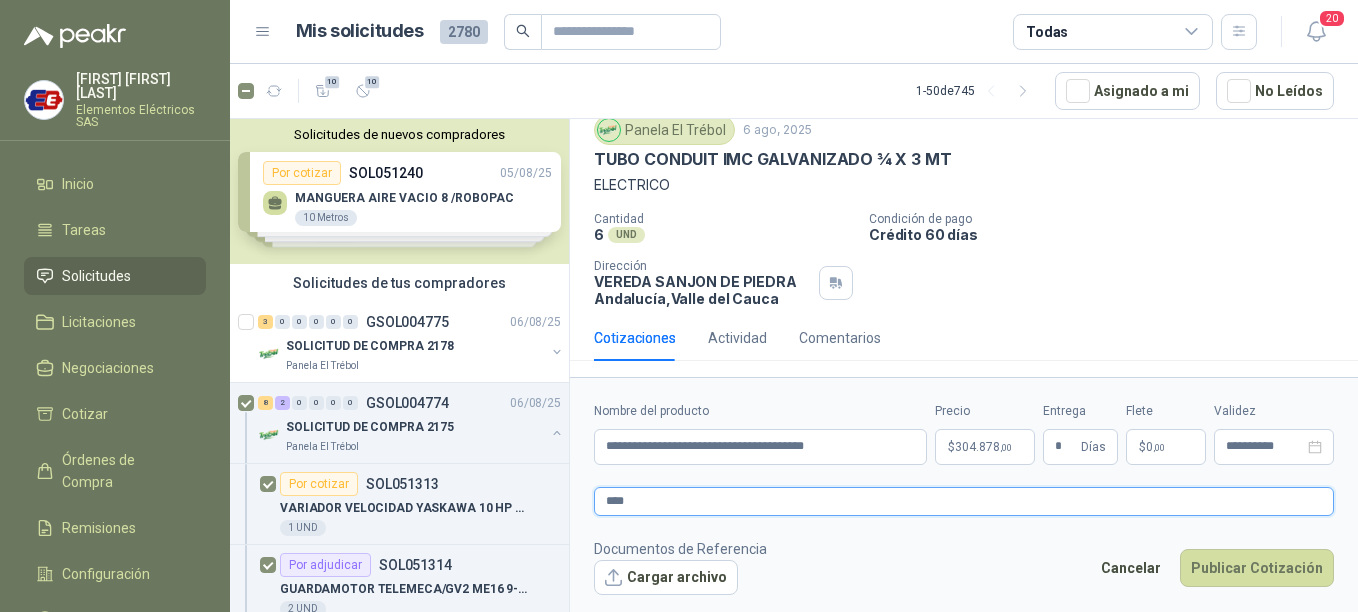 type 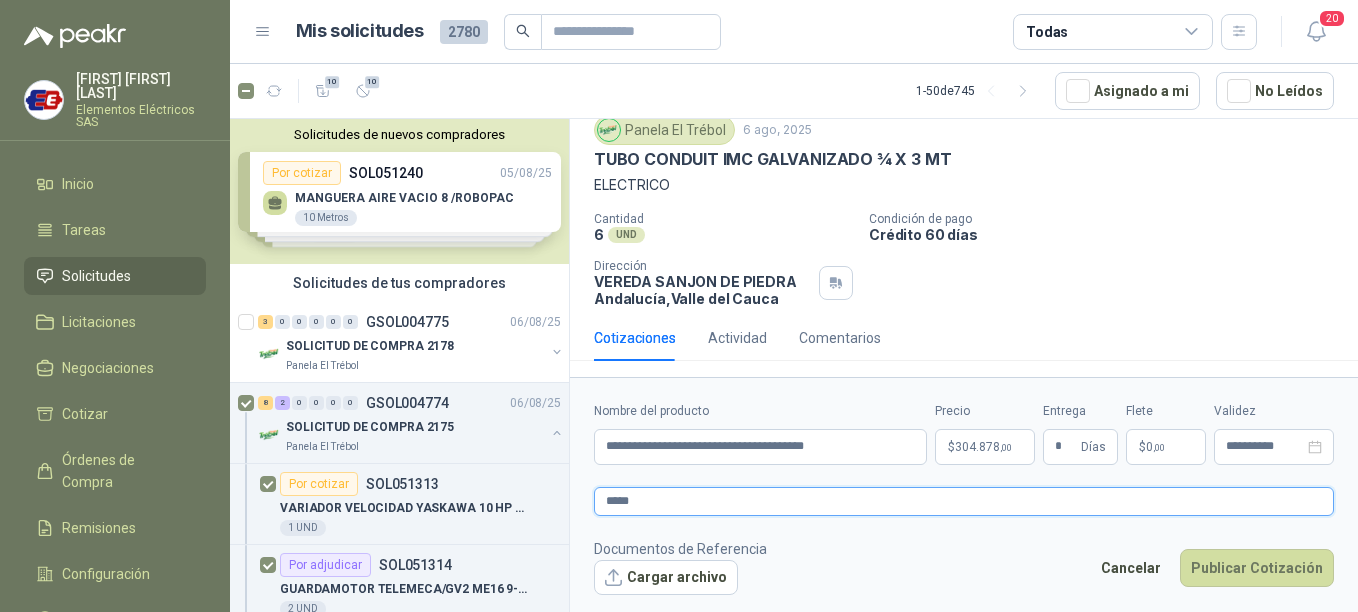 type 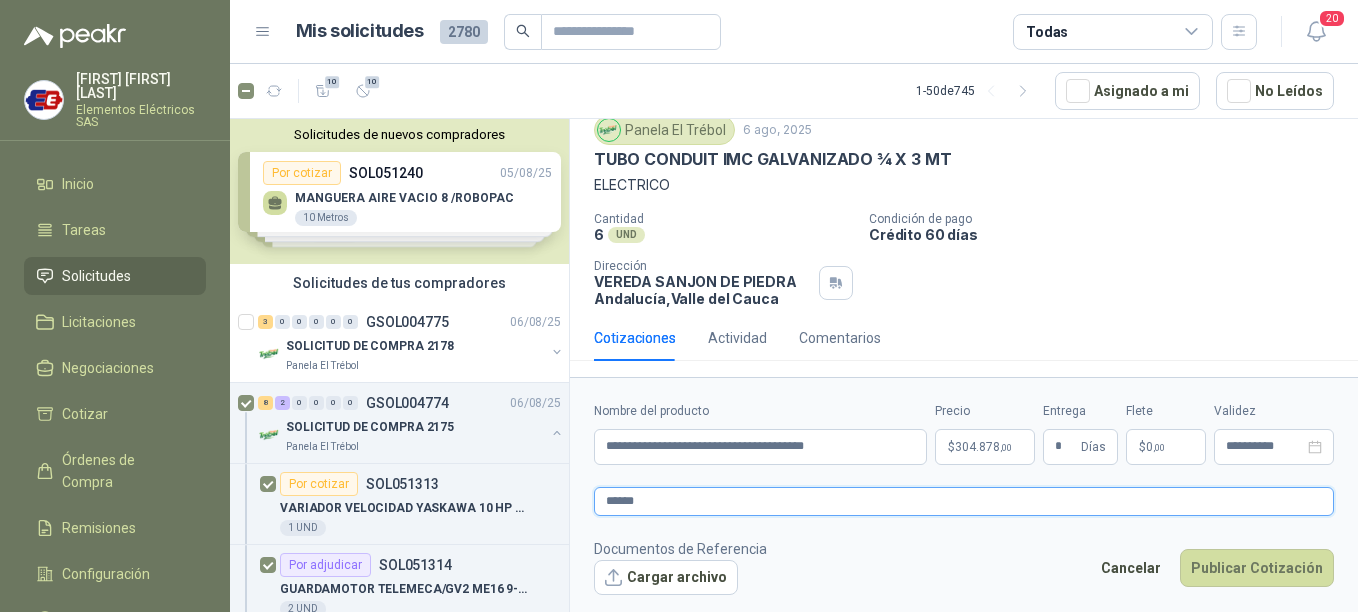 type 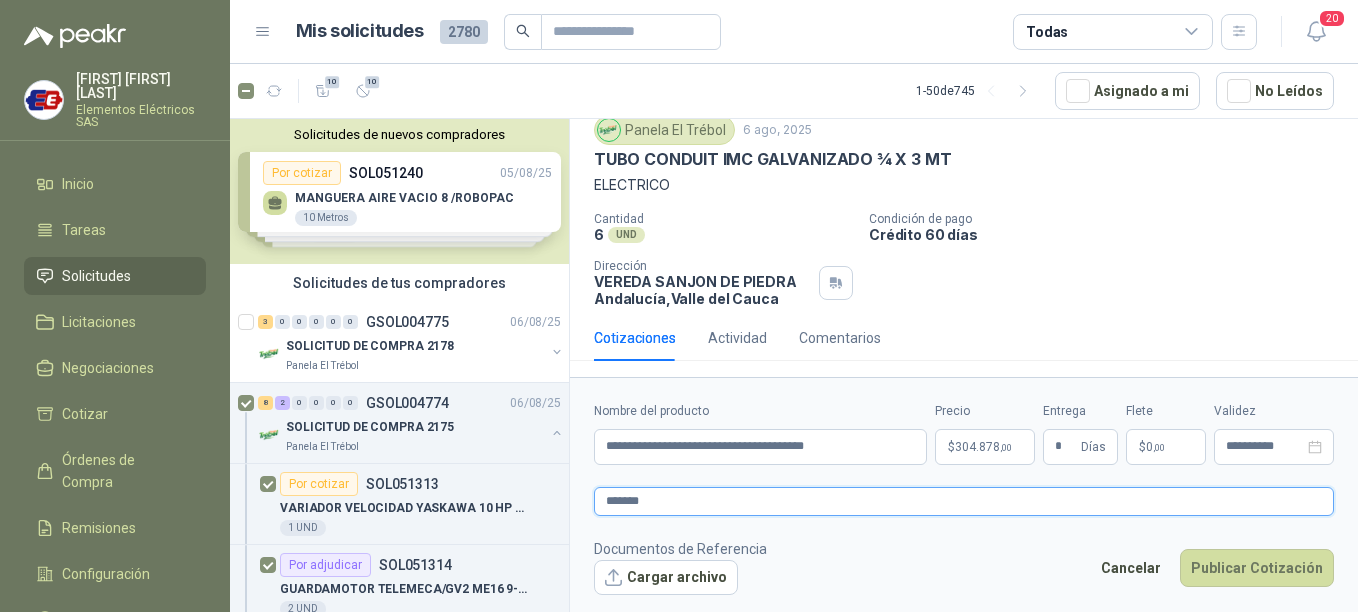type 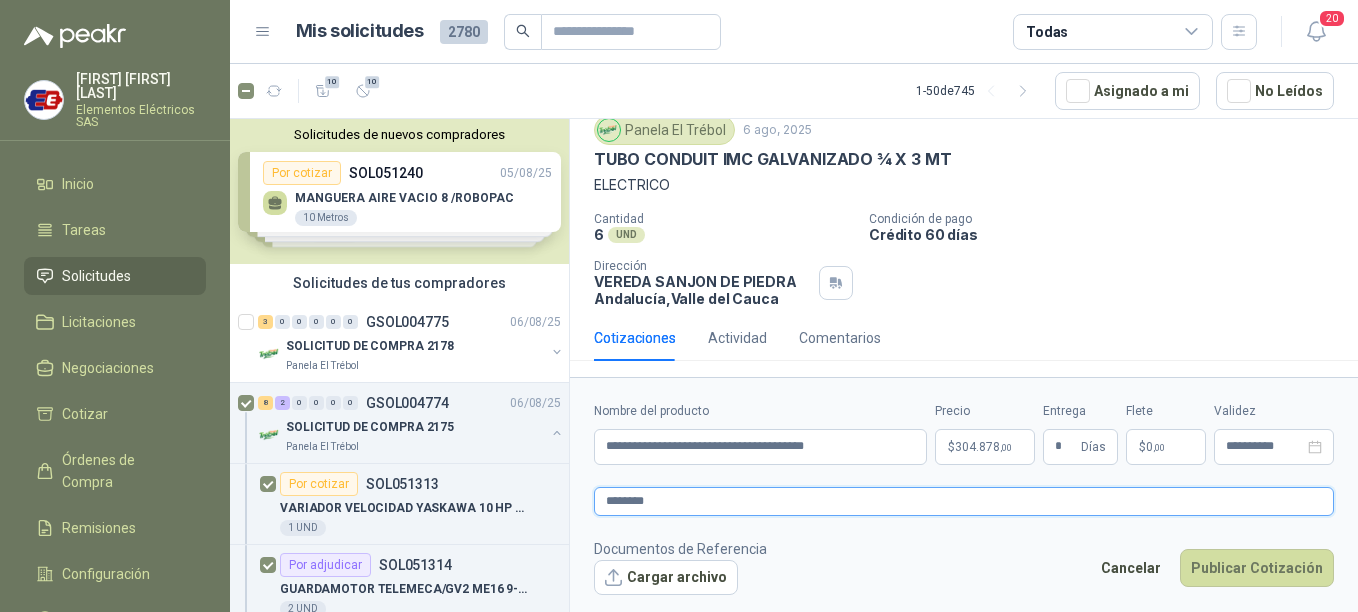 type 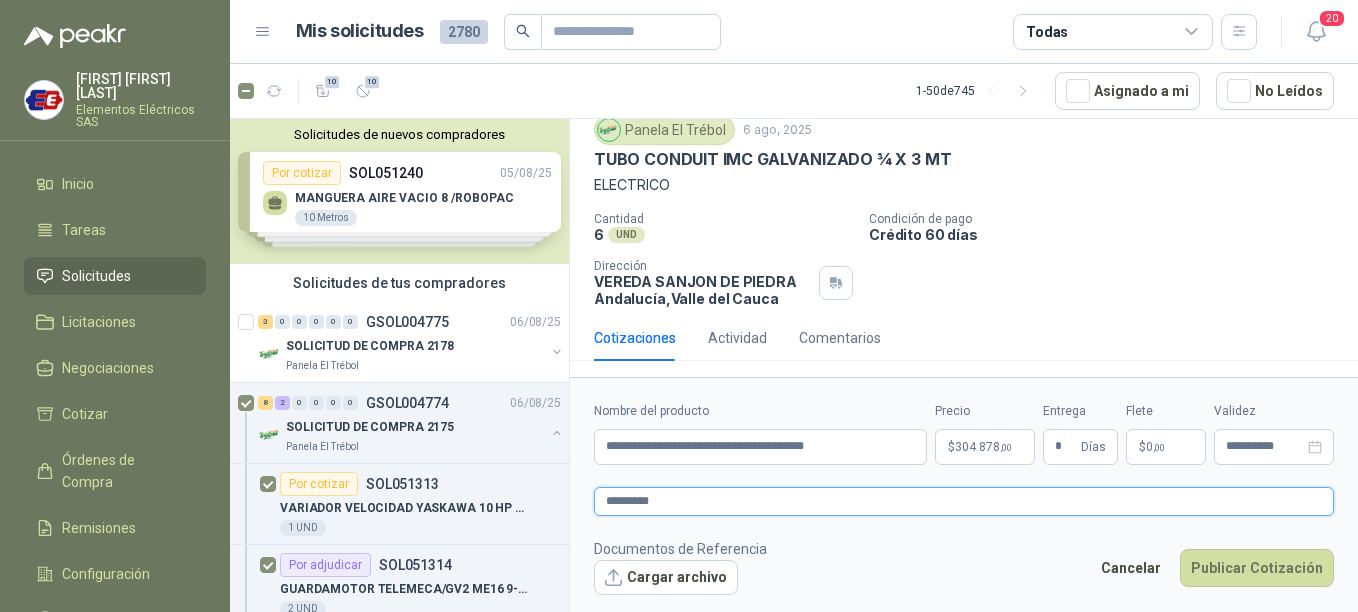 type 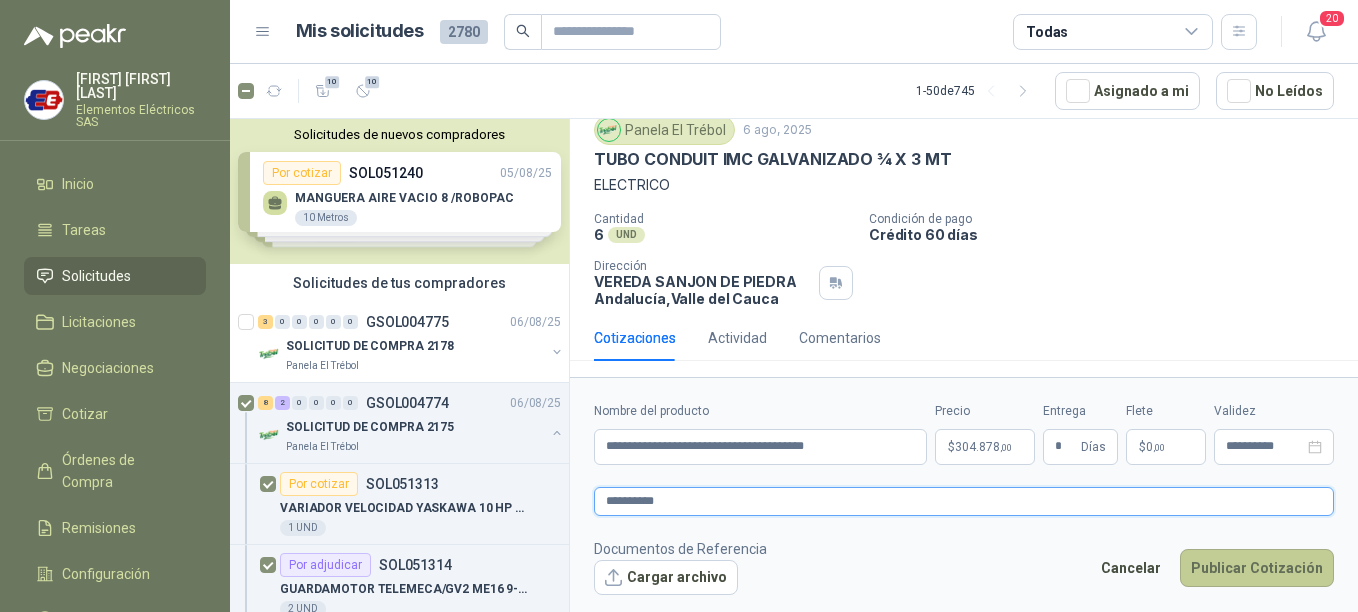 type on "**********" 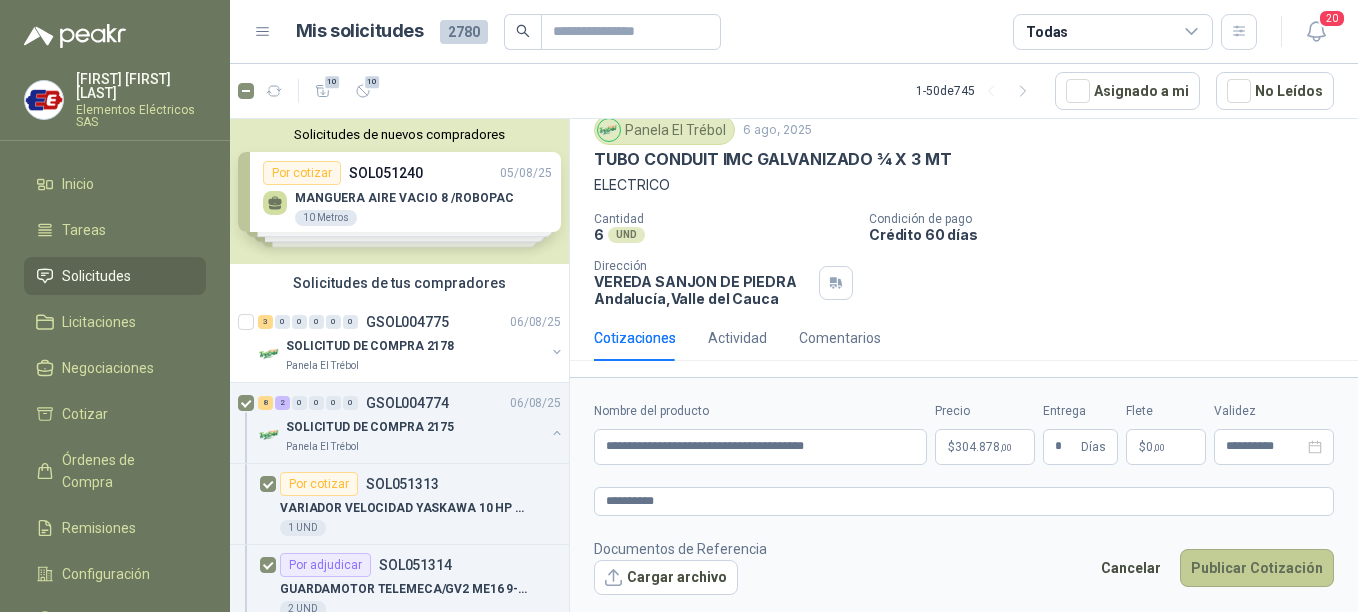 click on "Publicar Cotización" at bounding box center (1257, 568) 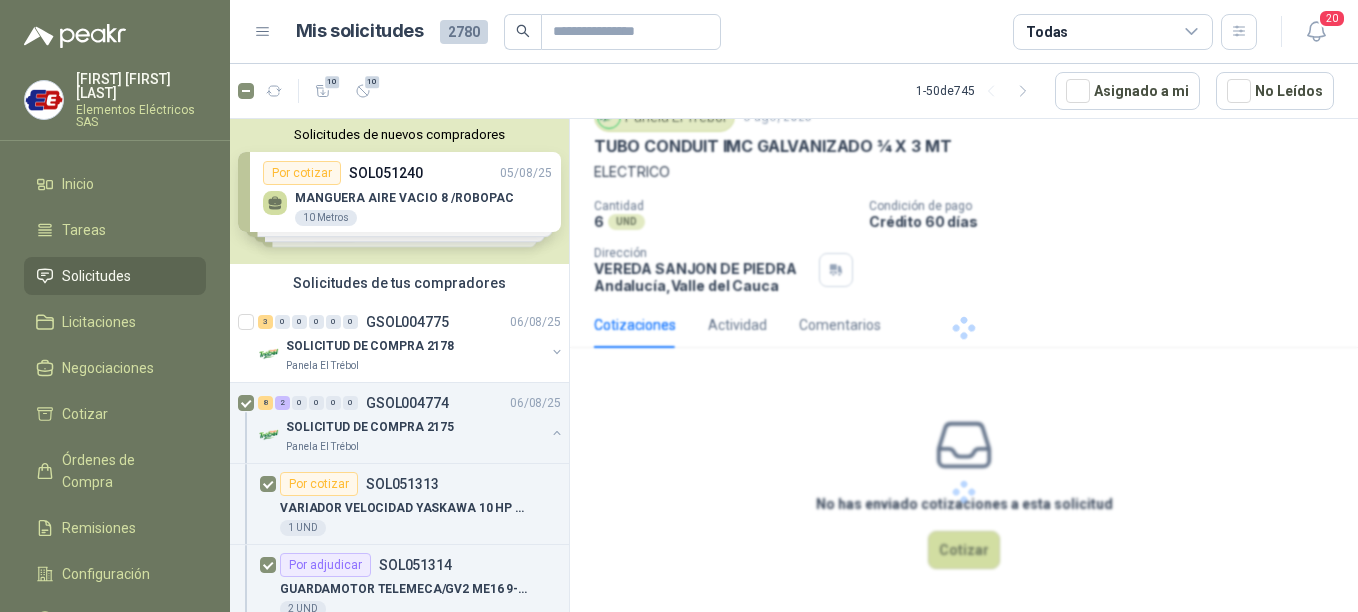 scroll, scrollTop: 0, scrollLeft: 0, axis: both 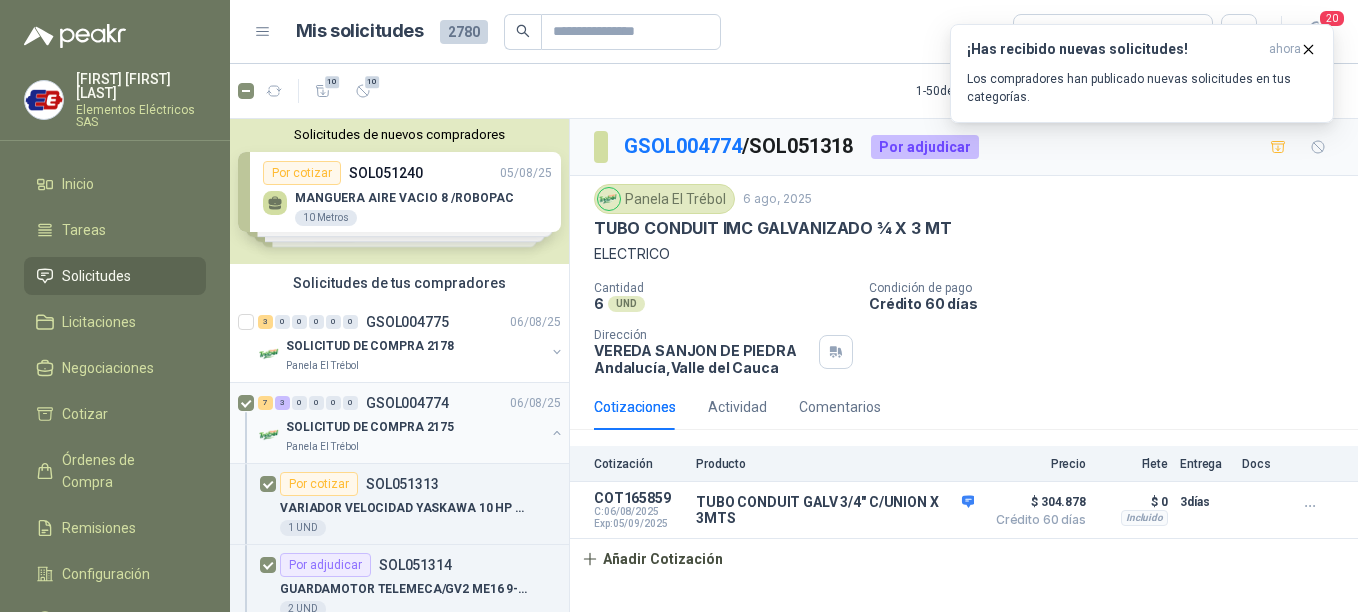 click on "SOLICITUD DE COMPRA 2175" at bounding box center (370, 427) 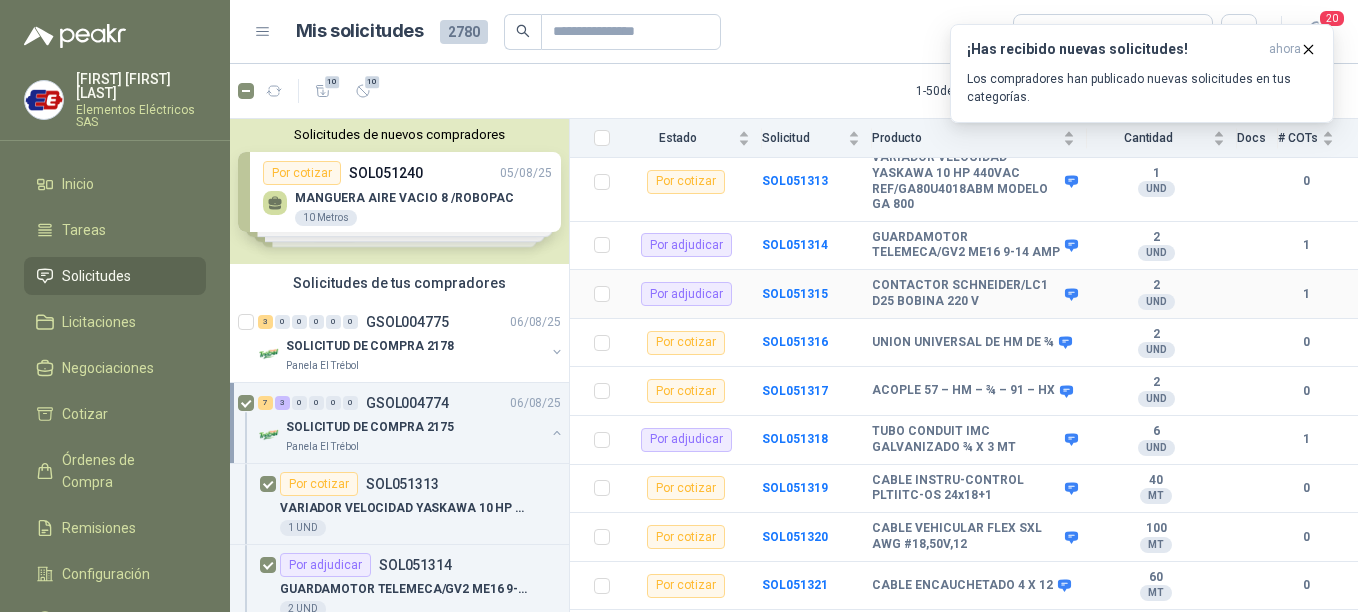 scroll, scrollTop: 299, scrollLeft: 0, axis: vertical 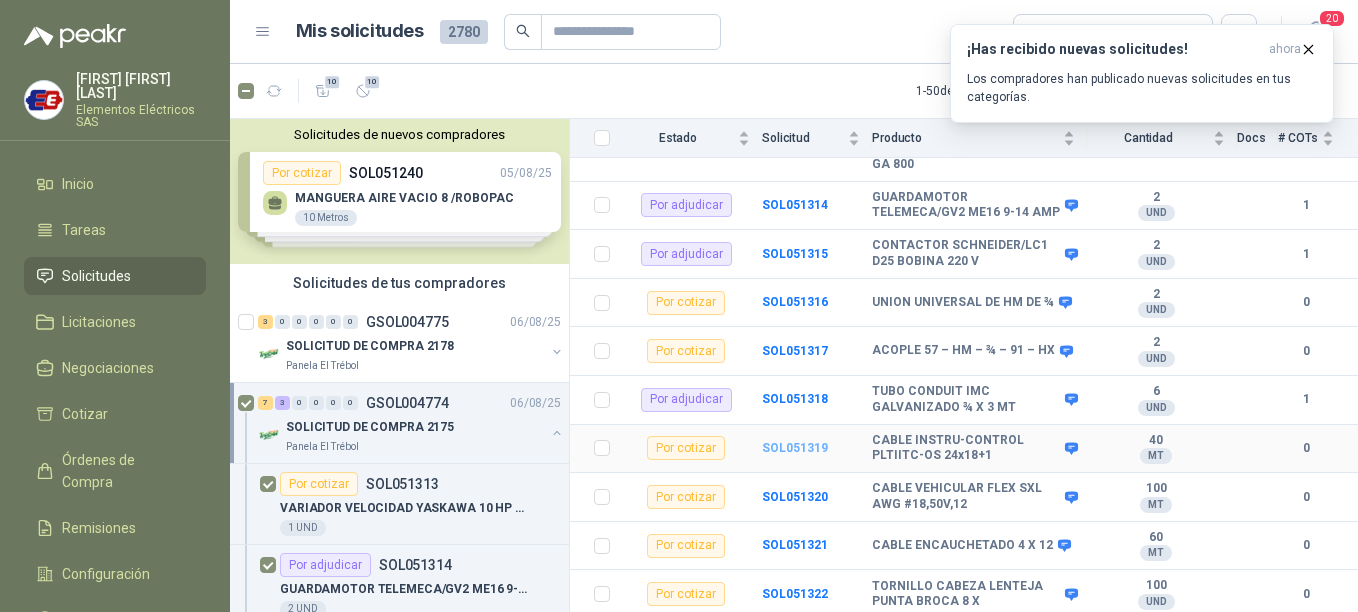 click on "SOL051319" at bounding box center (795, 448) 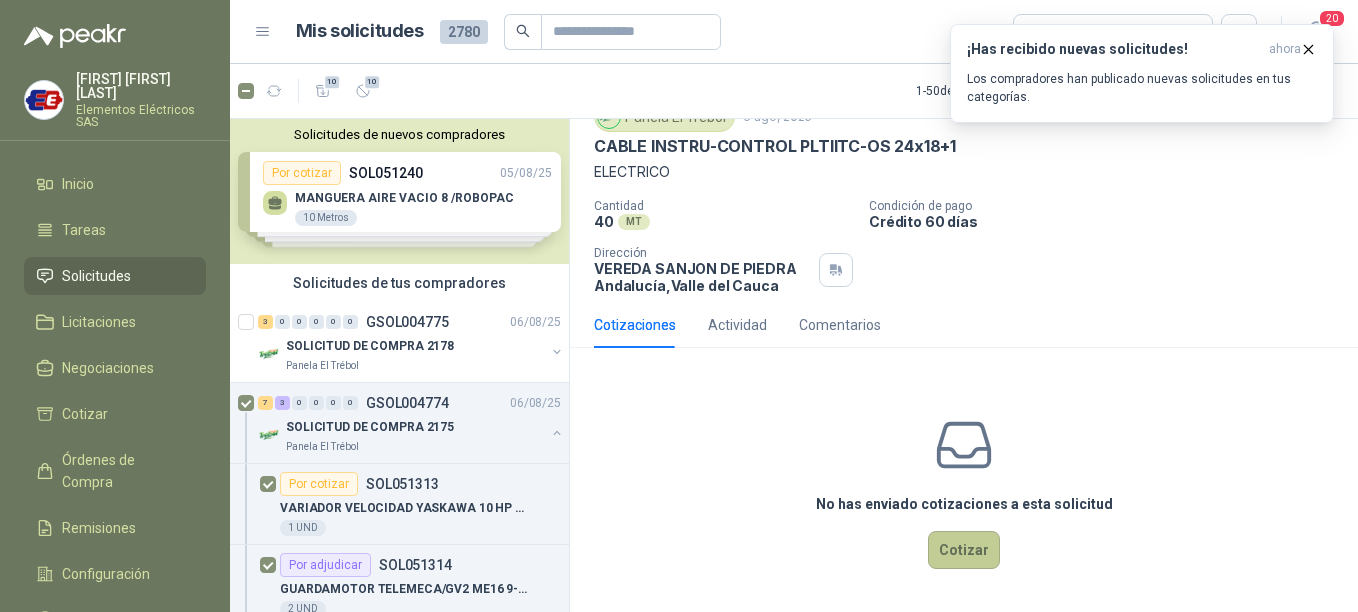 click on "Cotizar" at bounding box center [964, 550] 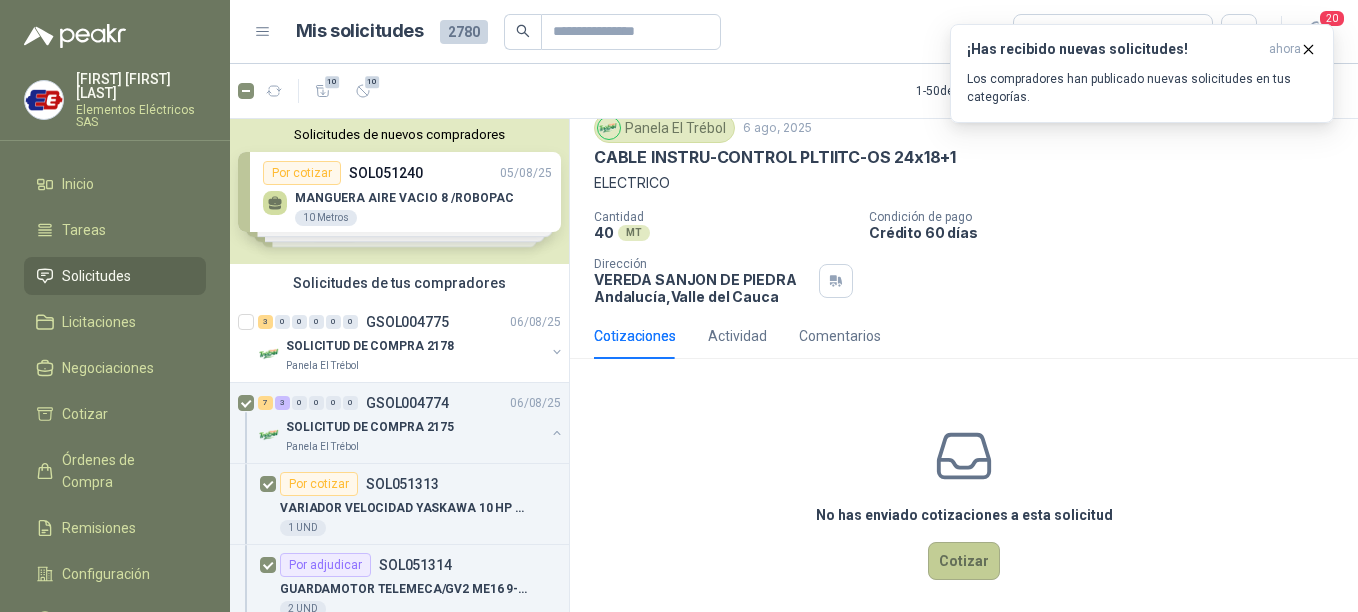 type 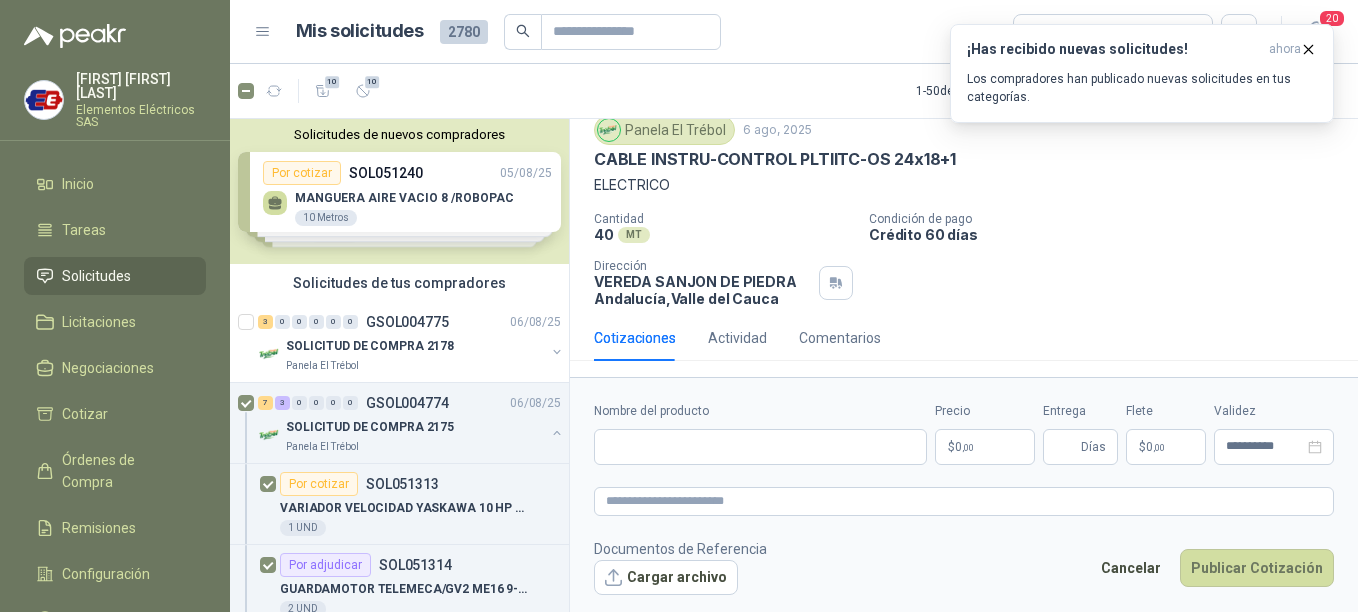 scroll, scrollTop: 69, scrollLeft: 0, axis: vertical 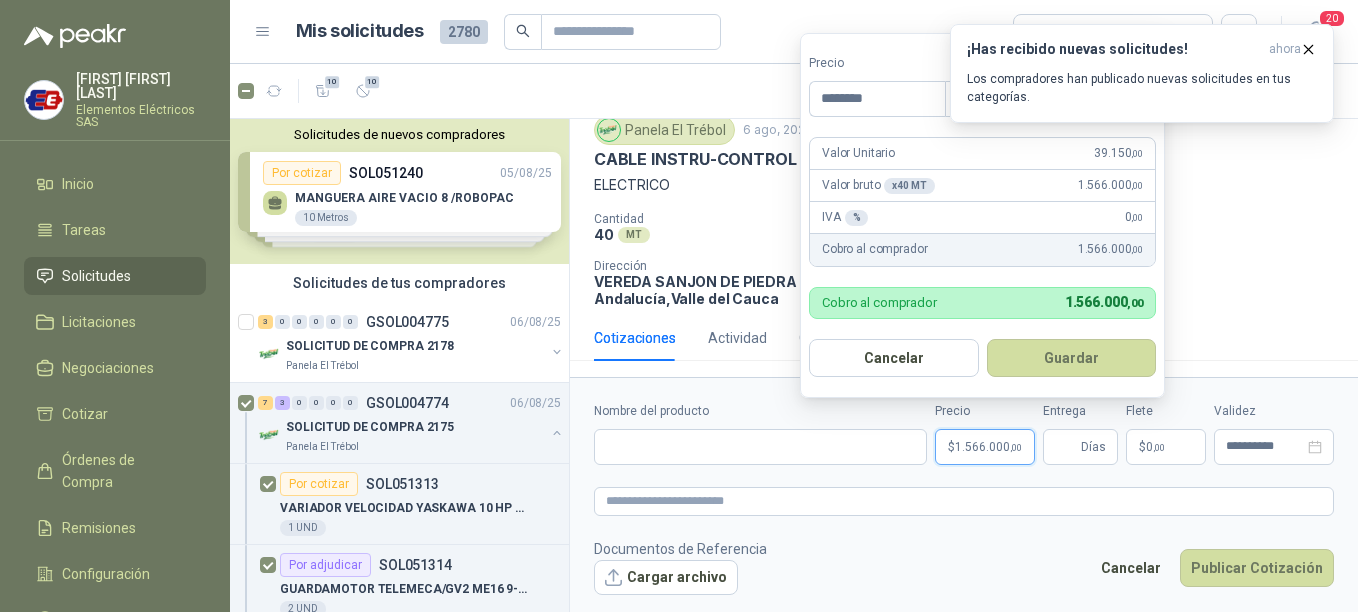 type on "********" 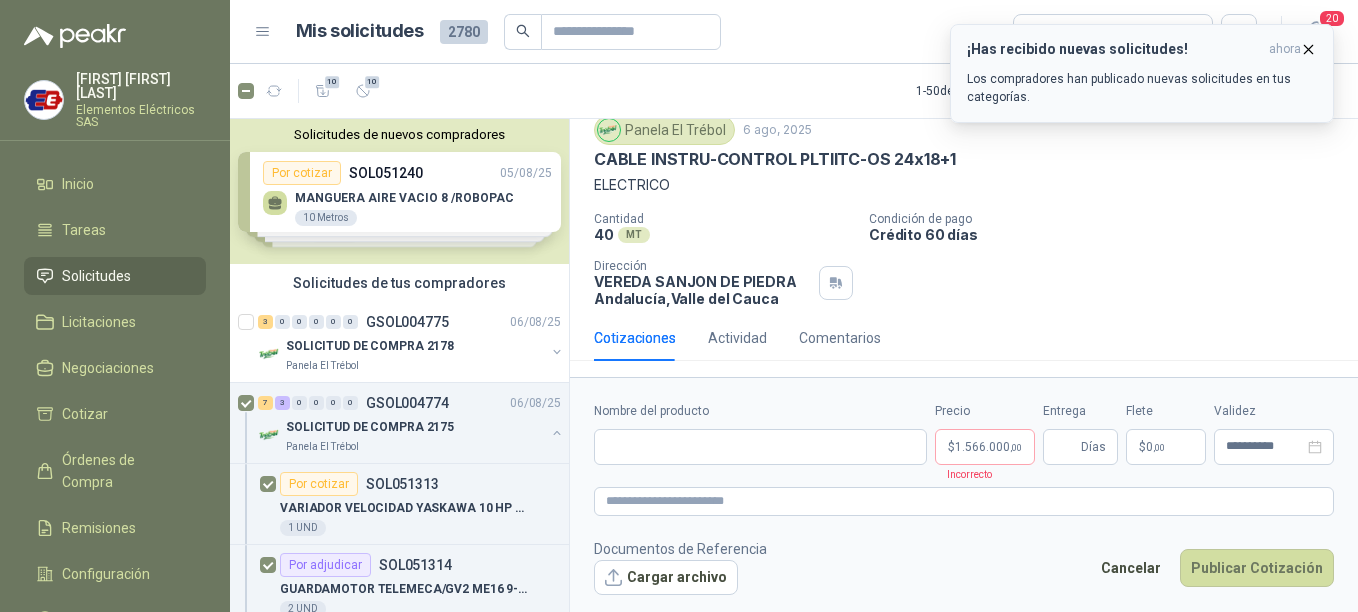 drag, startPoint x: 1316, startPoint y: 30, endPoint x: 1310, endPoint y: 43, distance: 14.3178215 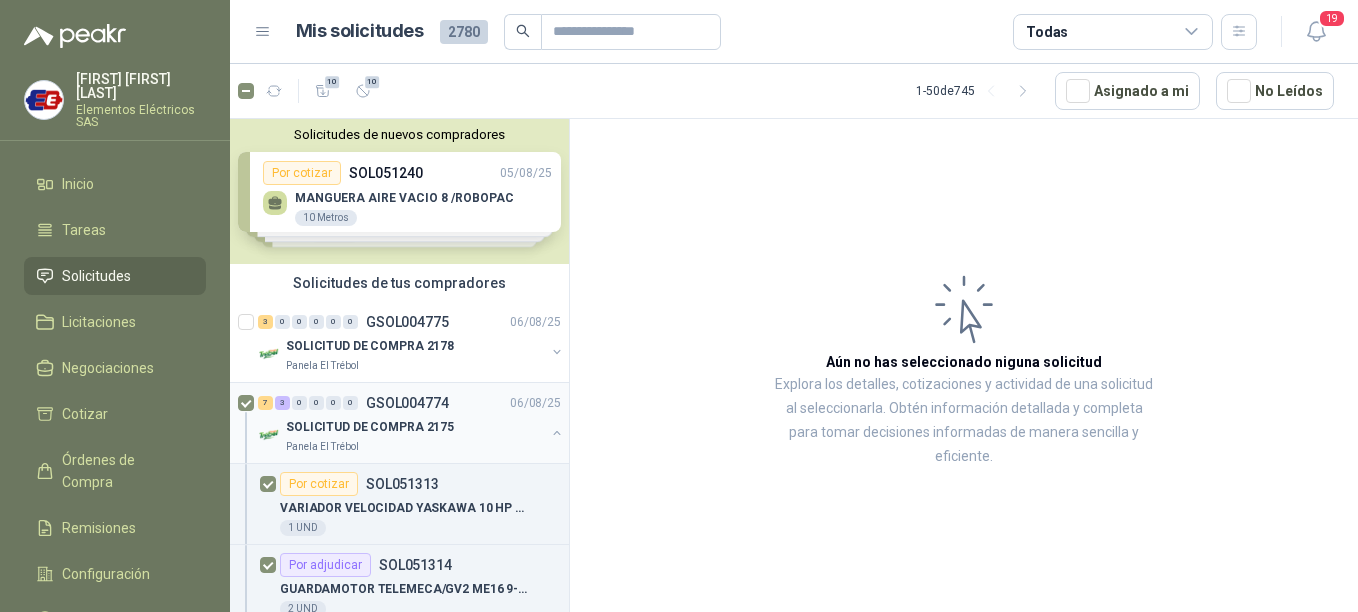 click on "SOLICITUD DE COMPRA 2175" at bounding box center (370, 427) 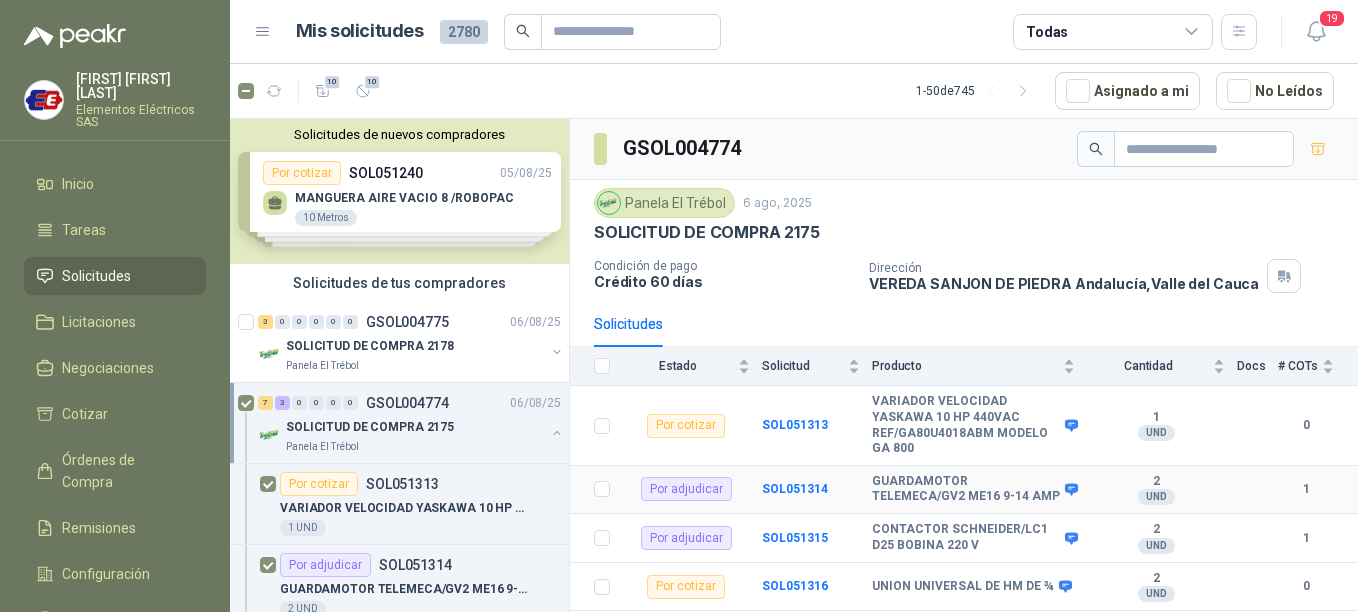 scroll, scrollTop: 299, scrollLeft: 0, axis: vertical 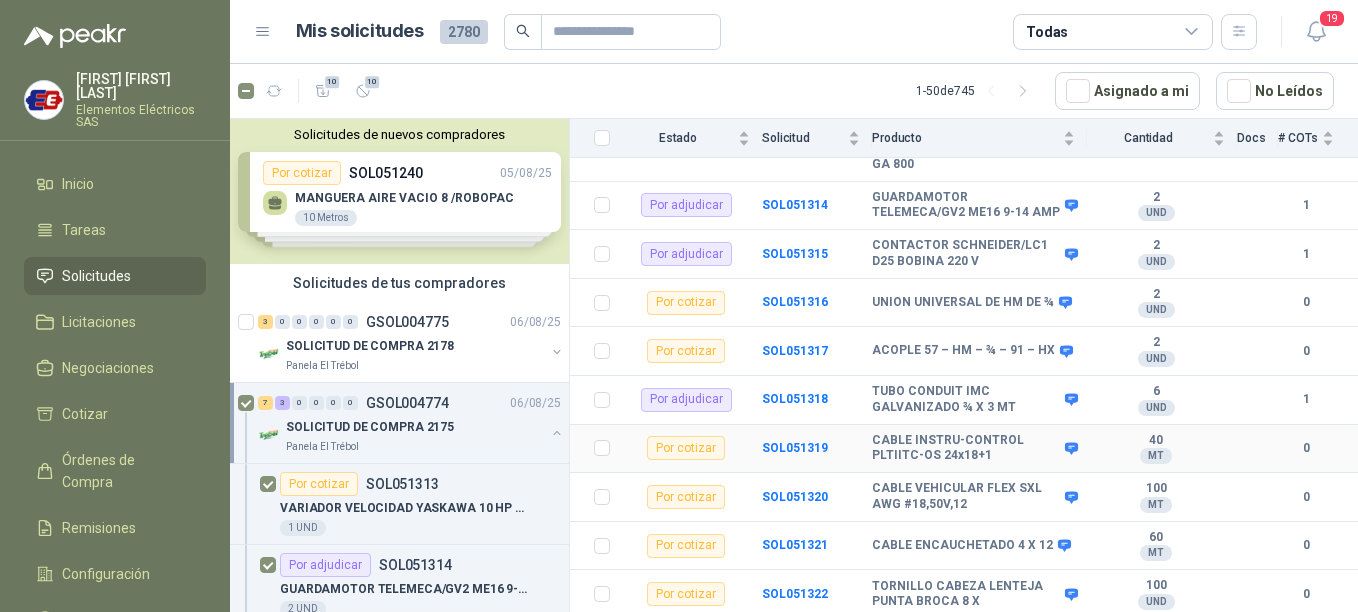 click on "CABLE INSTRU-CONTROL PLTIITC-OS 24x18+1" at bounding box center [966, 448] 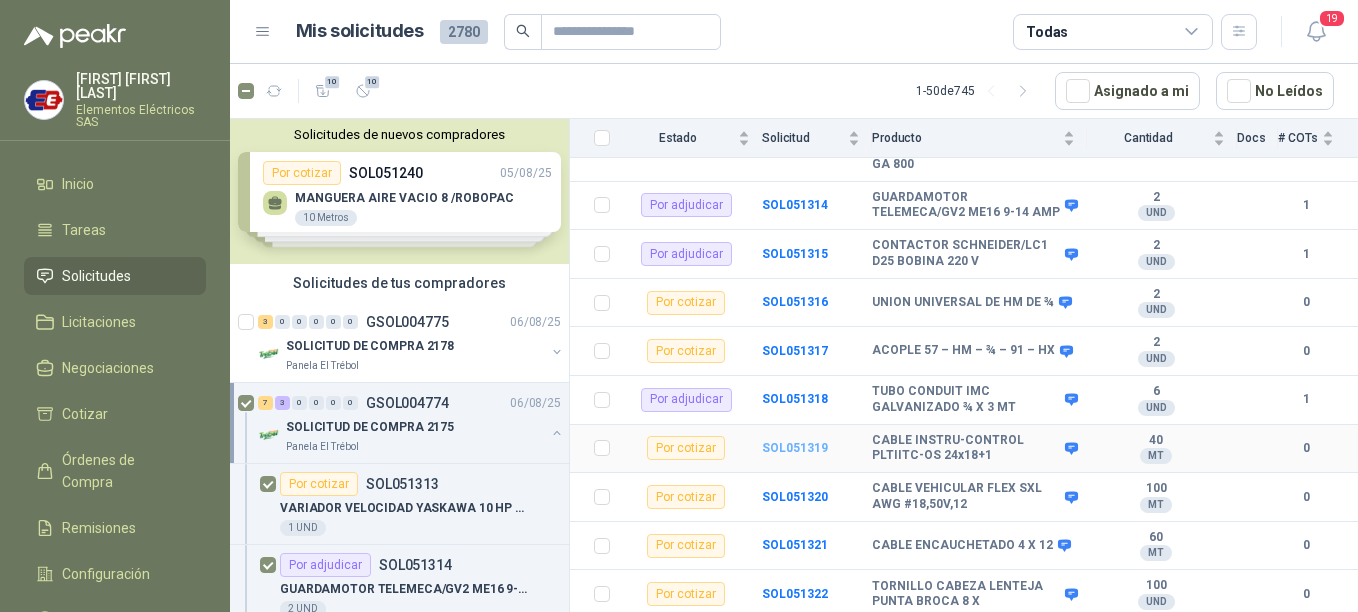 click on "SOL051319" at bounding box center [795, 448] 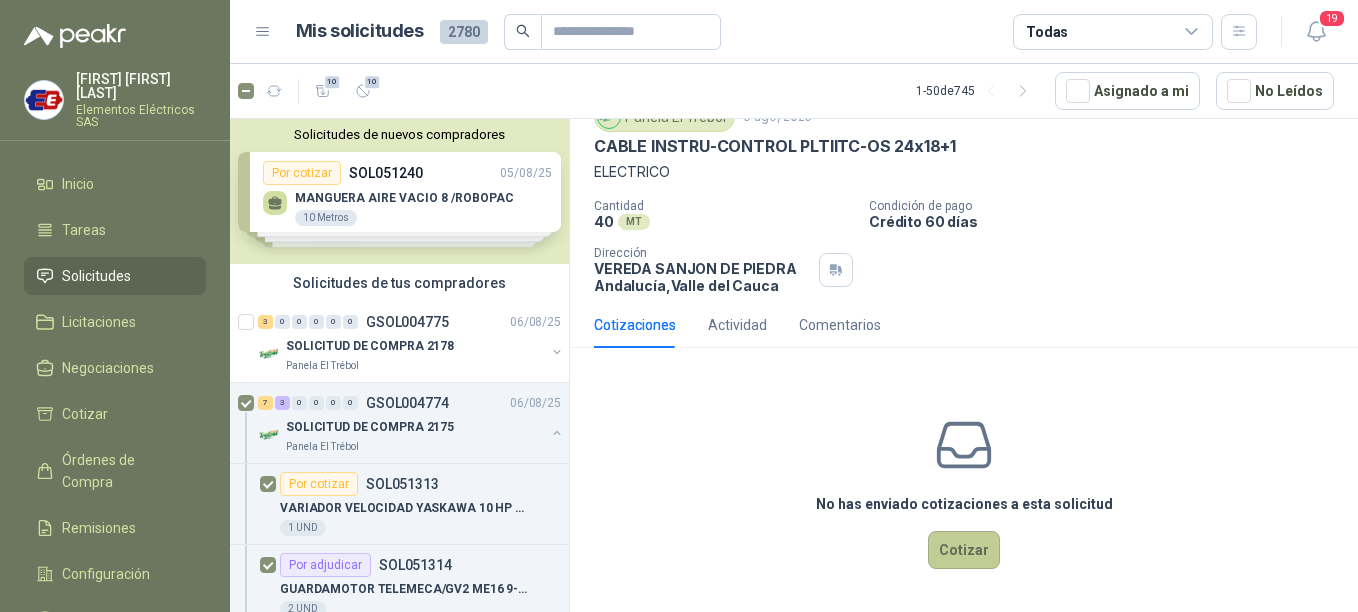 click on "Cotizar" at bounding box center (964, 550) 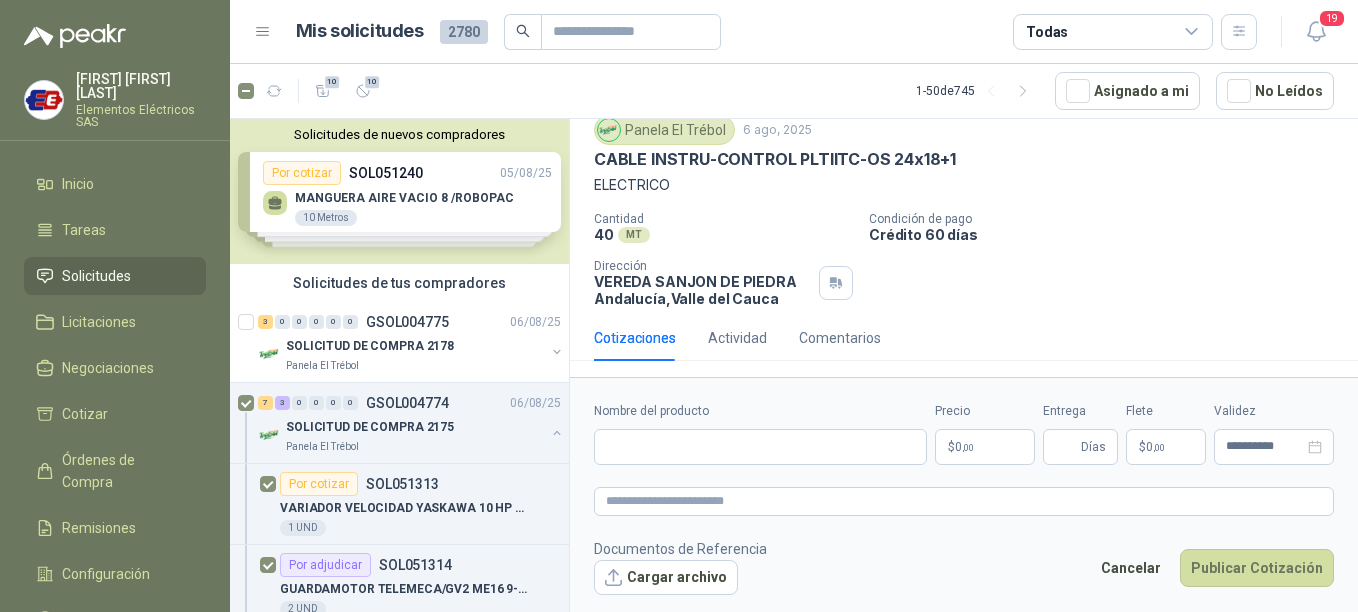type 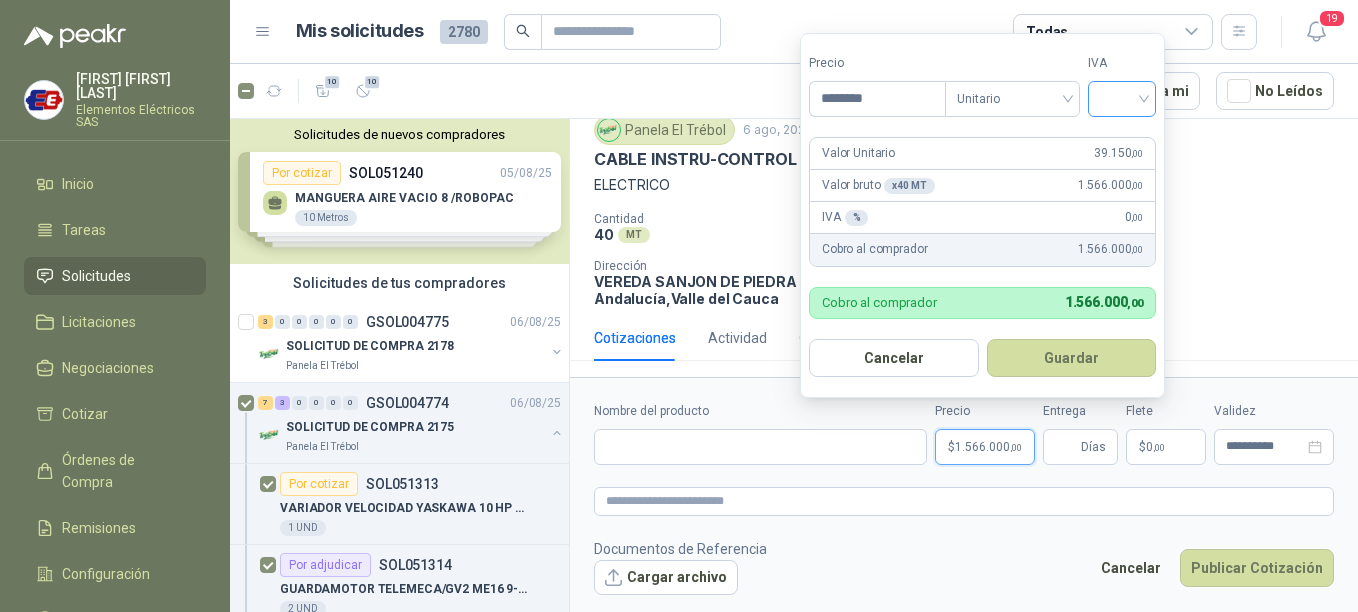 type on "********" 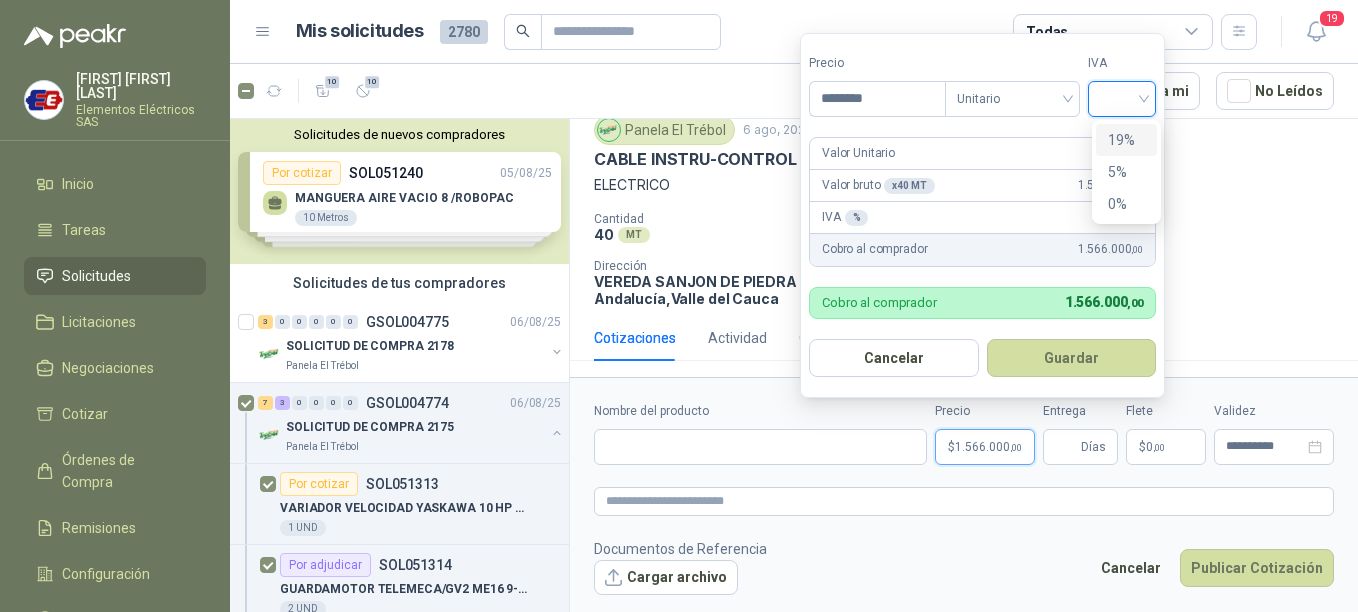 click on "19%" at bounding box center [1126, 140] 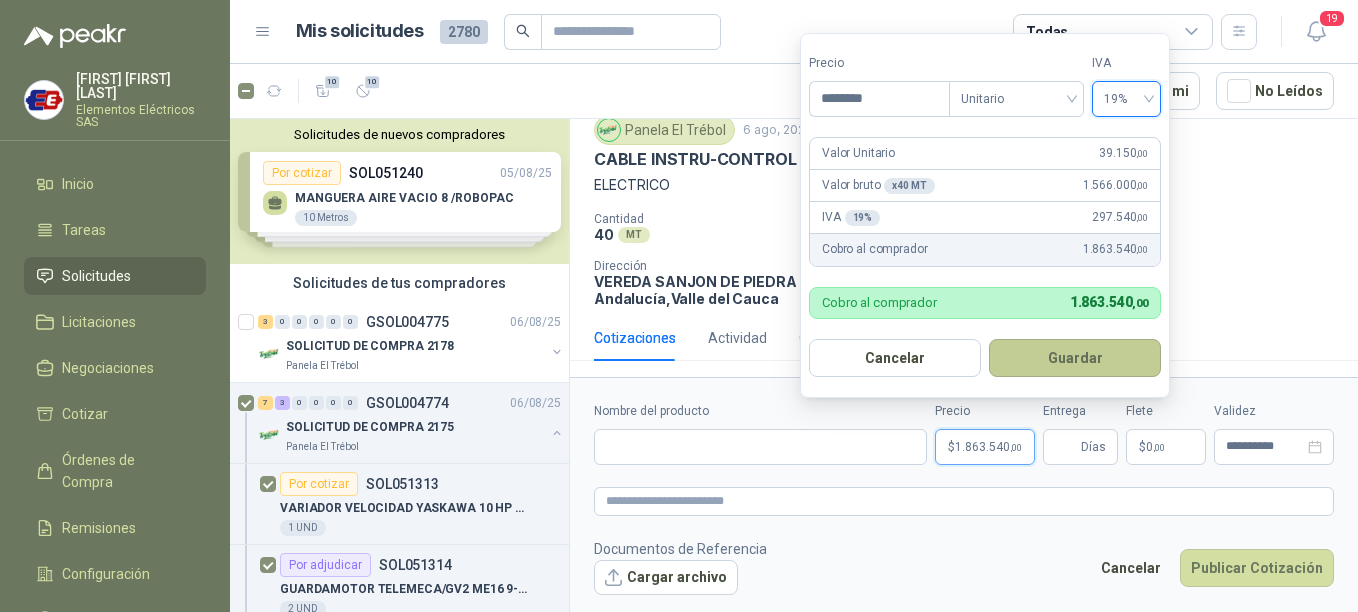 click on "Guardar" at bounding box center (1075, 358) 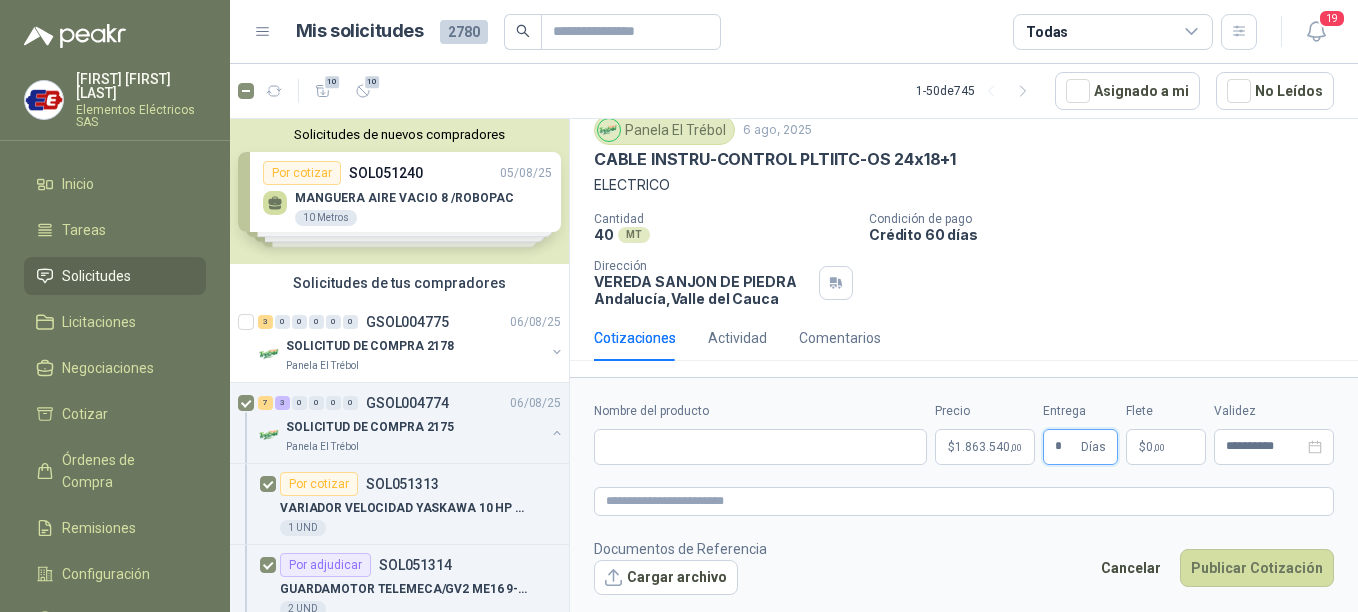 type on "*" 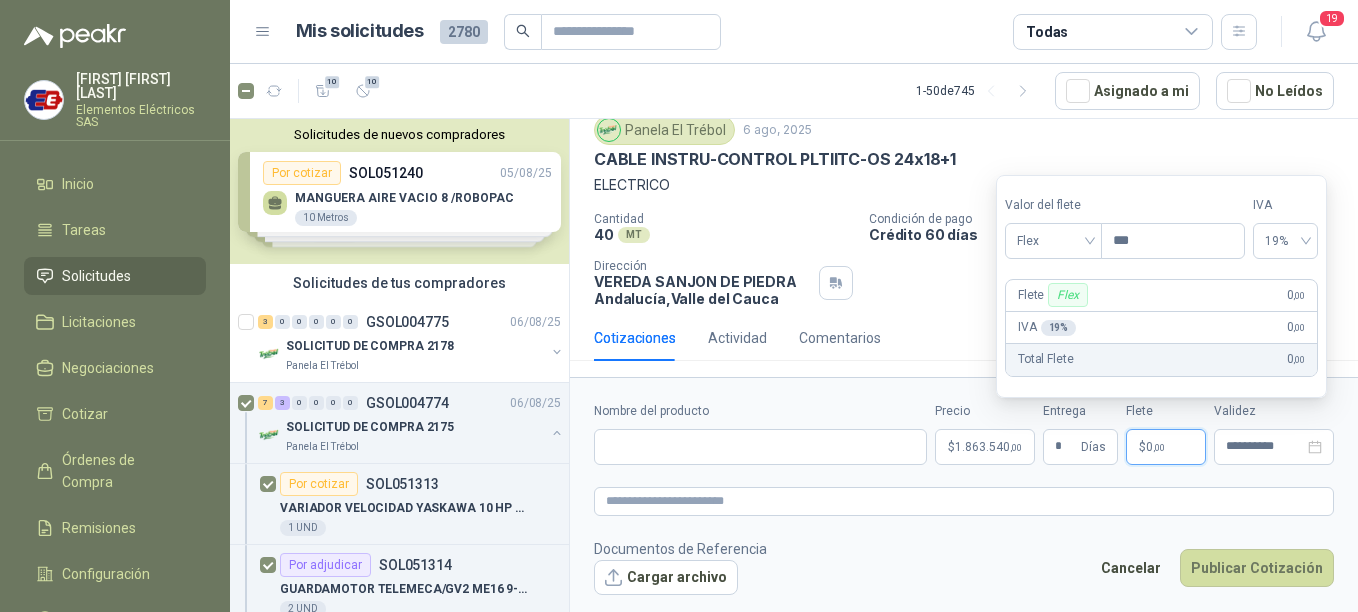 click on ",00" at bounding box center (1159, 447) 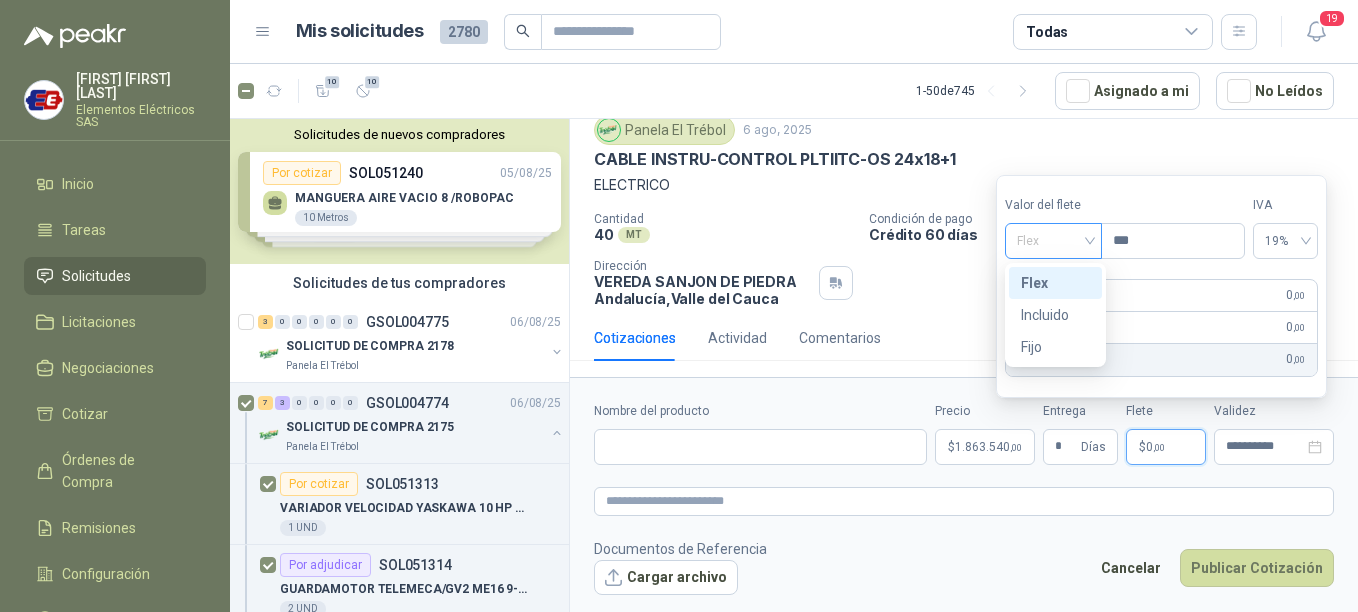 click on "Flex" at bounding box center [1053, 241] 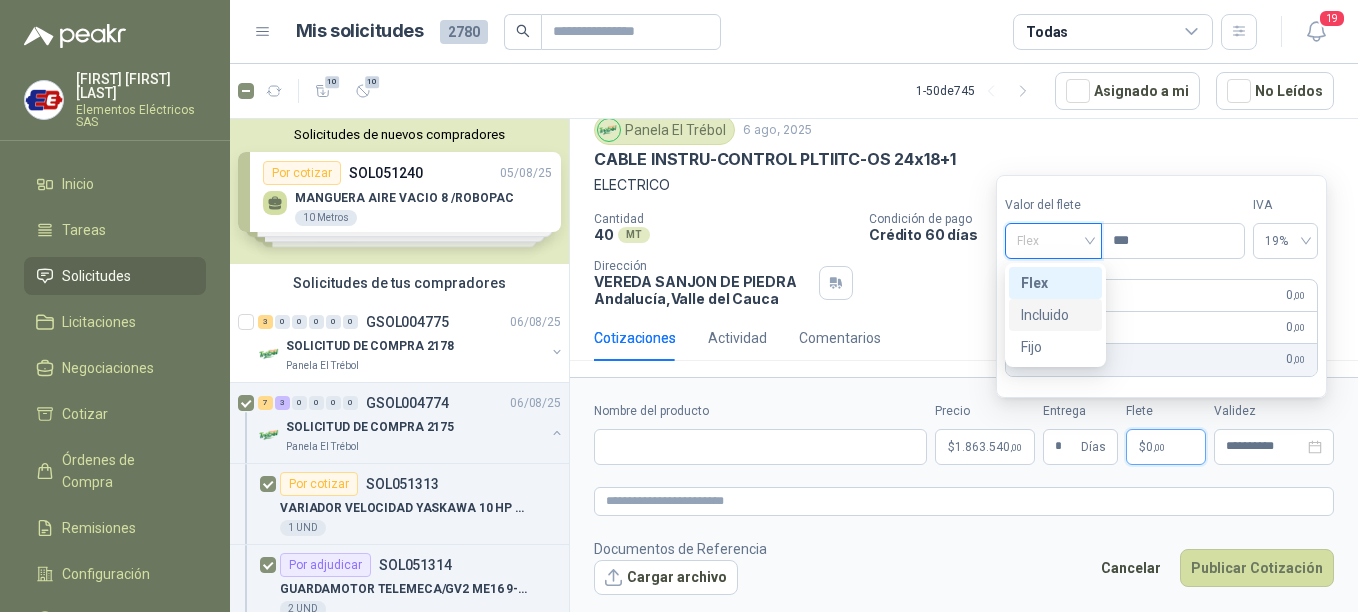 click on "Incluido" at bounding box center (1055, 315) 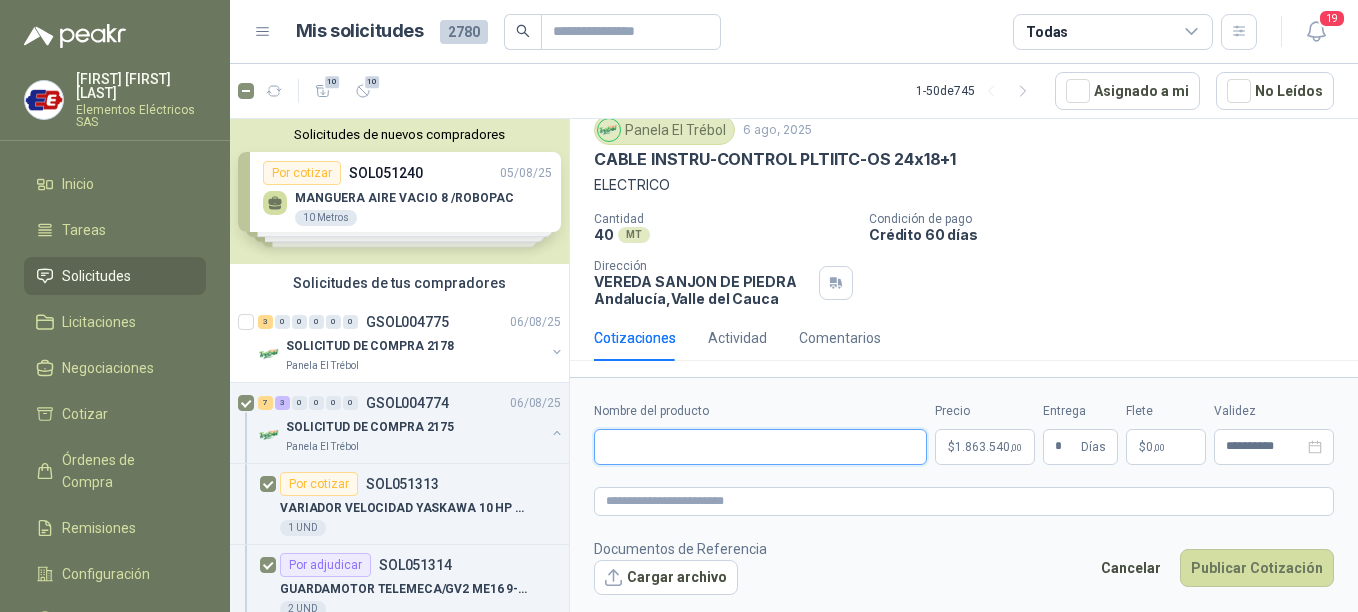 click on "Nombre del producto" at bounding box center [760, 447] 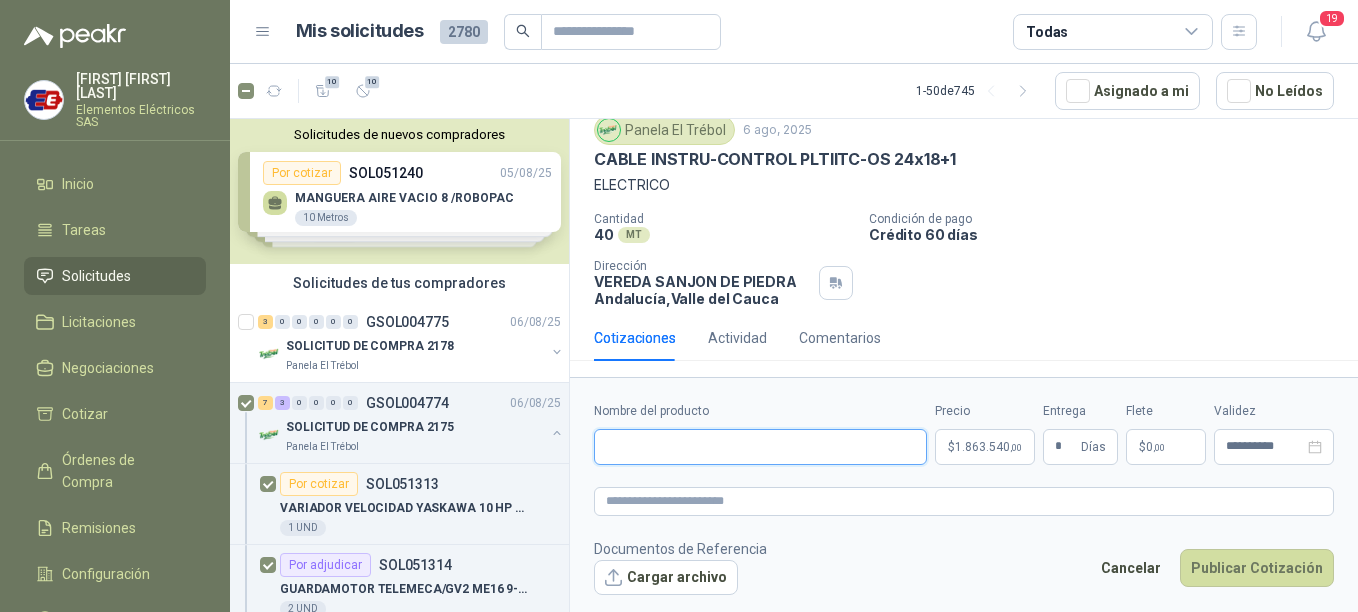 click on "Nombre del producto" at bounding box center [760, 447] 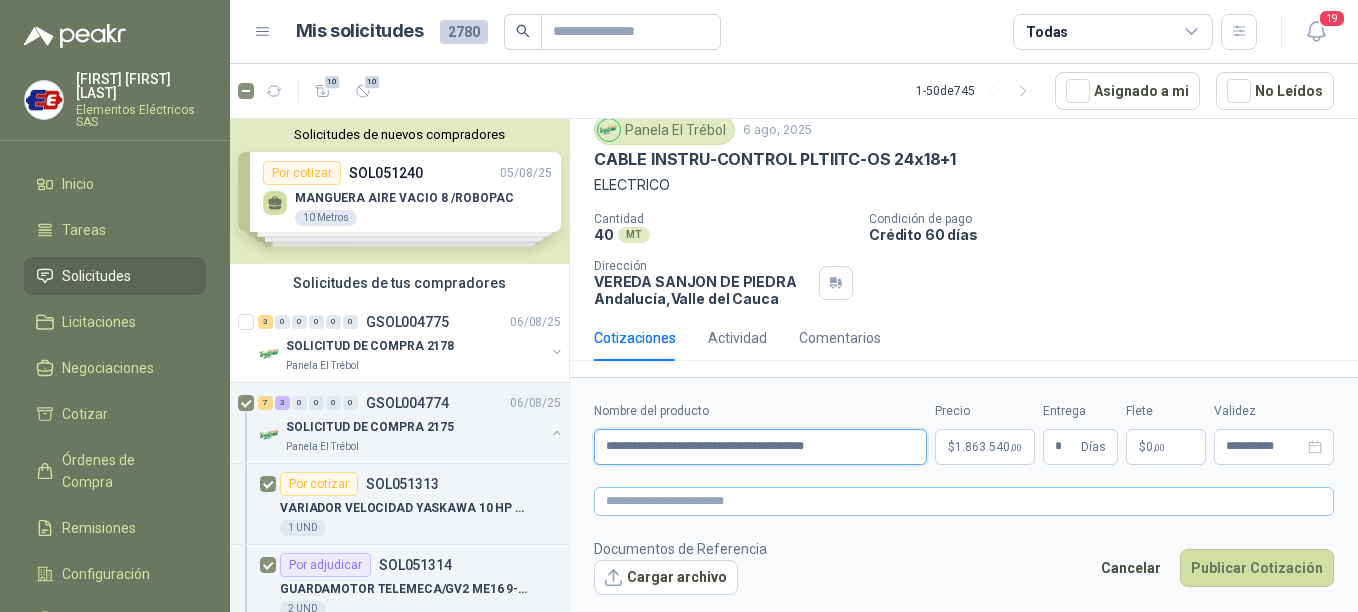 type on "**********" 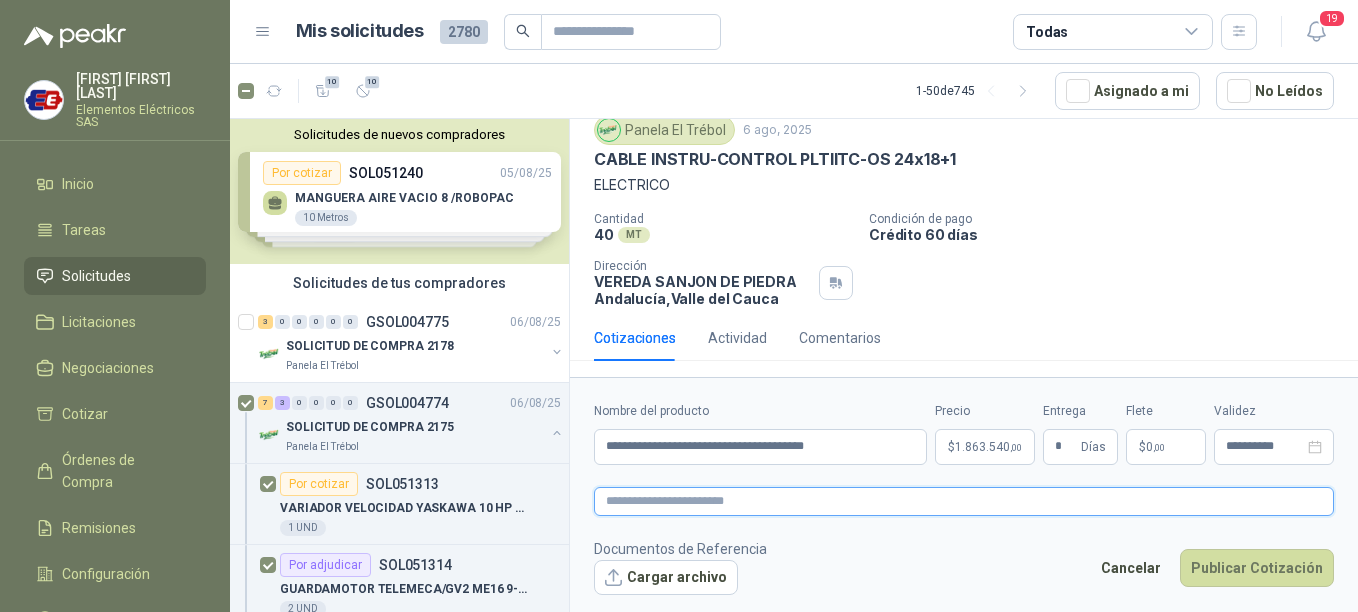 click at bounding box center [964, 501] 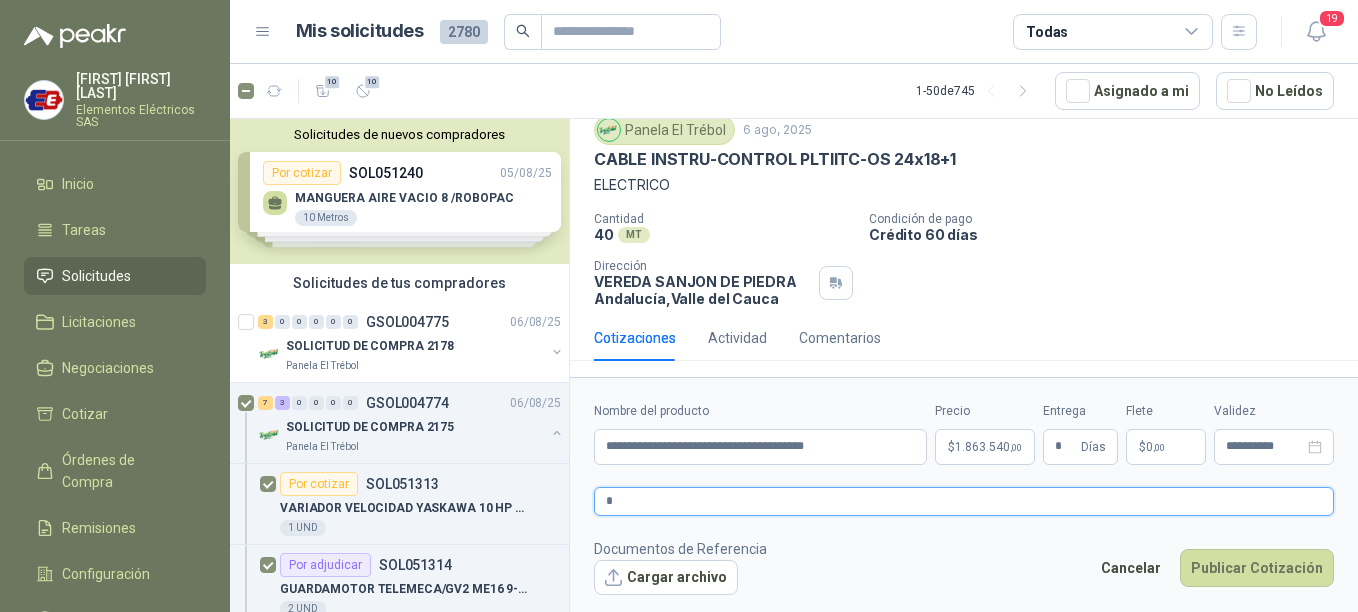 type 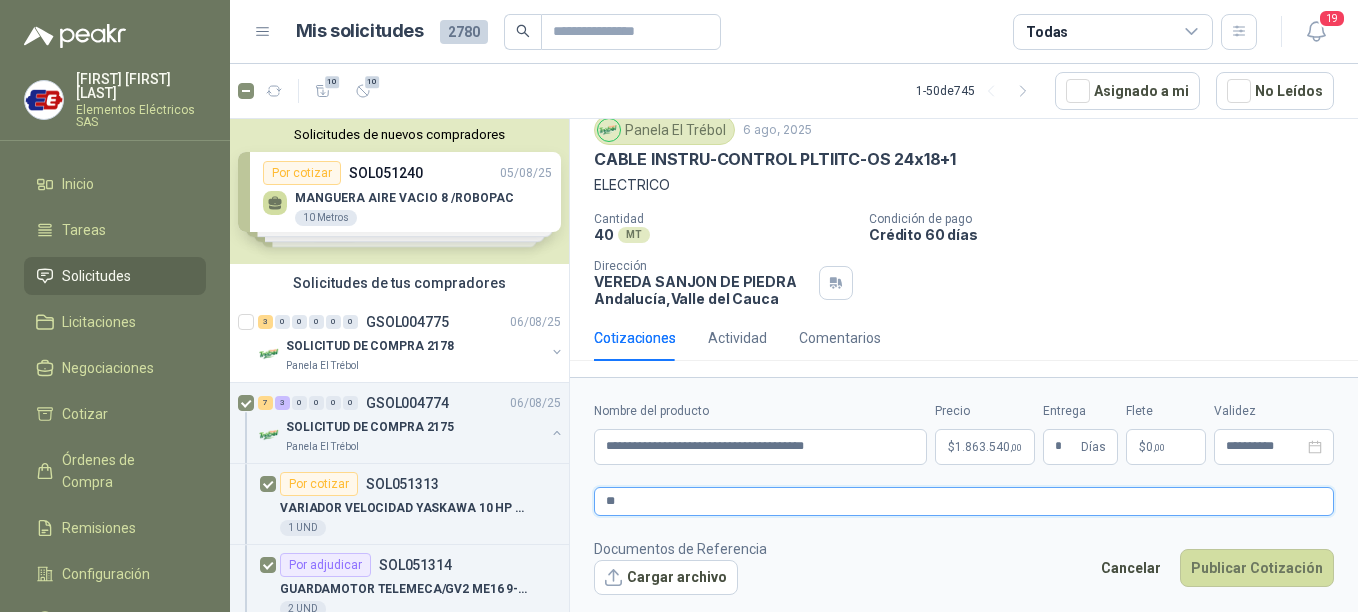 type 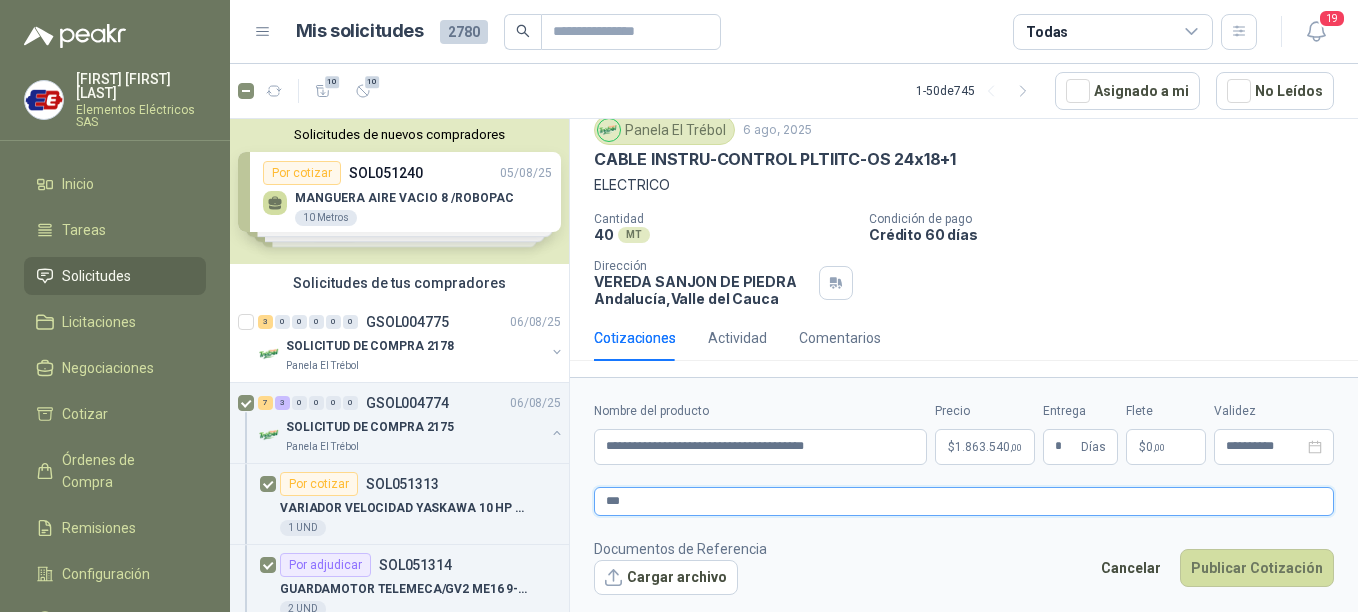 type 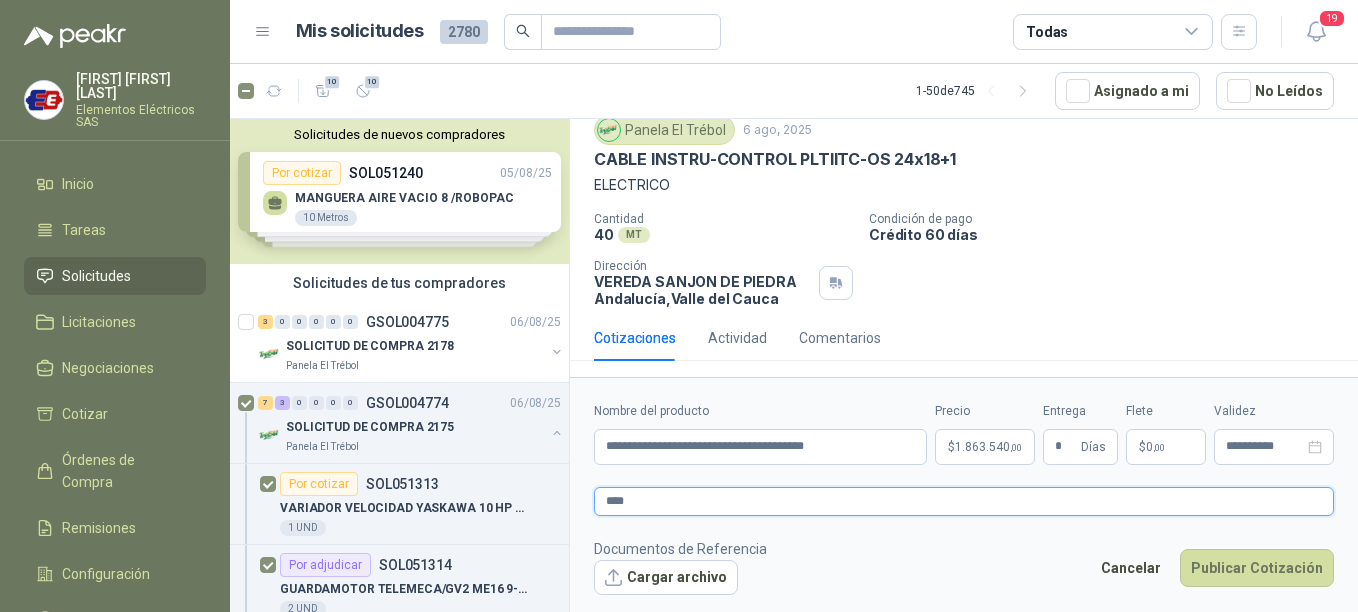type 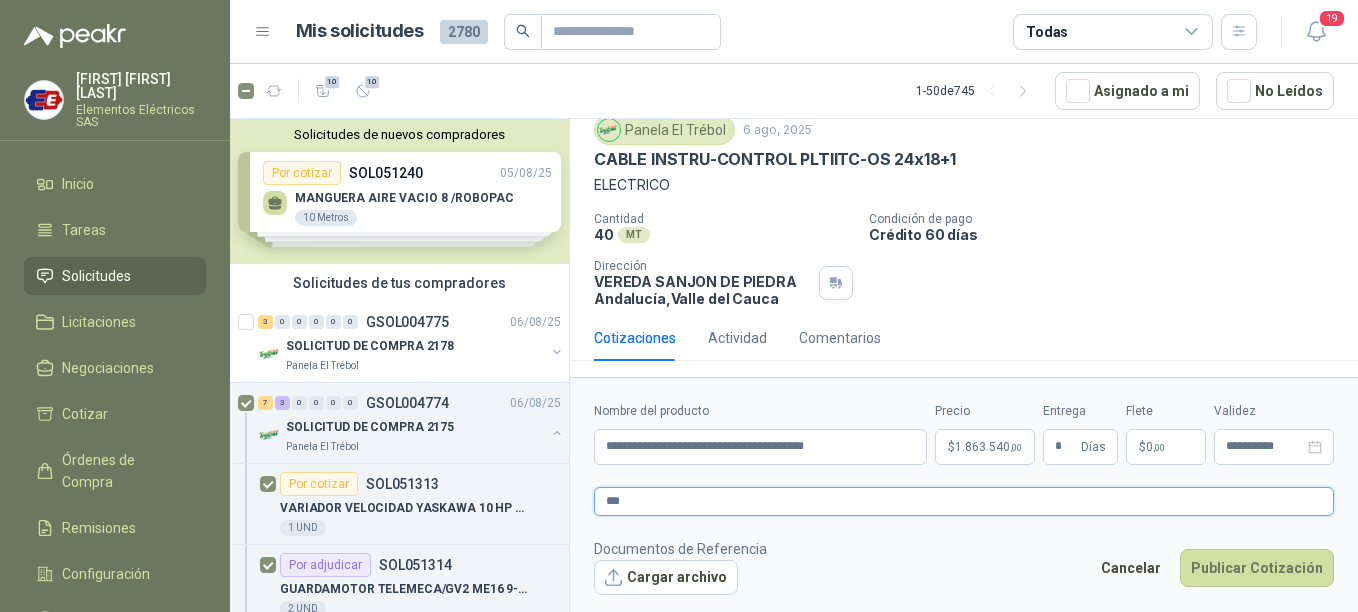 type 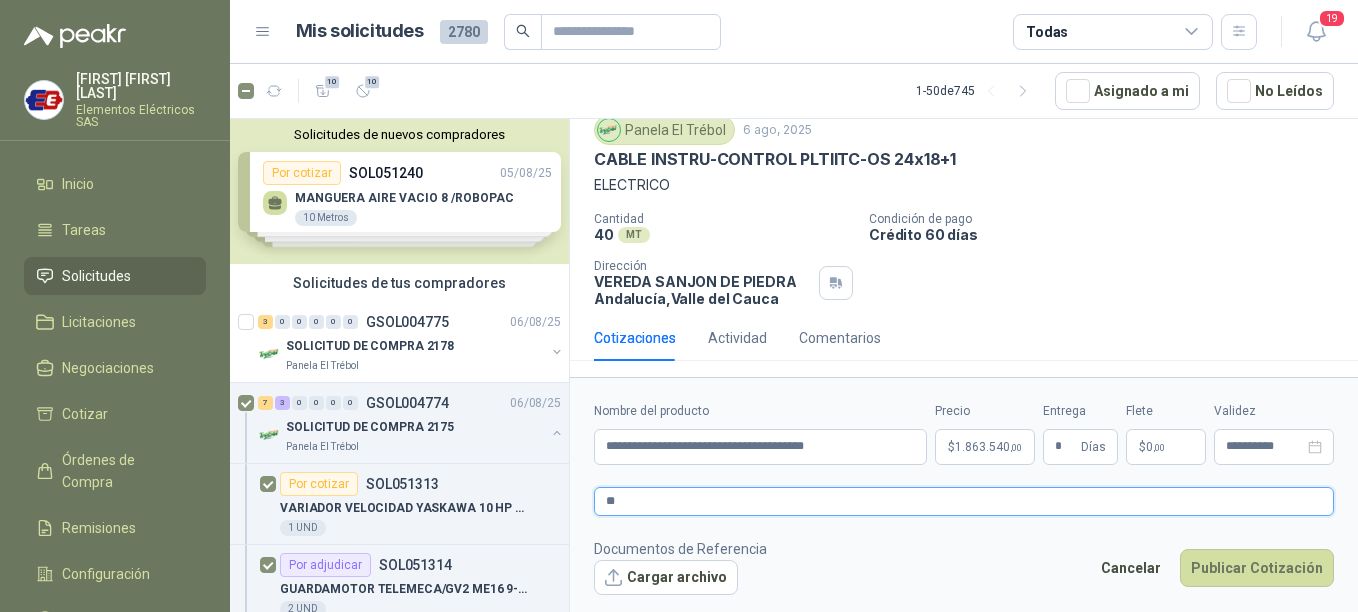 type 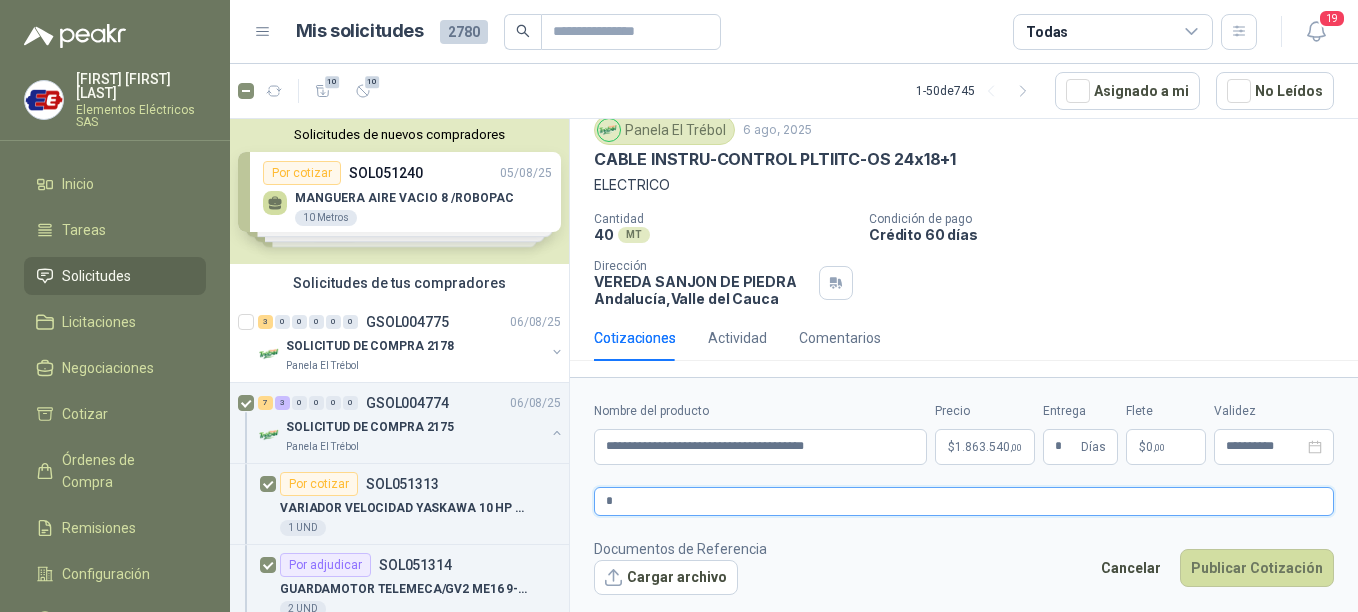 type 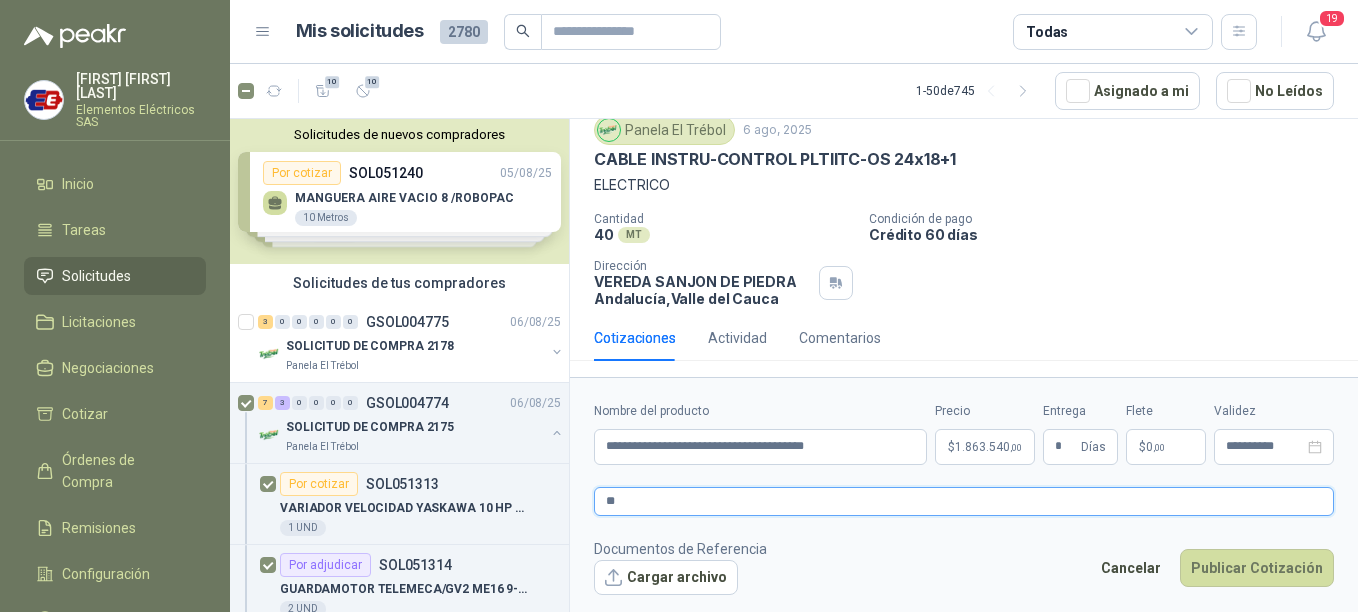 type 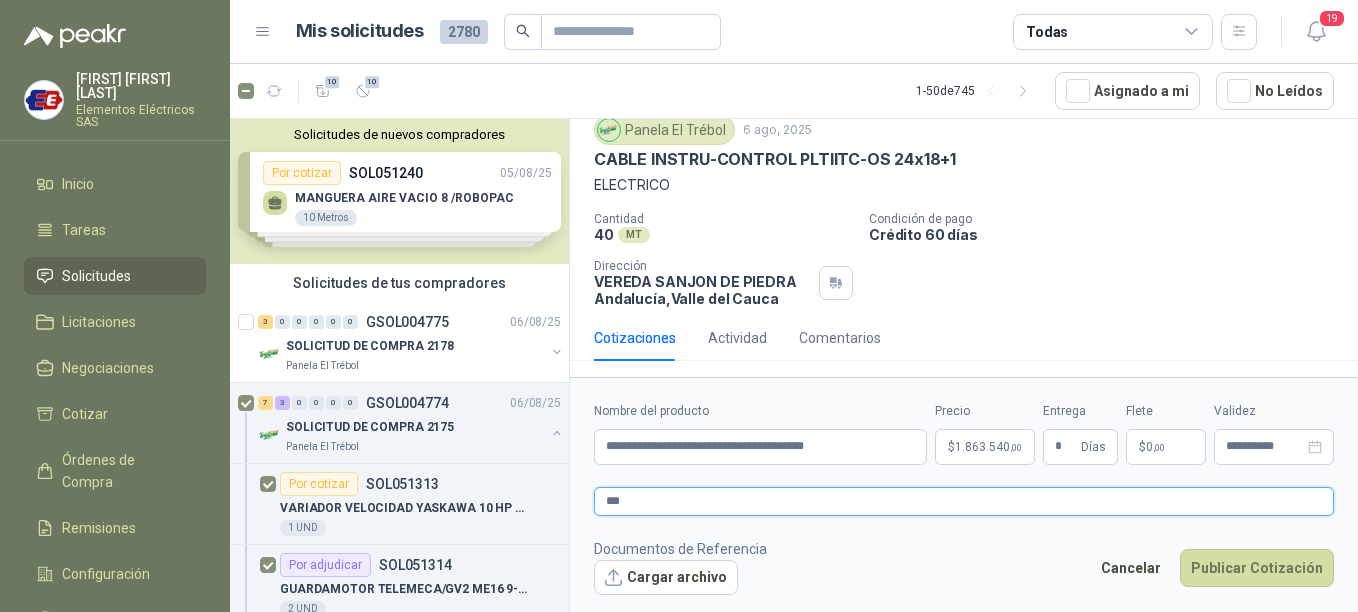 type 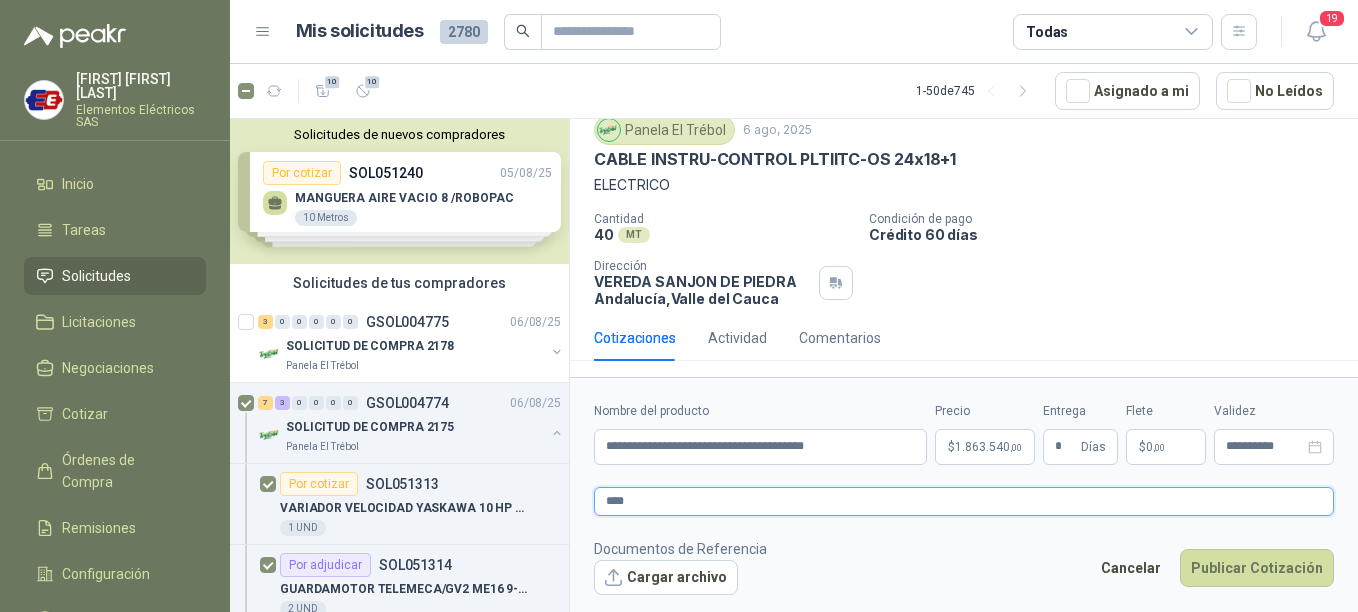 type 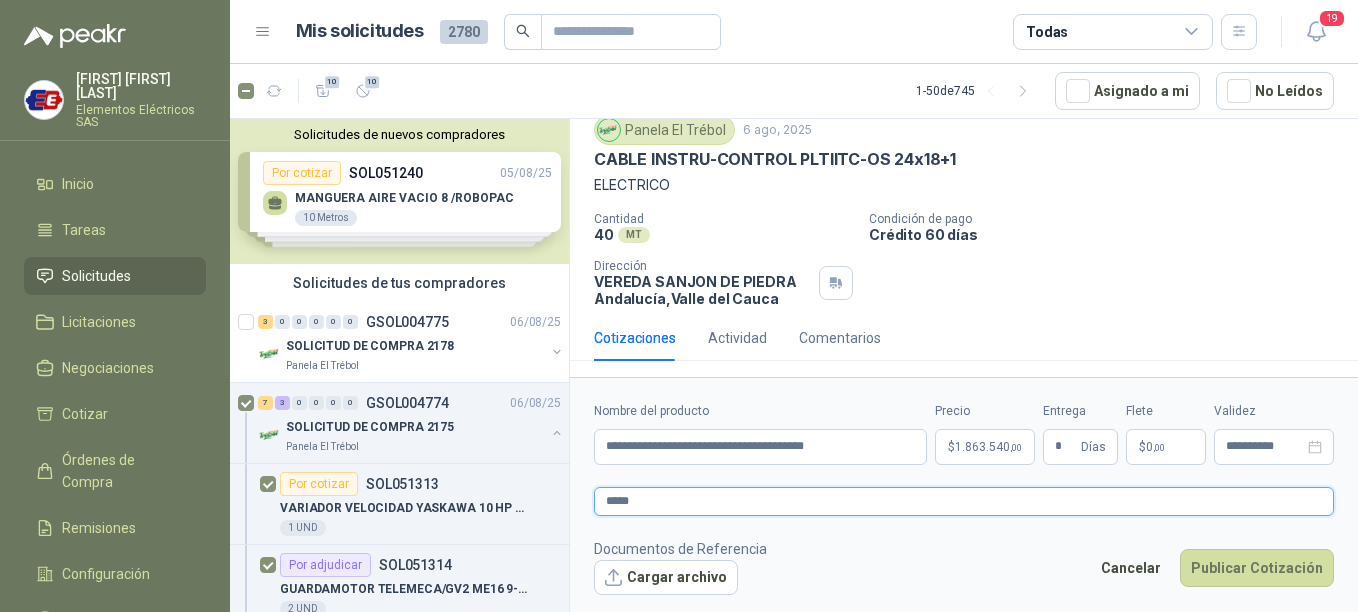 type 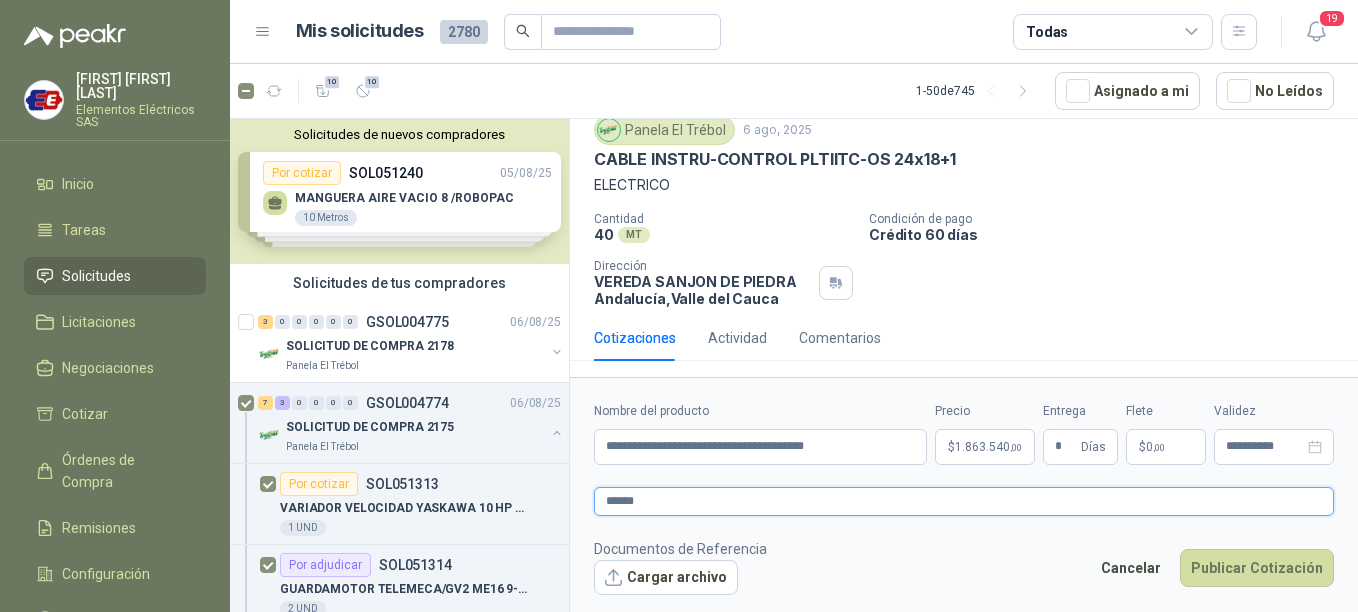 type 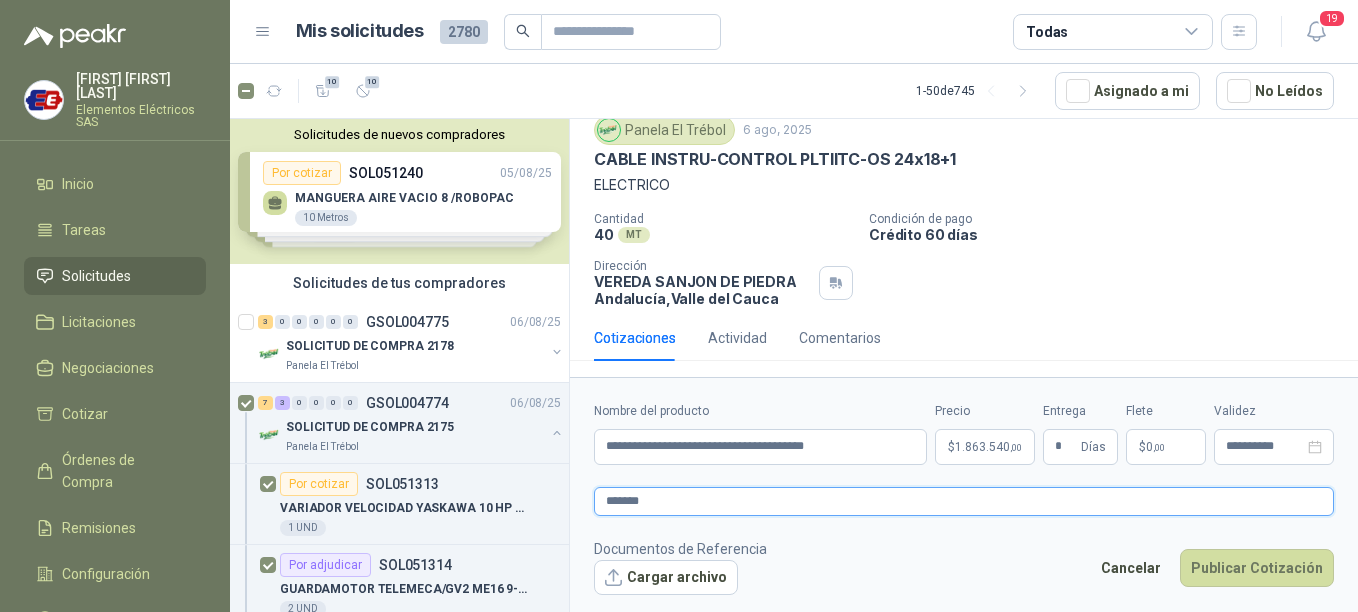 type 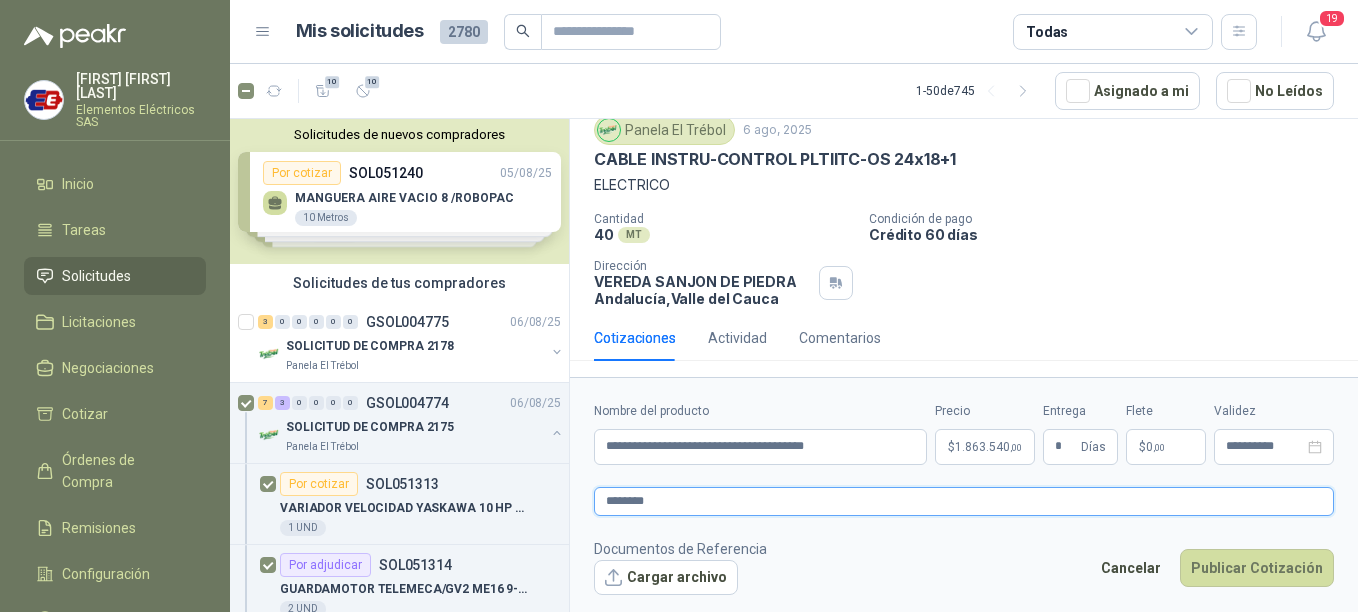 type 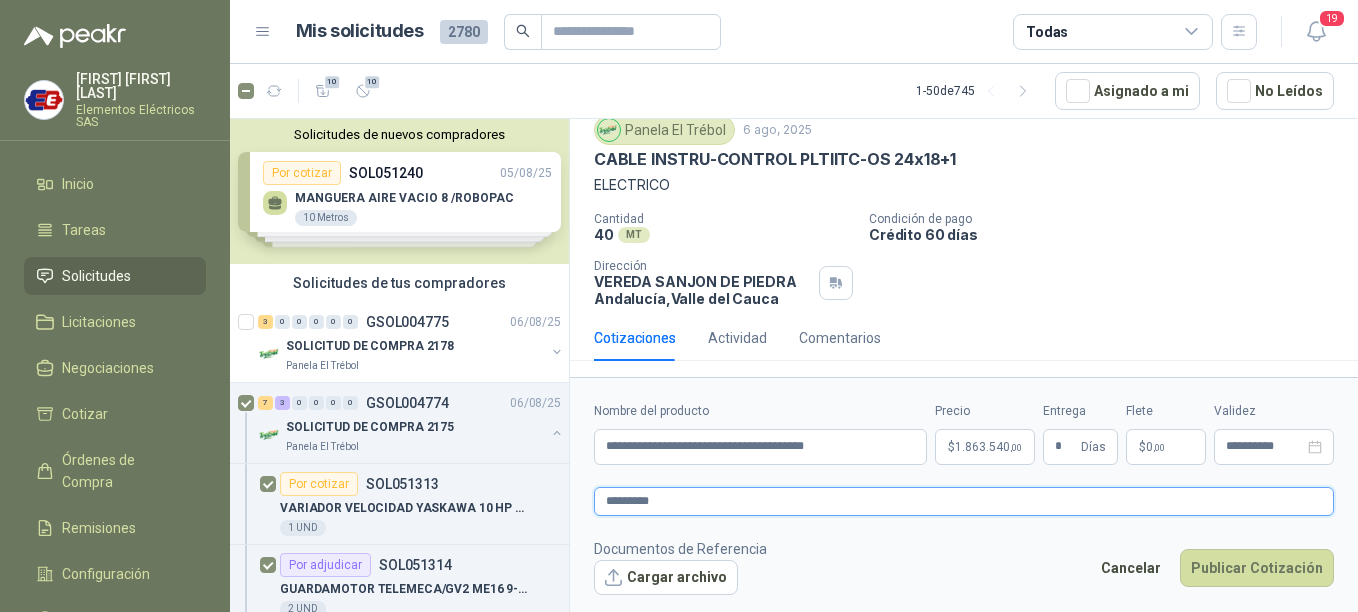 type 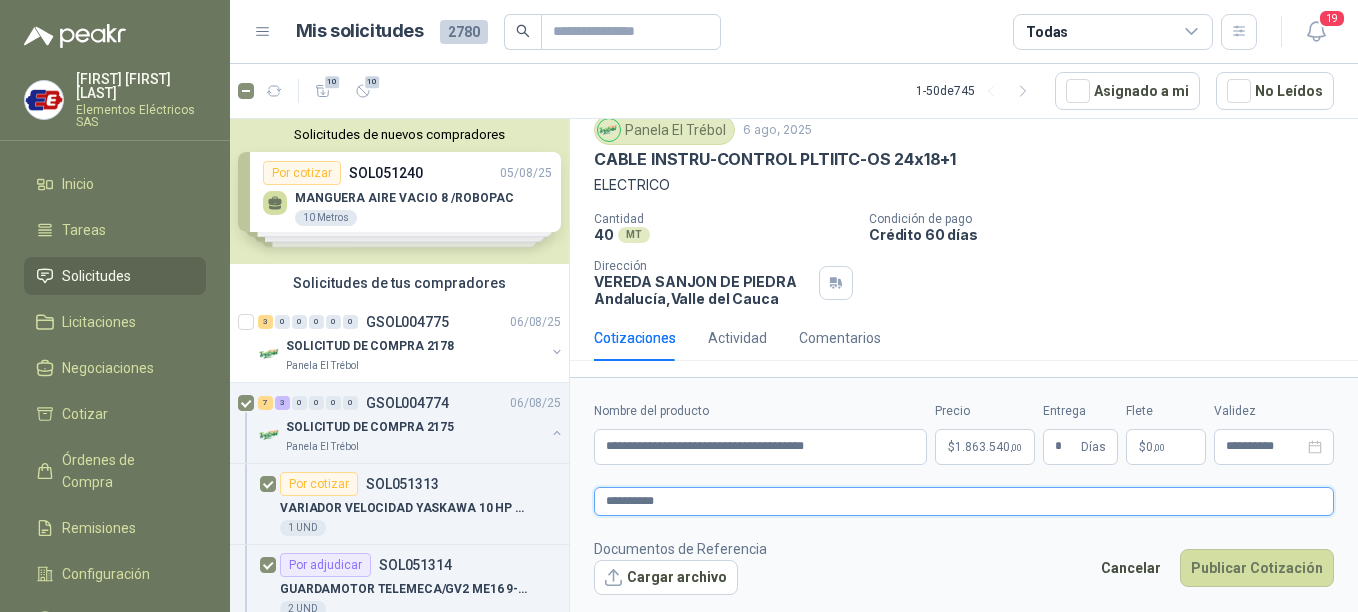 type 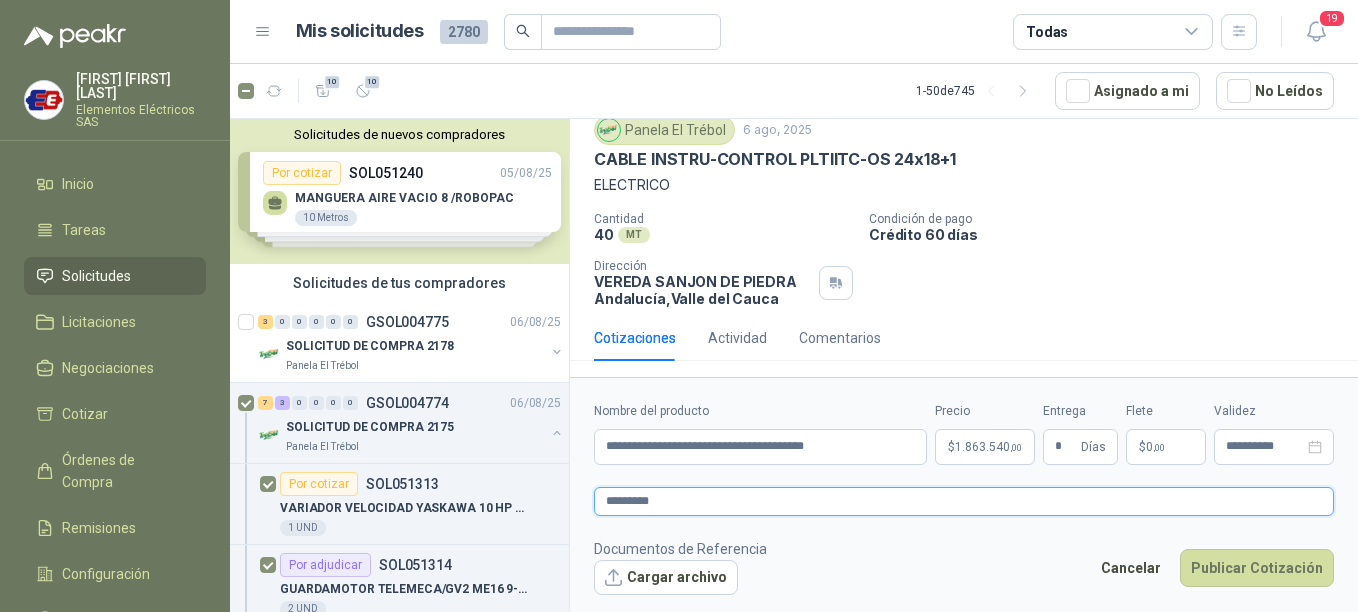 type 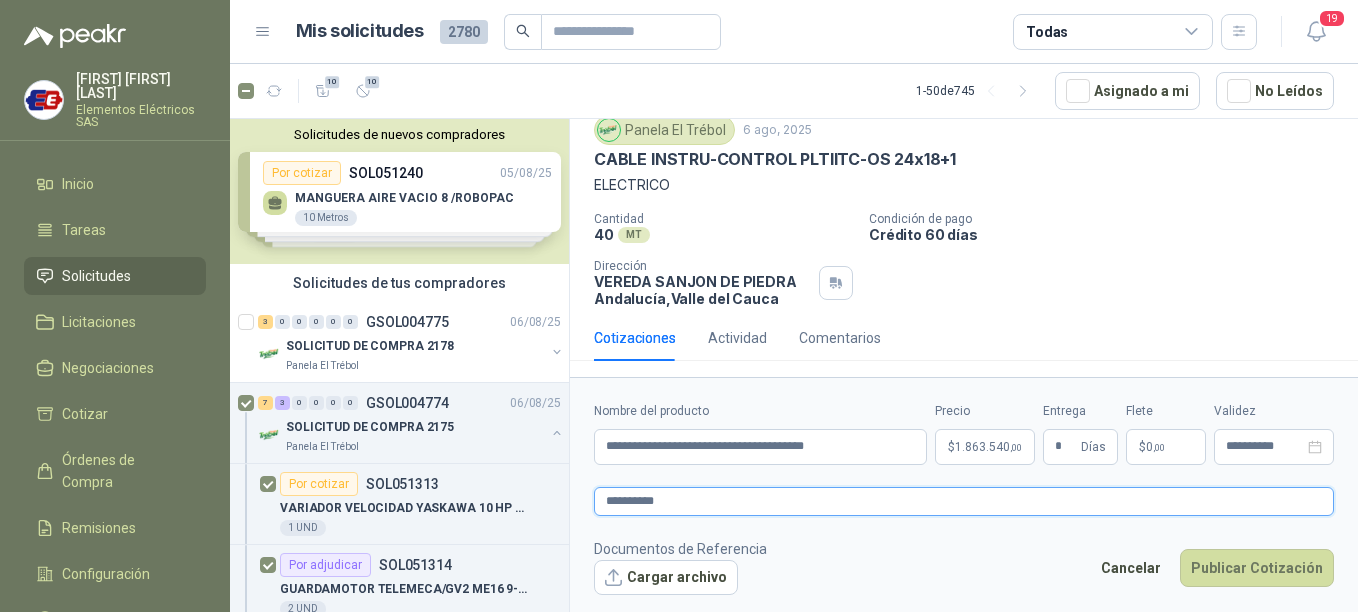 type 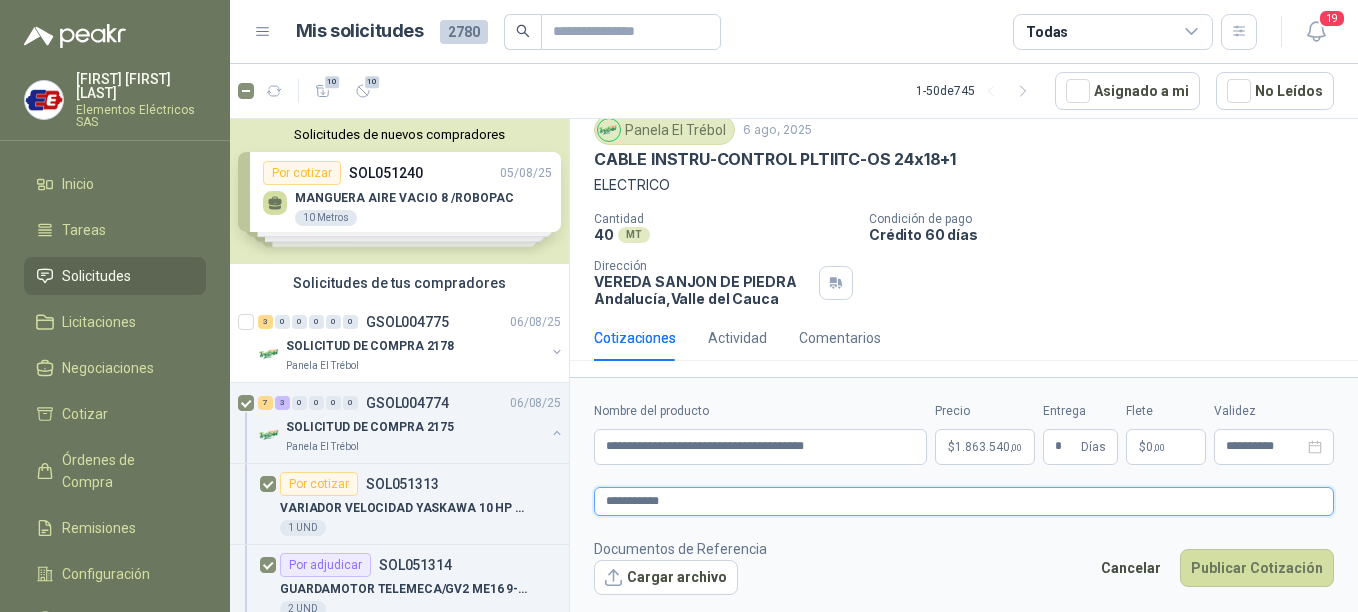 type 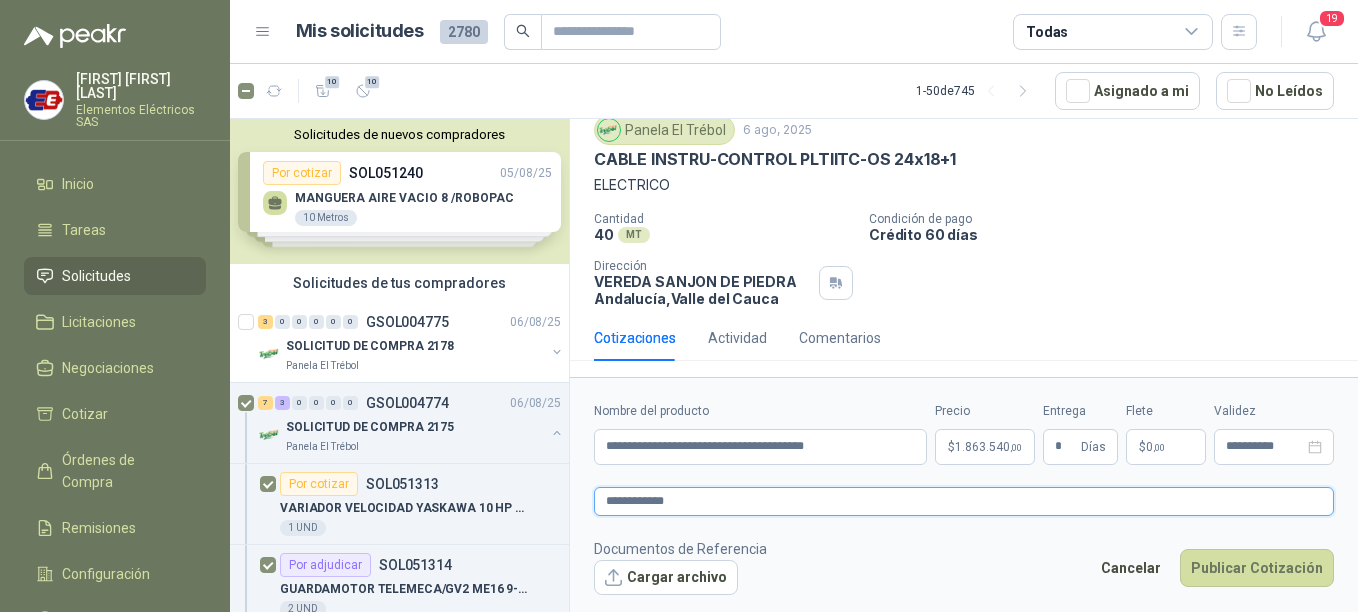 type 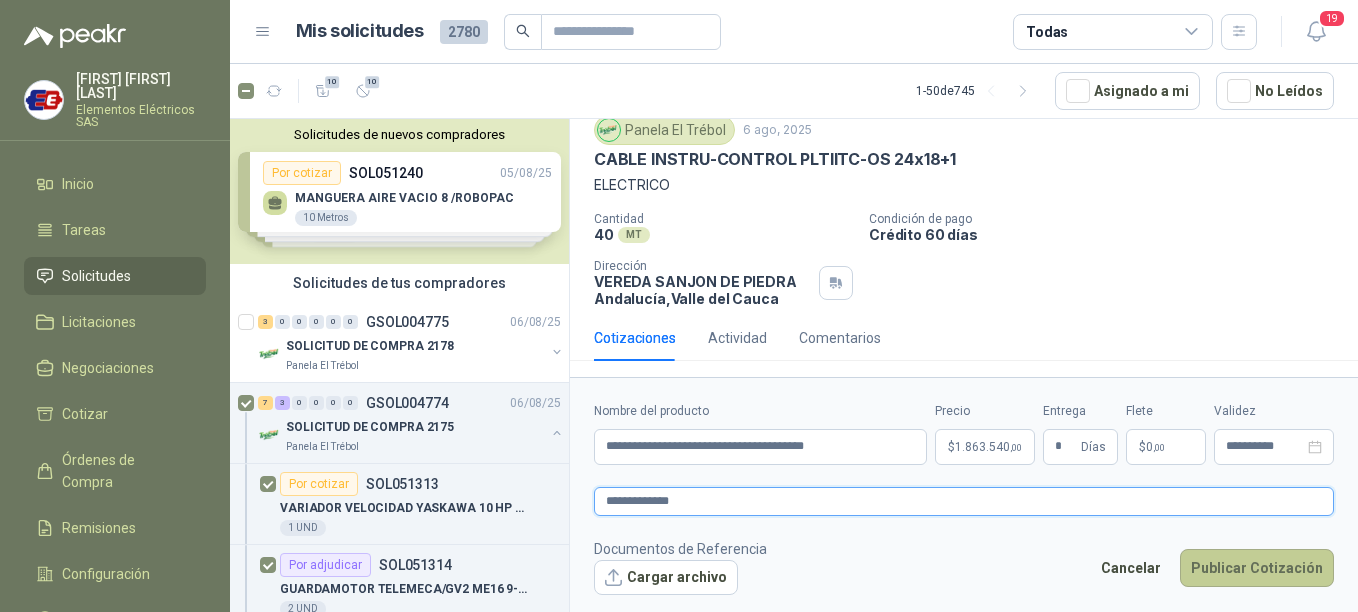 type on "**********" 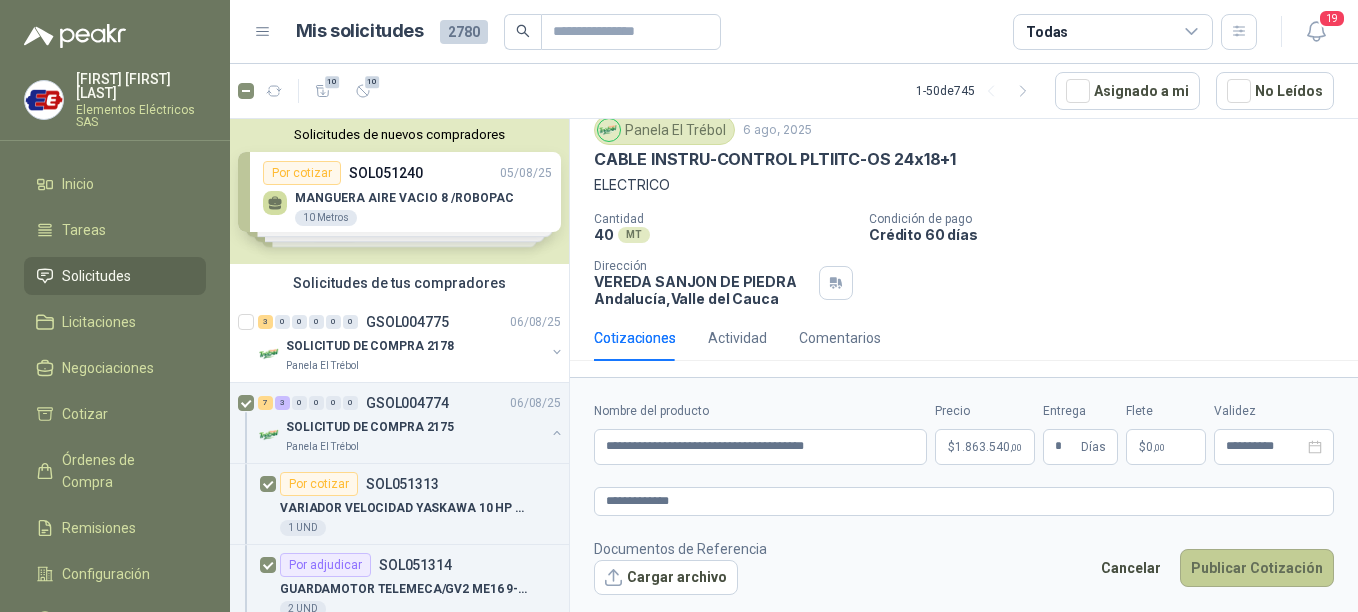 click on "Publicar Cotización" at bounding box center [1257, 568] 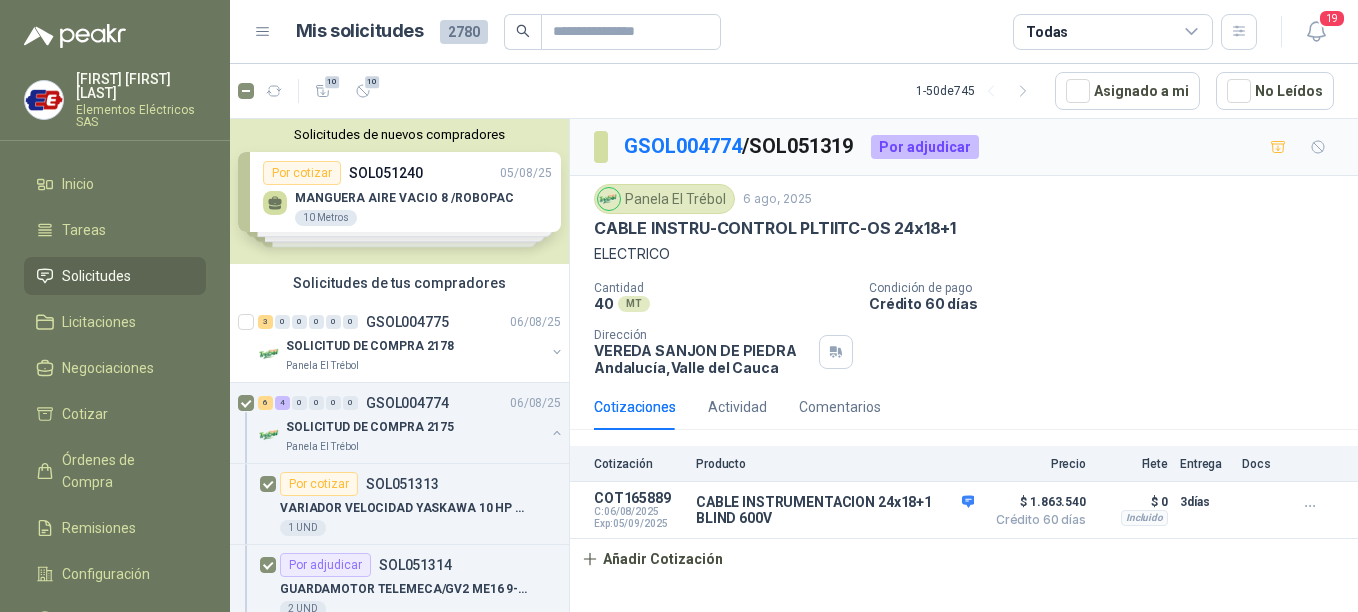 scroll, scrollTop: 0, scrollLeft: 0, axis: both 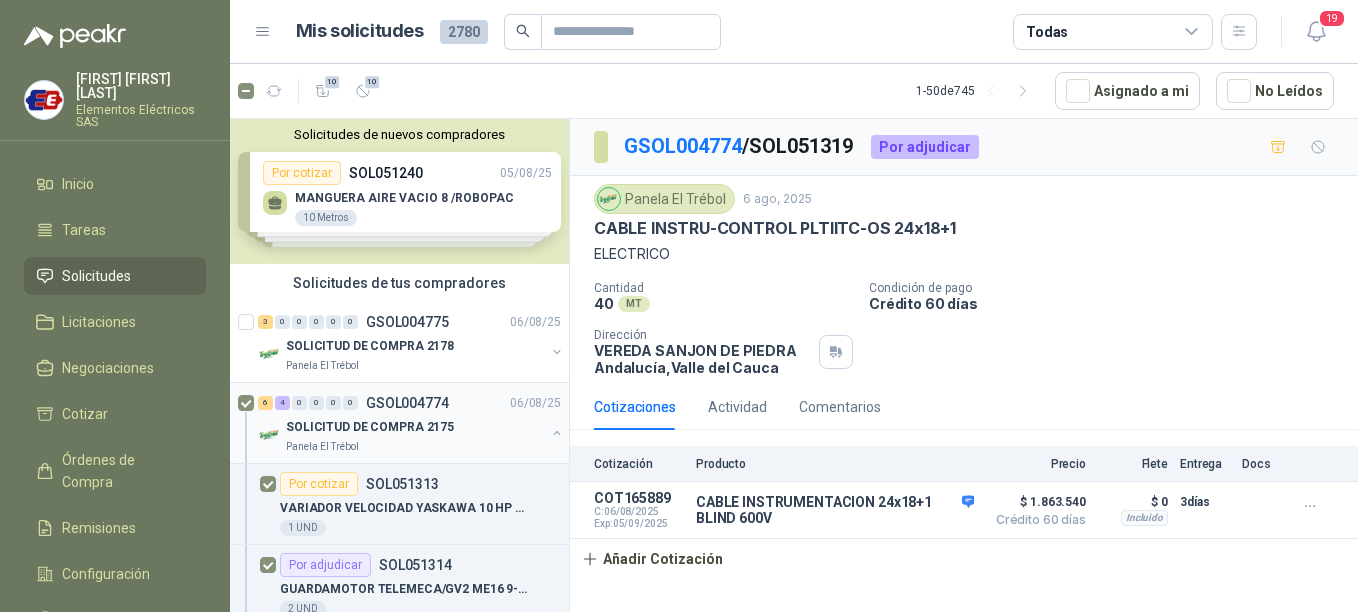 click on "SOLICITUD DE COMPRA 2175" at bounding box center (370, 427) 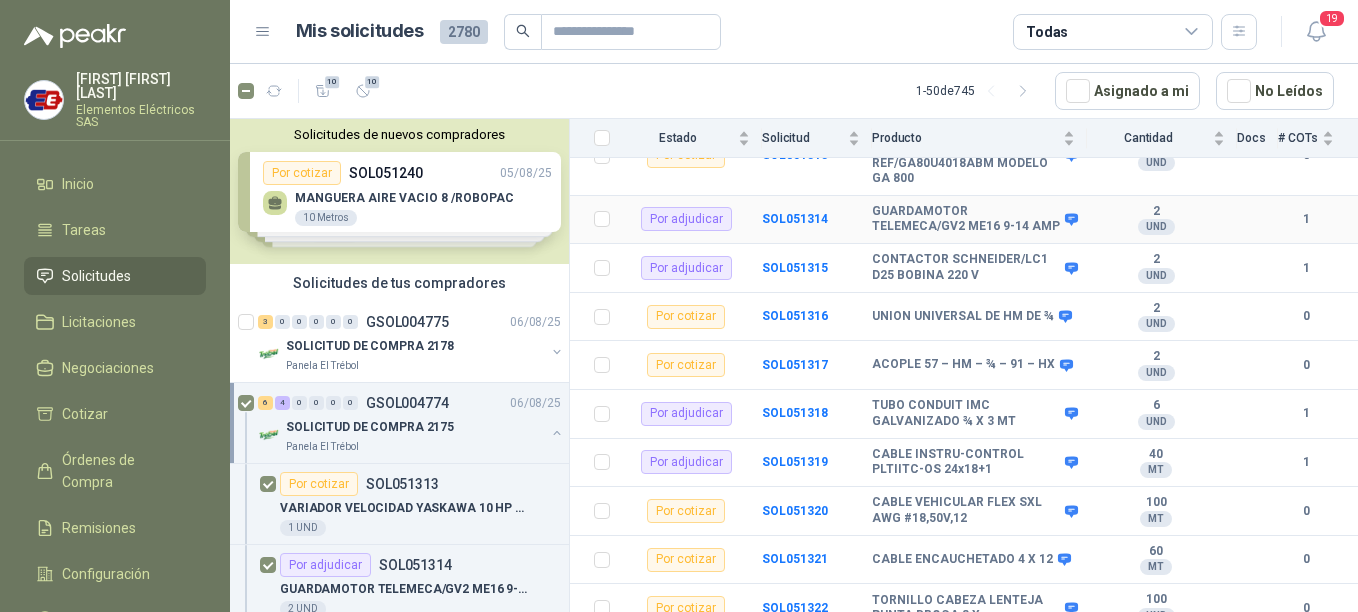 scroll, scrollTop: 299, scrollLeft: 0, axis: vertical 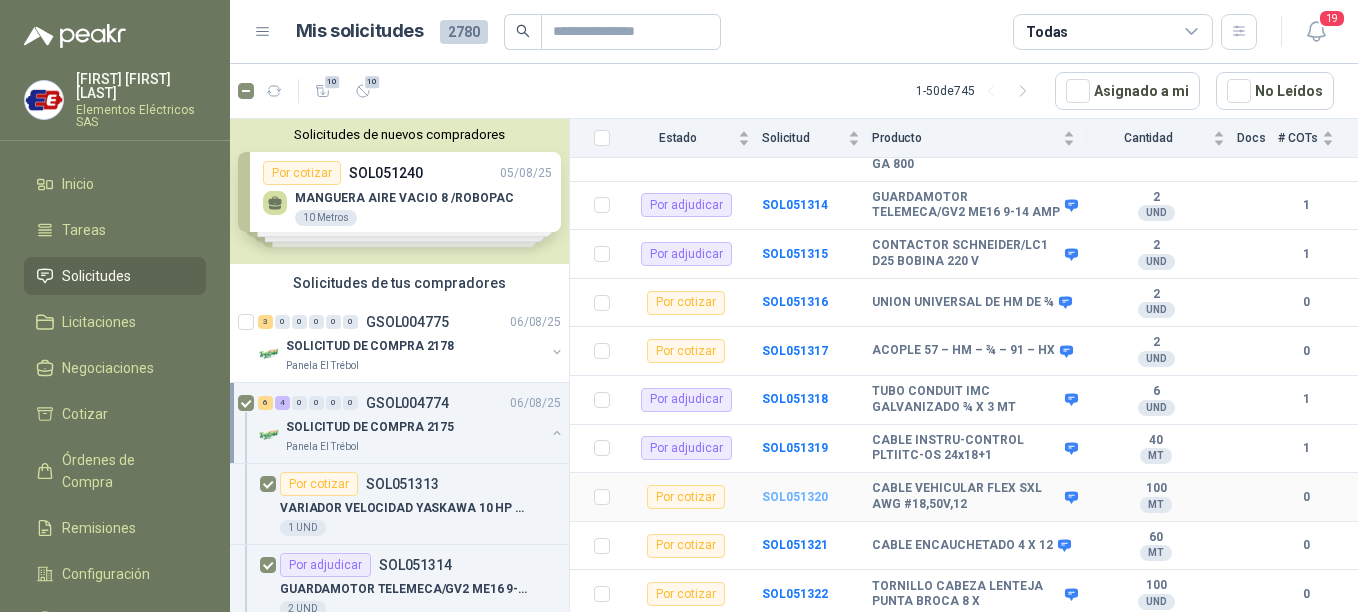 click on "SOL051320" at bounding box center [795, 497] 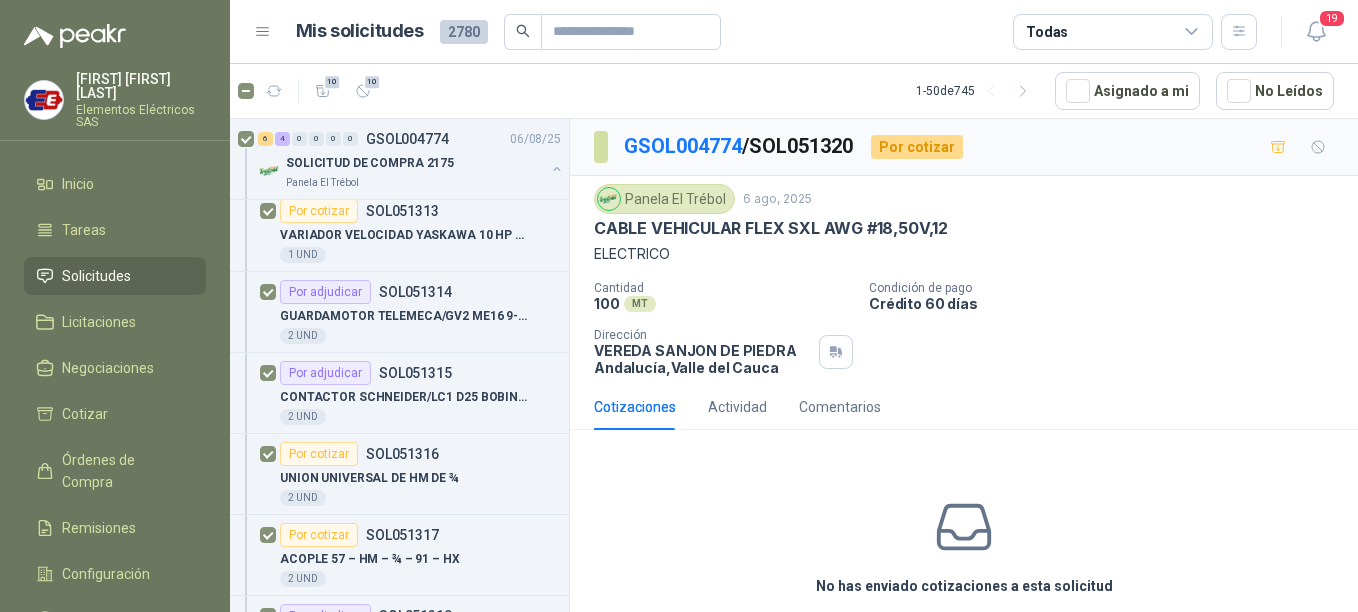 scroll, scrollTop: 600, scrollLeft: 0, axis: vertical 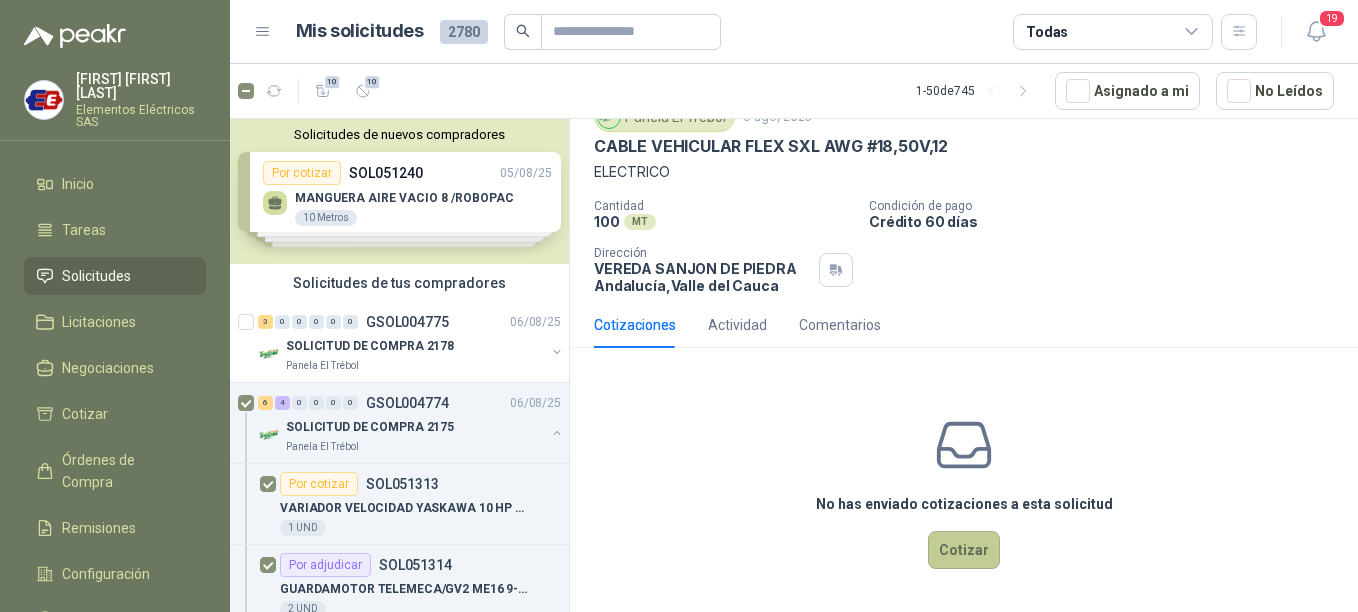 click on "Cotizar" at bounding box center [964, 550] 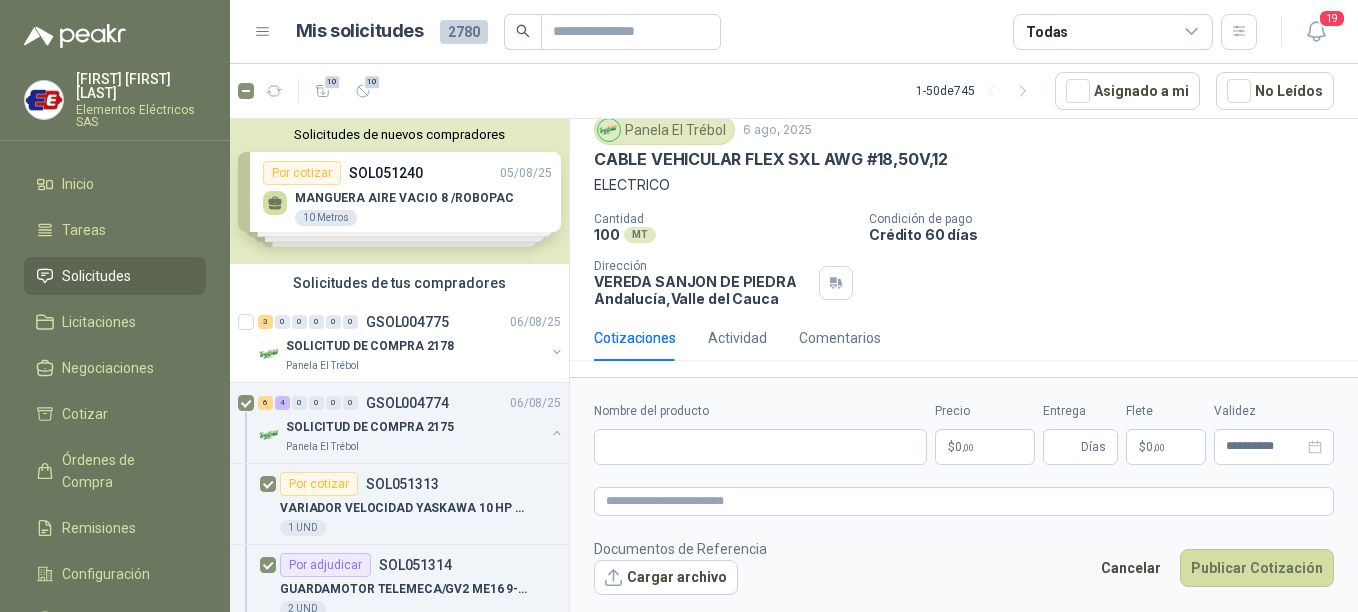 type 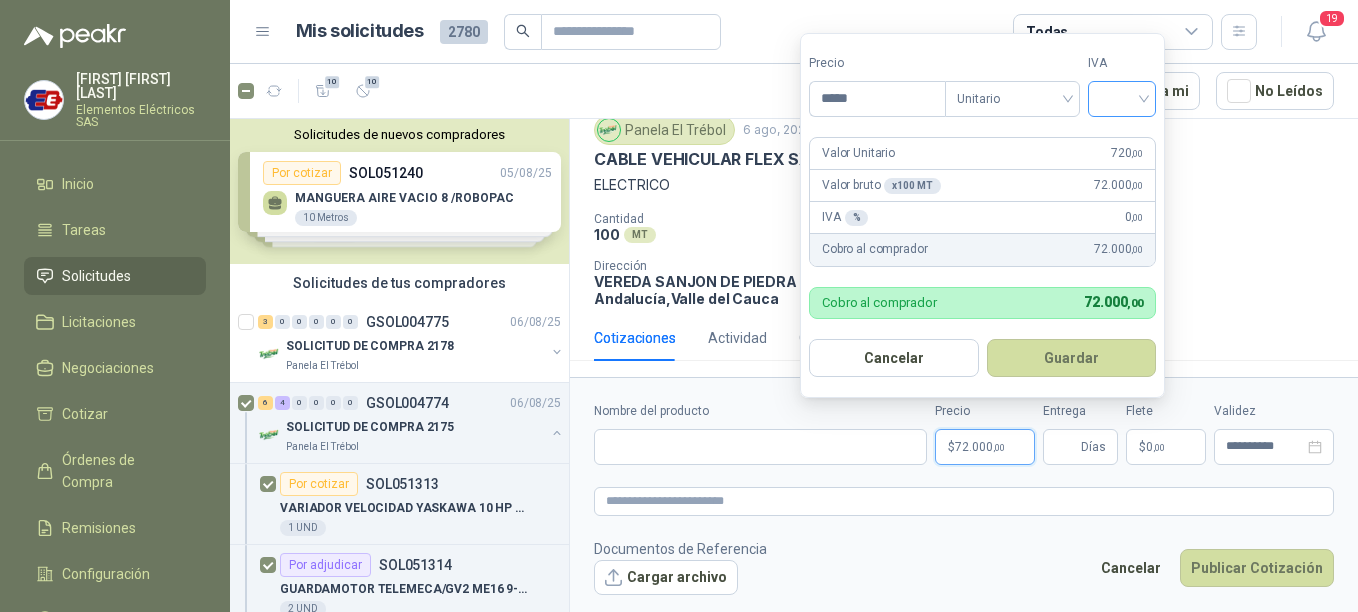 click at bounding box center [1122, 99] 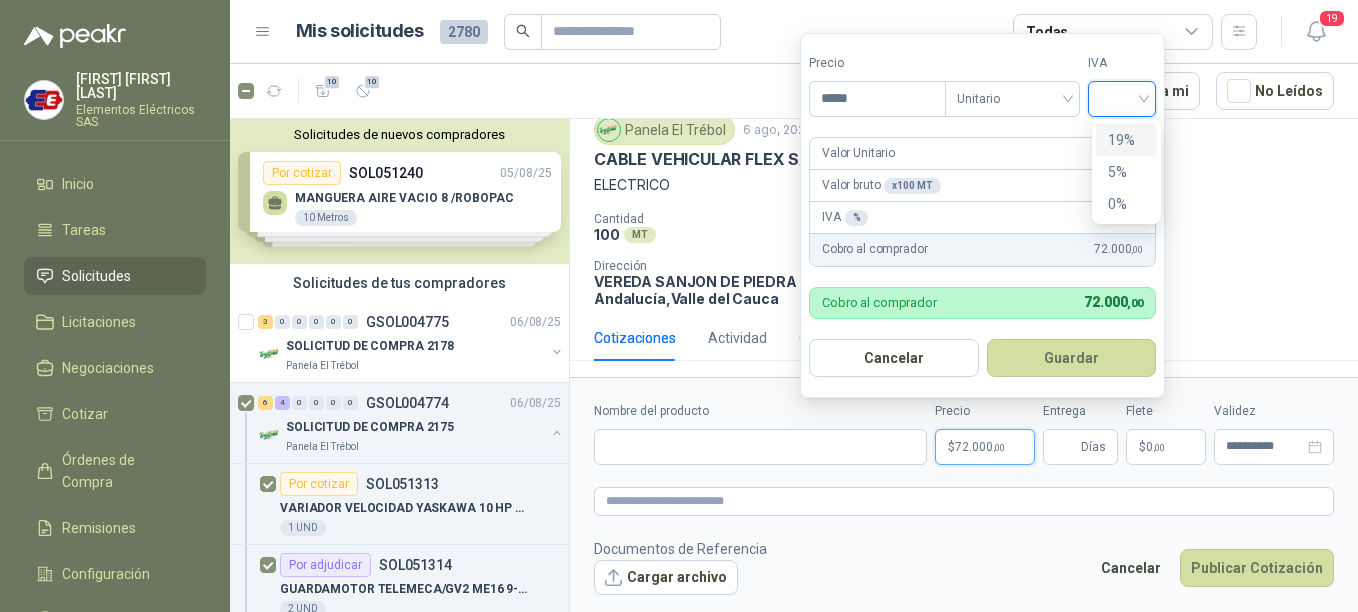 click on "19%" at bounding box center (1126, 140) 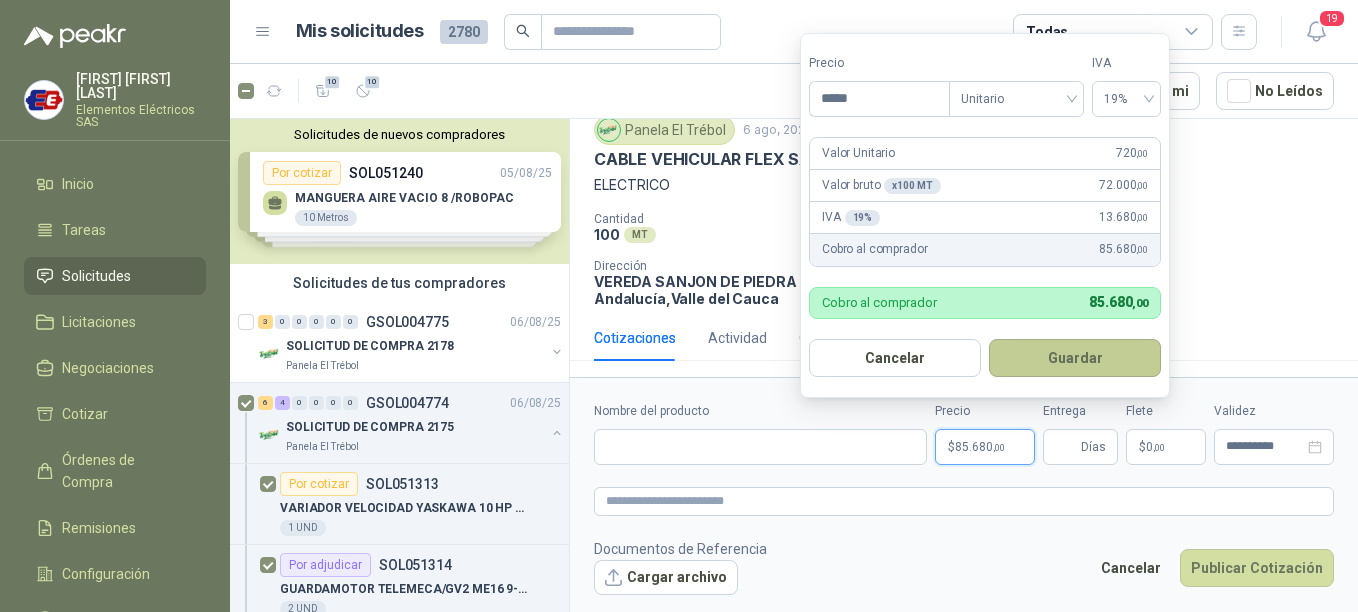 click on "Guardar" at bounding box center (1075, 358) 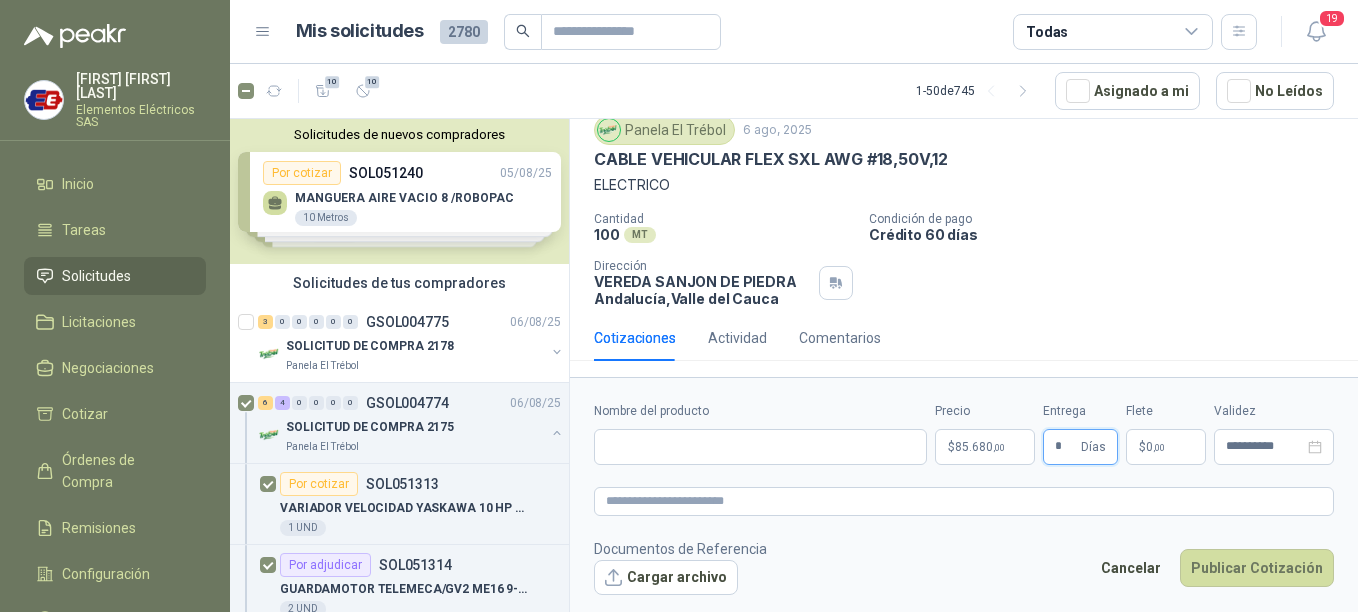 type on "*" 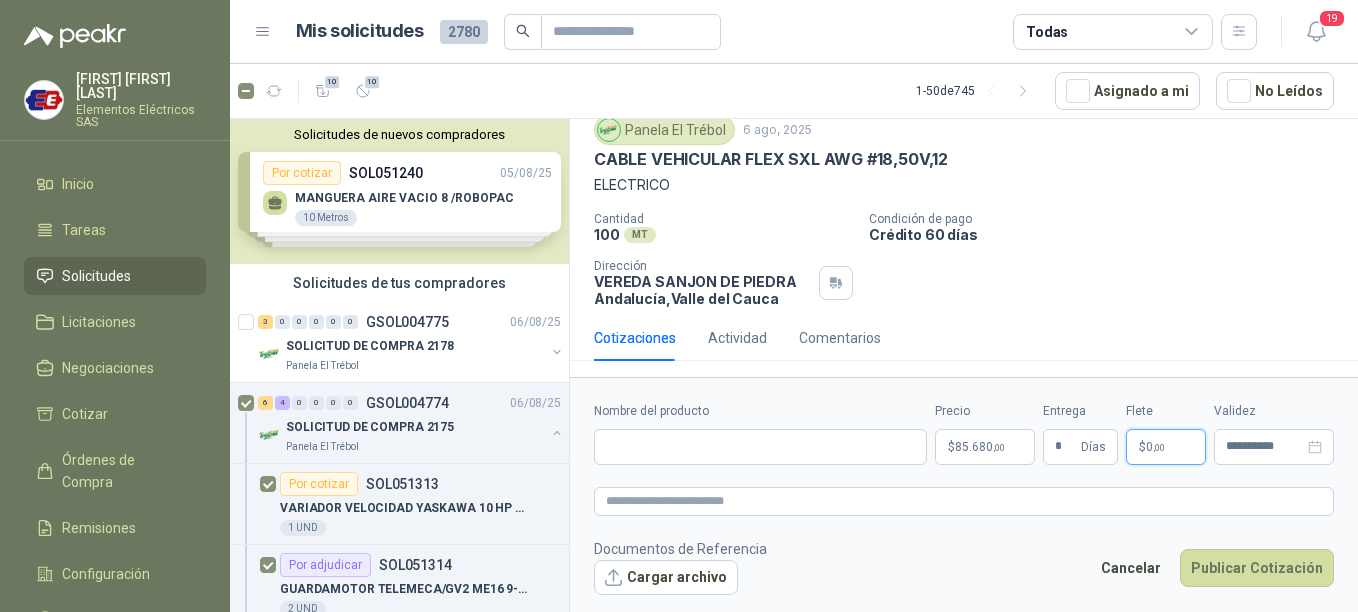 click on "$    0 ,00" at bounding box center (1166, 447) 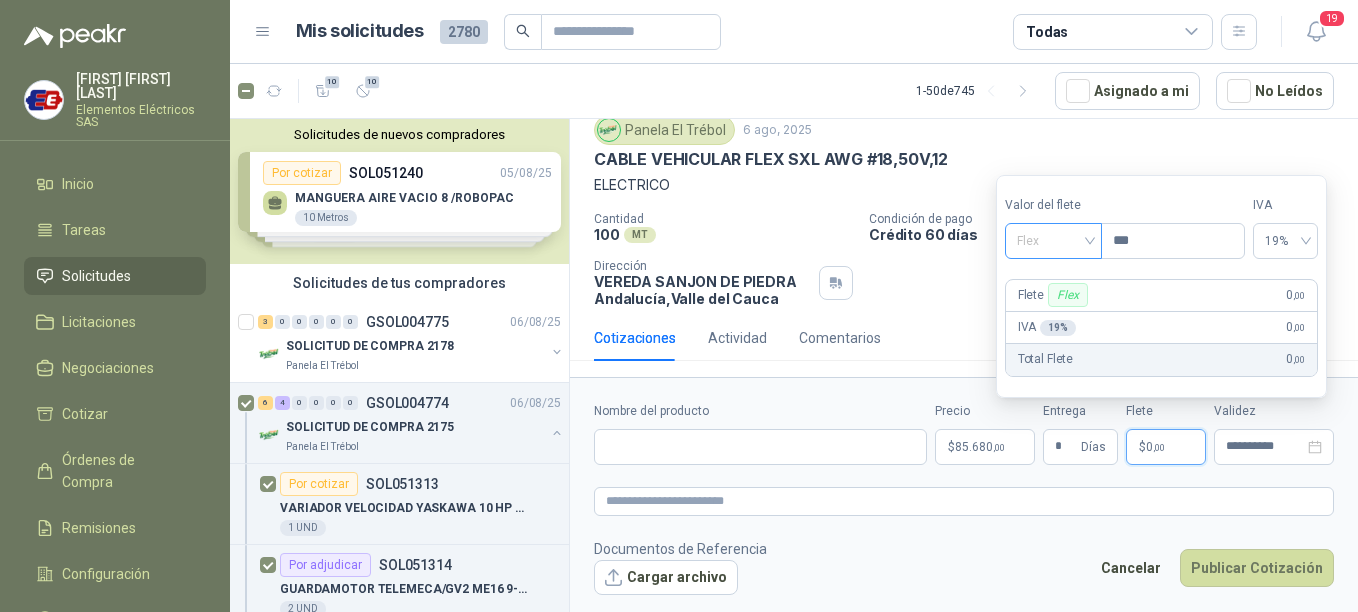 click on "Flex" at bounding box center (1053, 241) 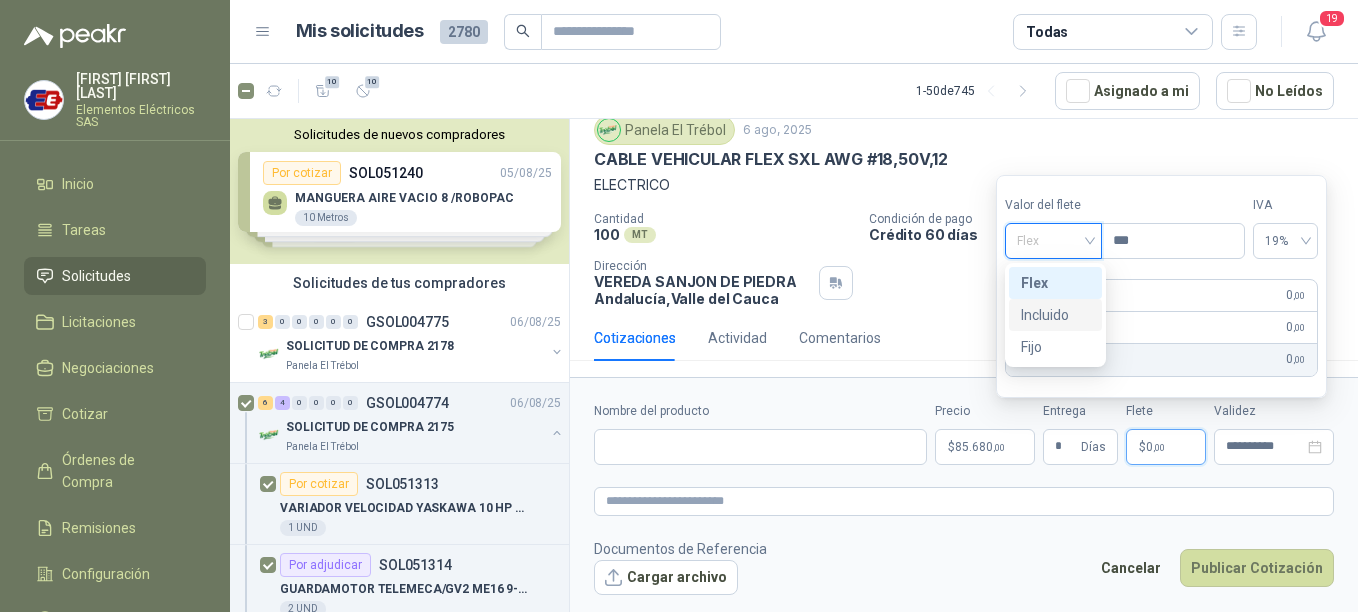click on "Incluido" at bounding box center [1055, 315] 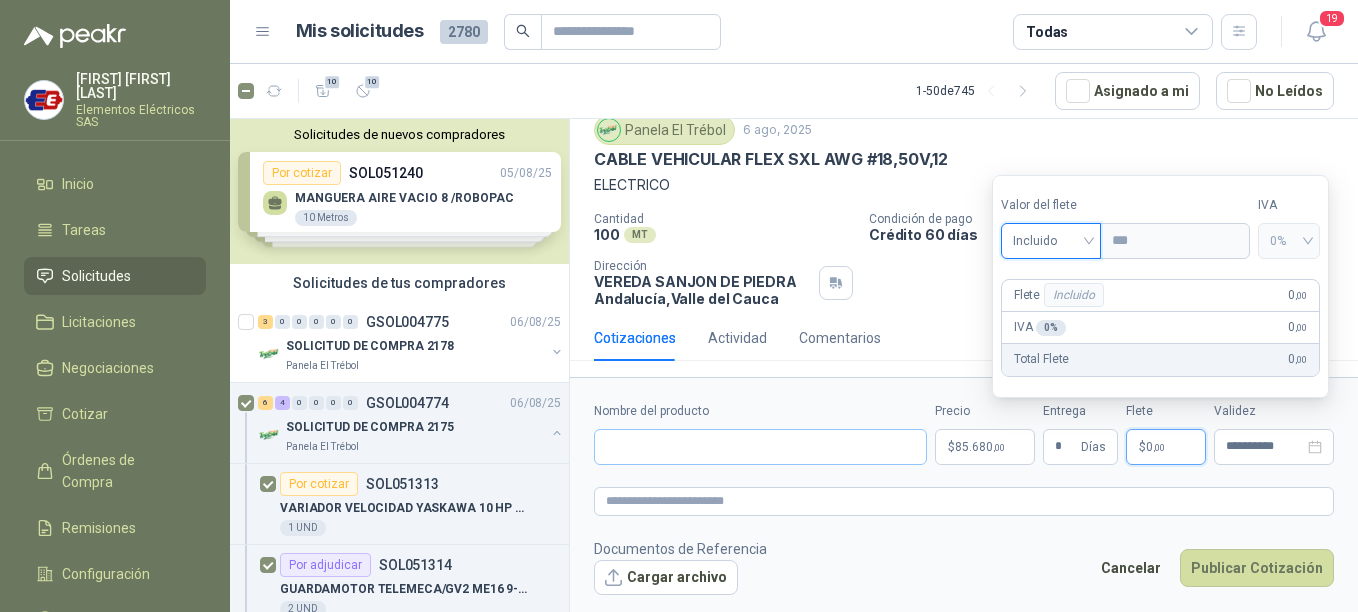 click on "Nombre del producto" at bounding box center [760, 433] 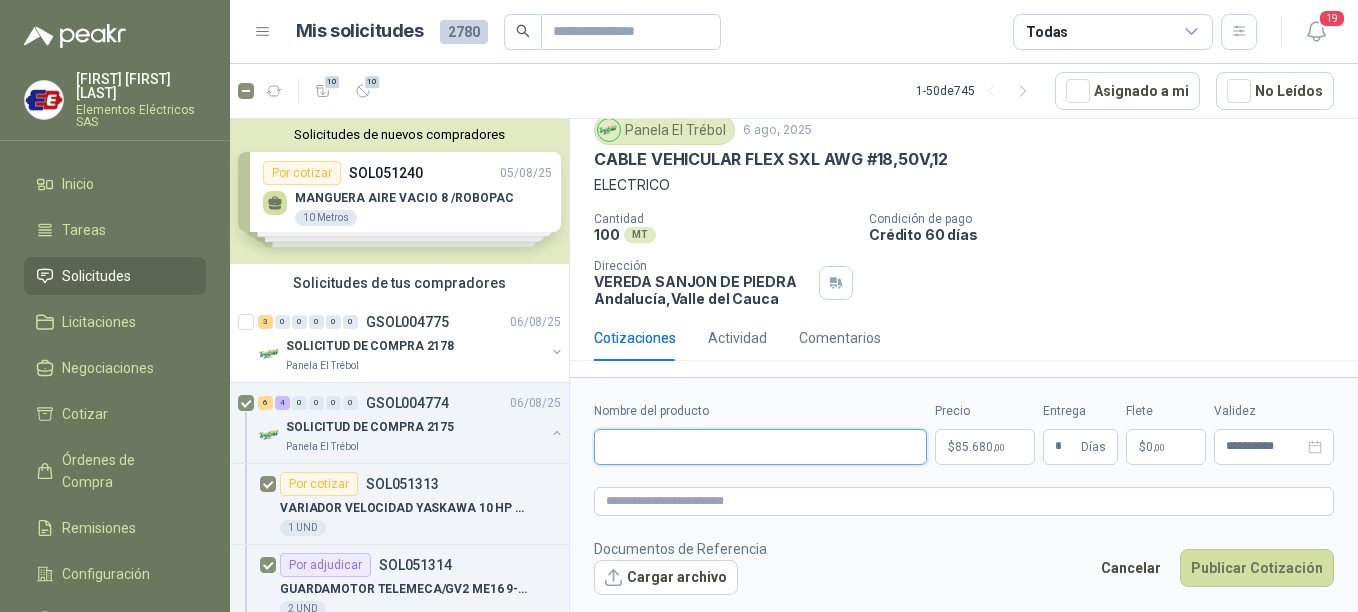 click on "Nombre del producto" at bounding box center [760, 447] 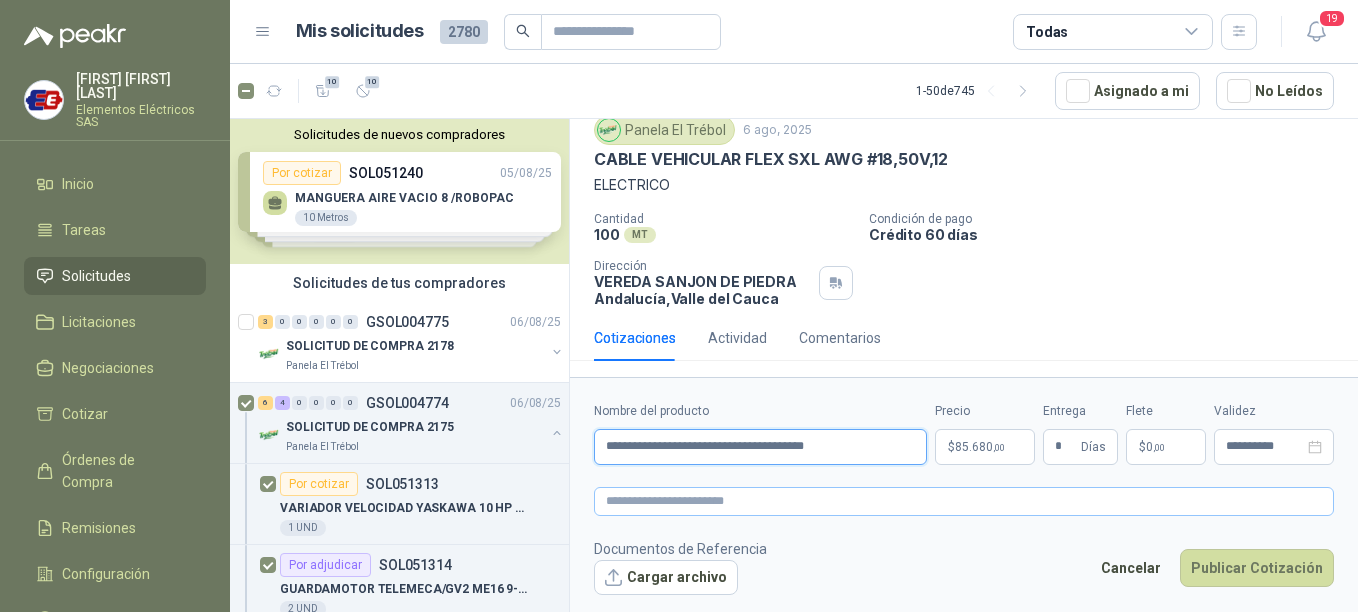 type on "**********" 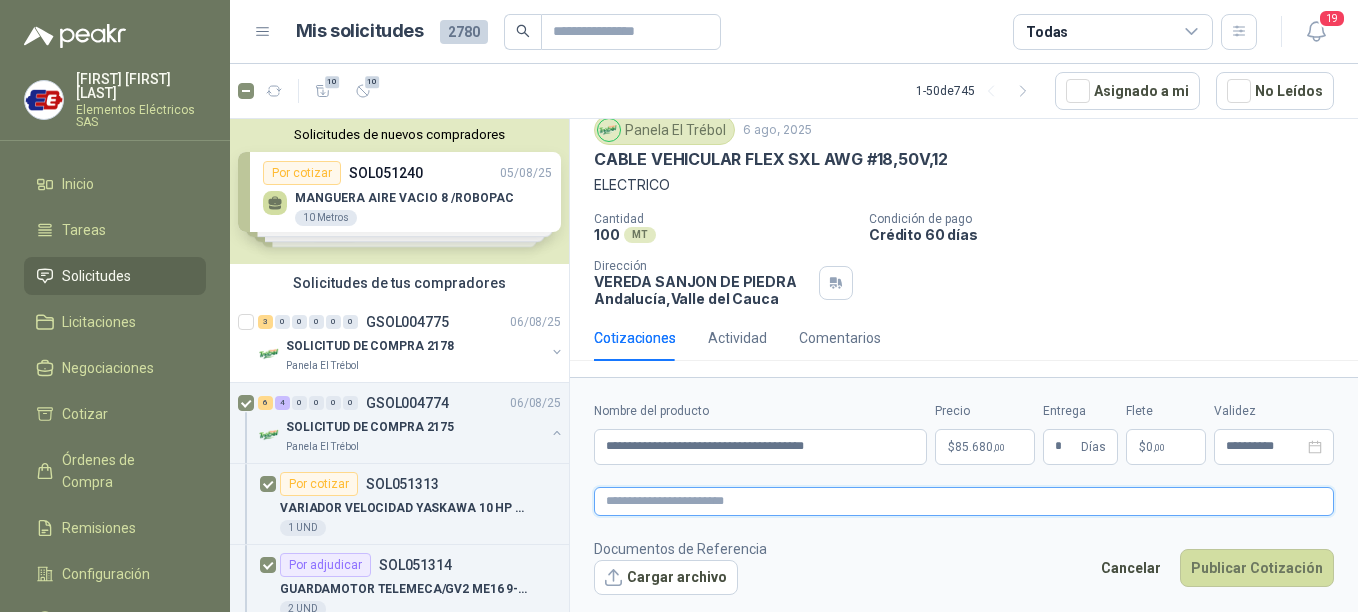 click at bounding box center (964, 501) 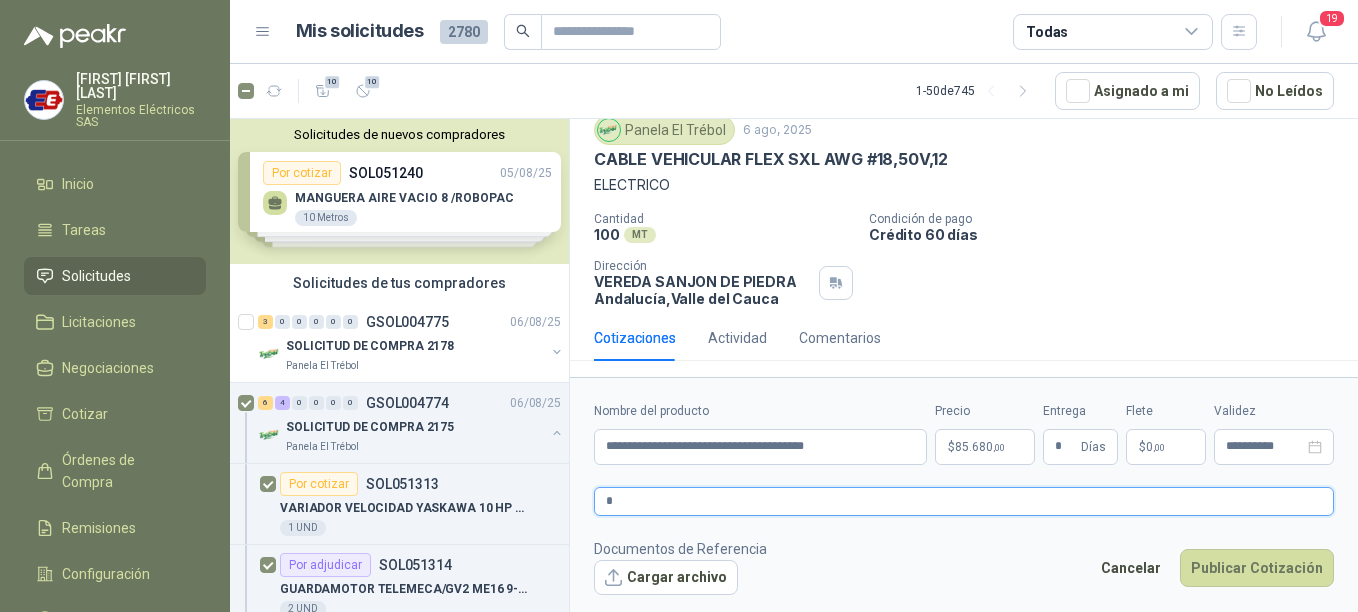 type 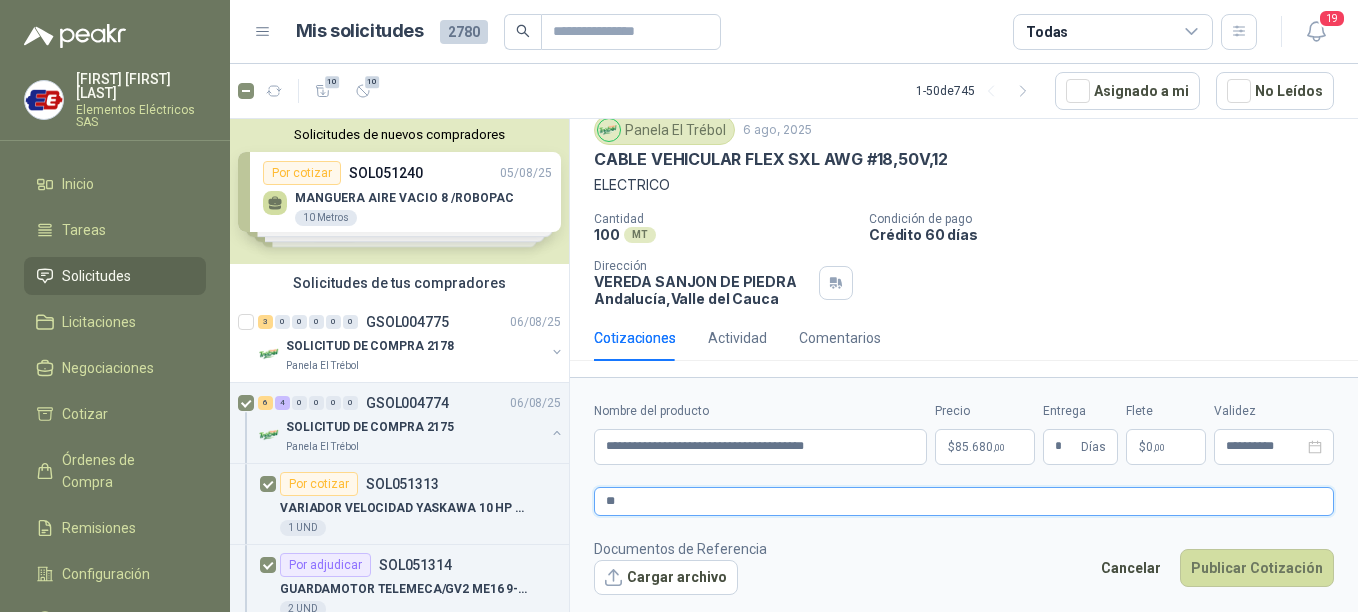 type 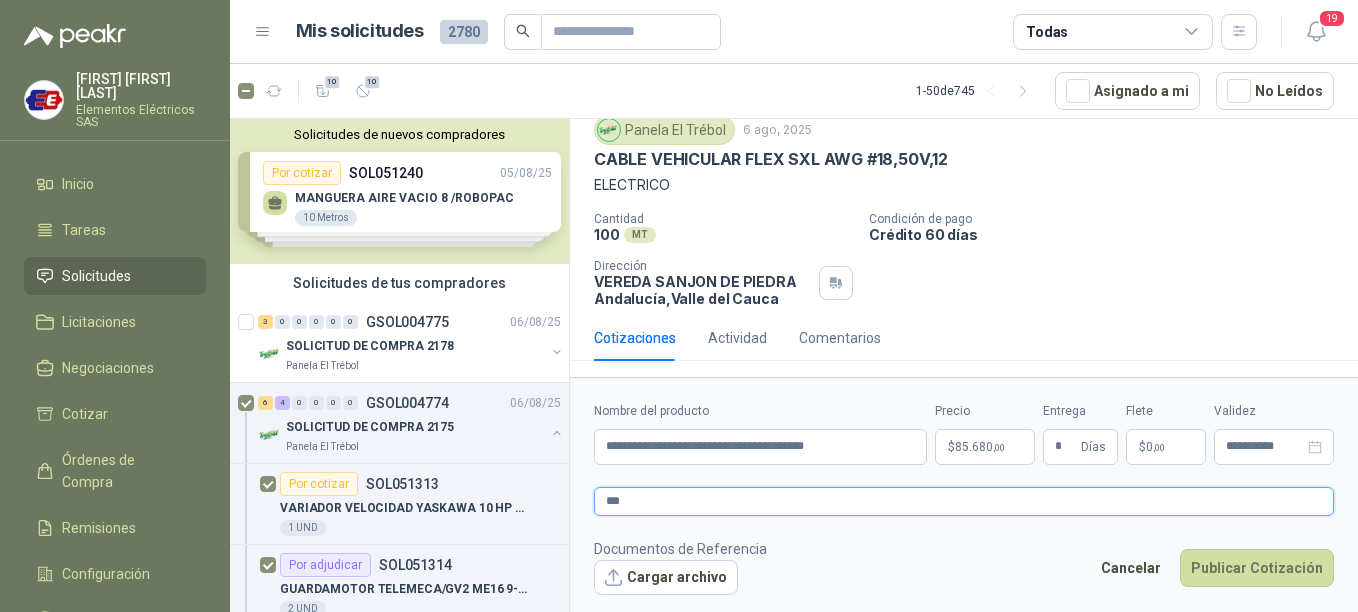 type 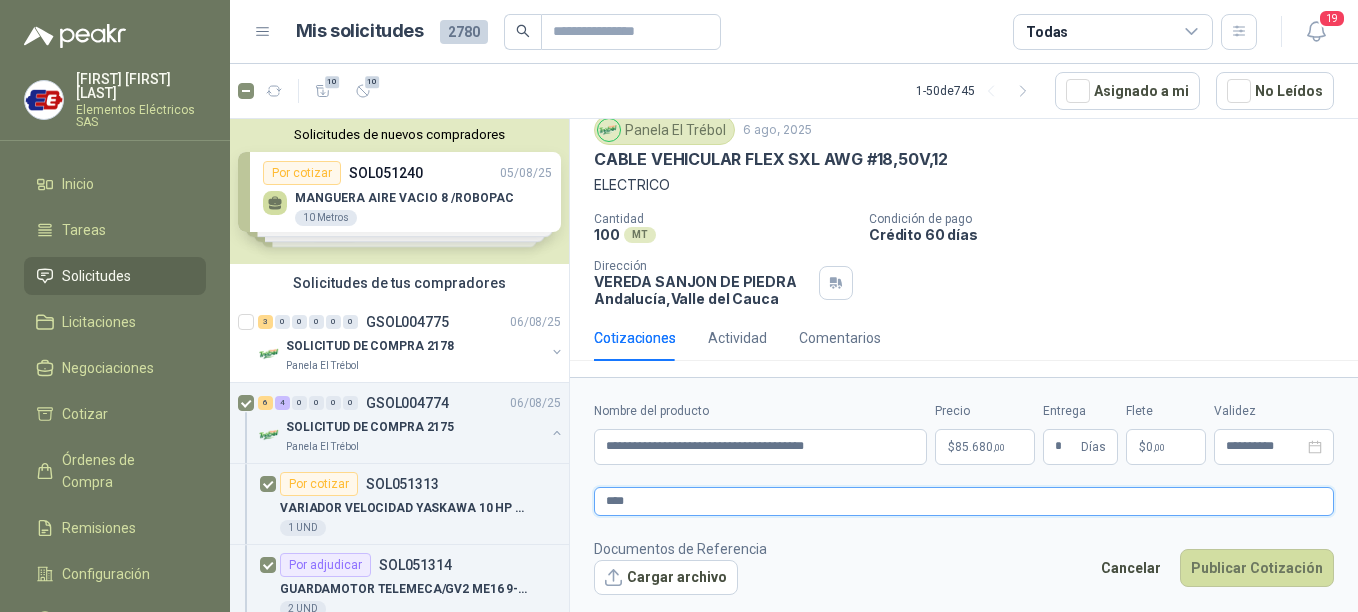type 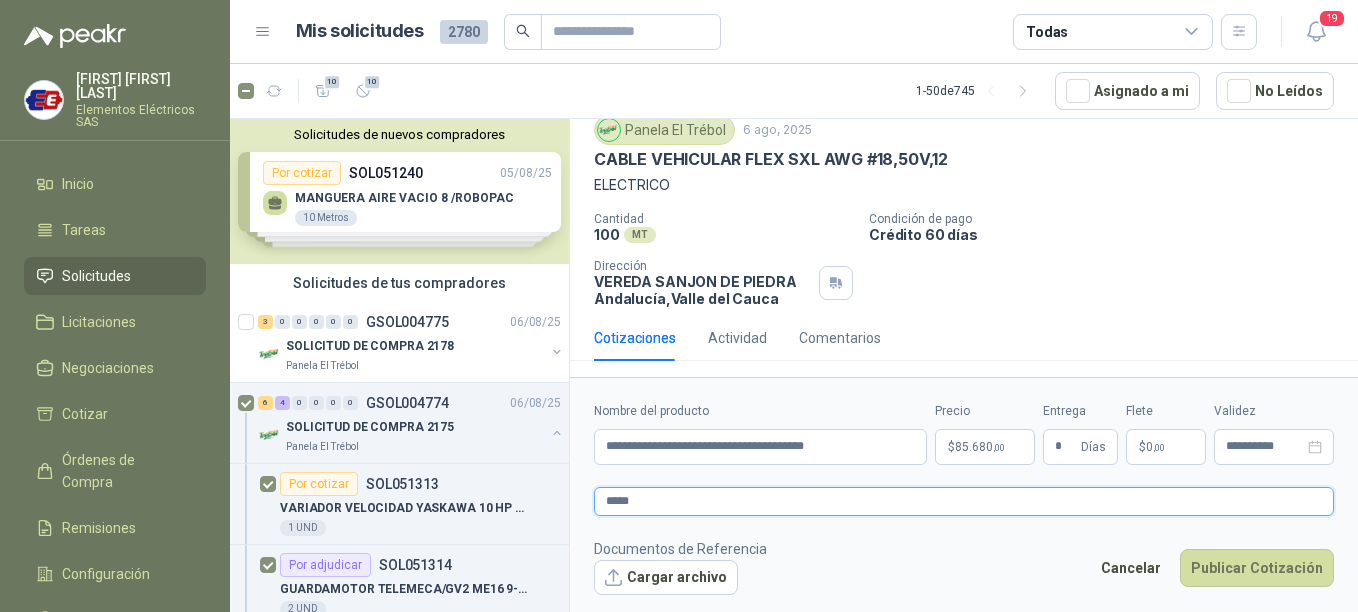 type 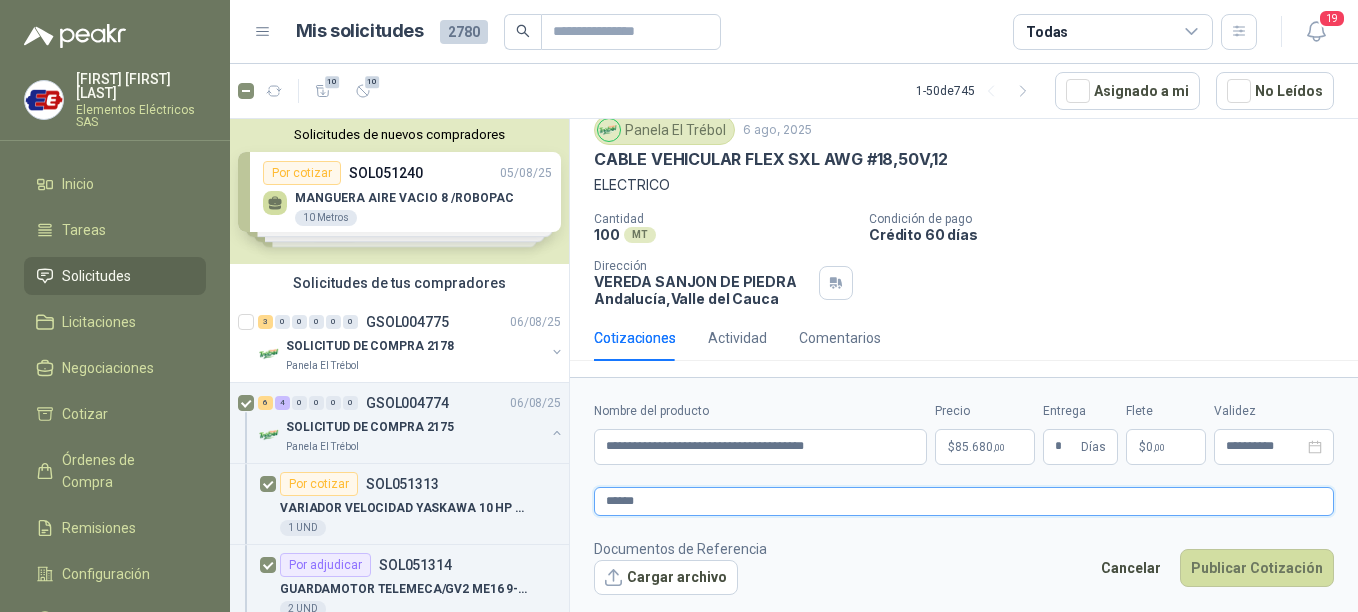 type 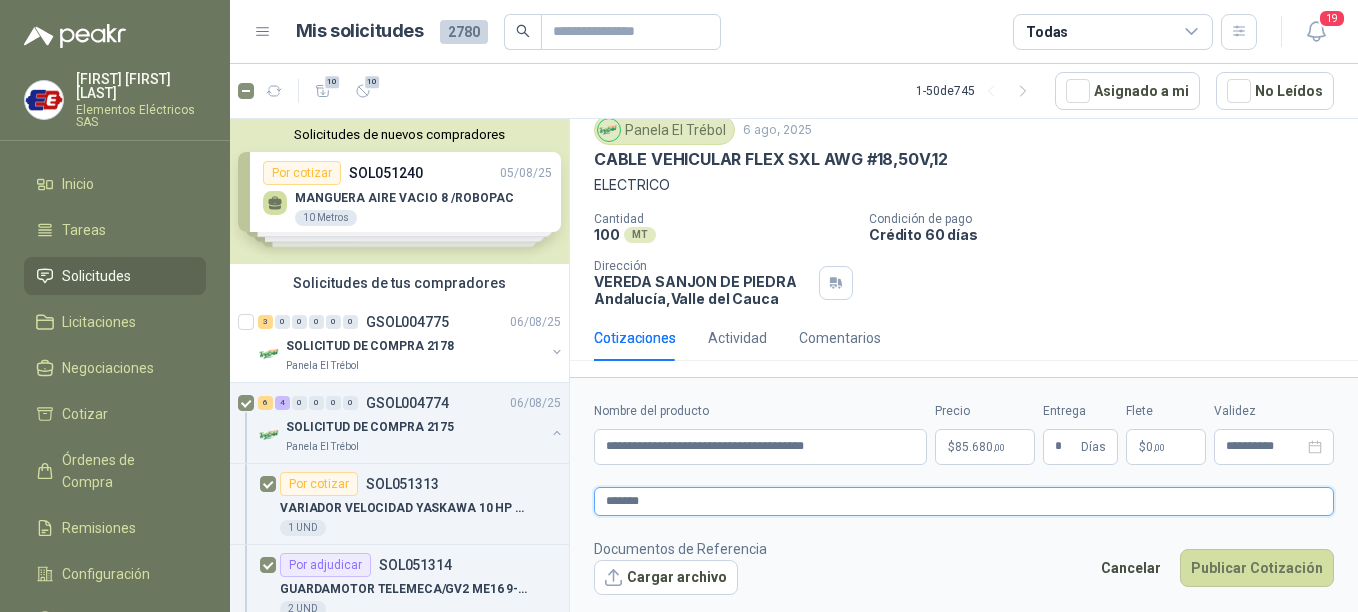 type 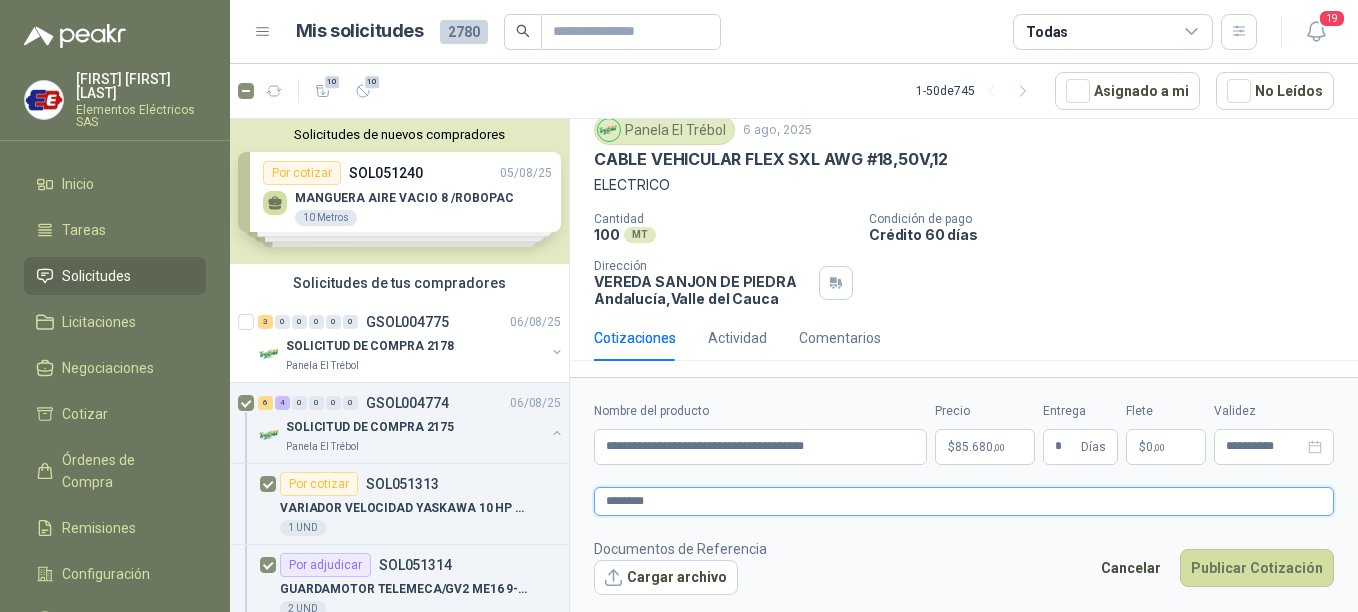 type 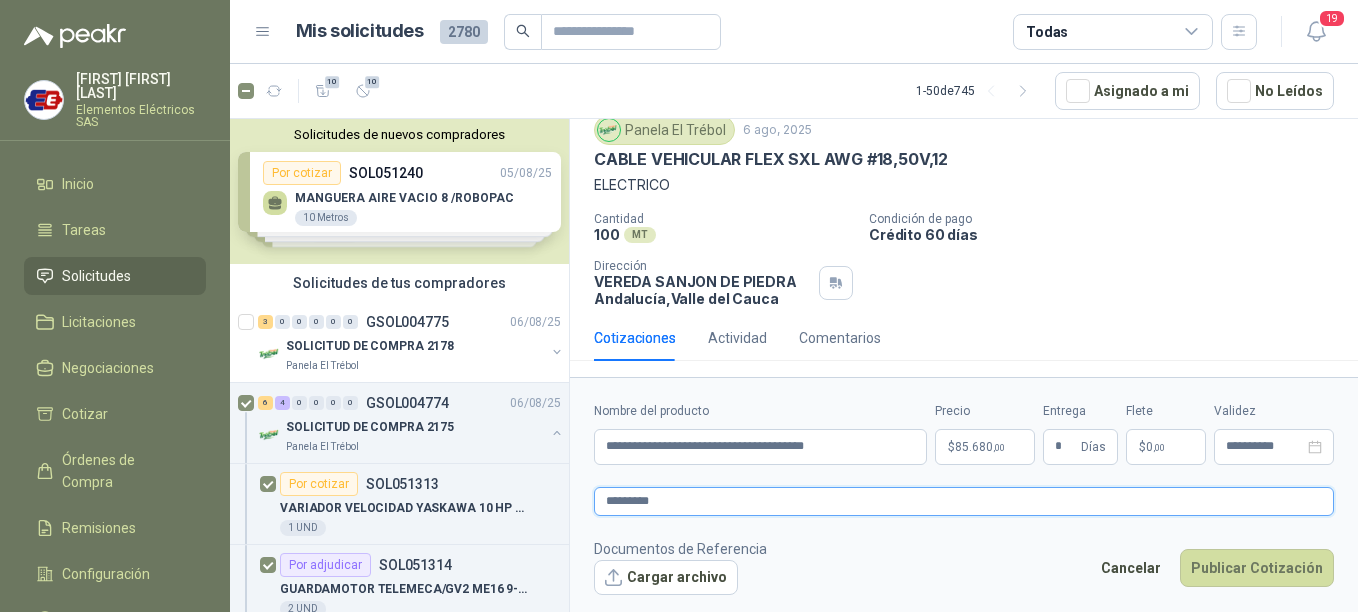 type 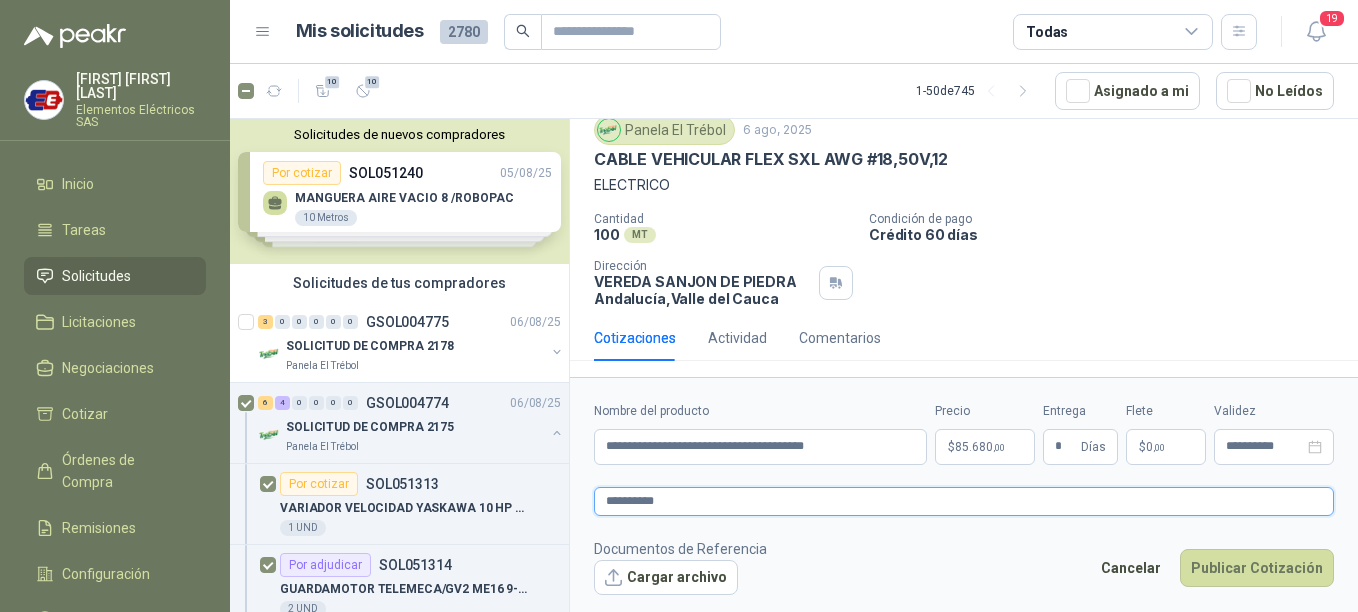 type 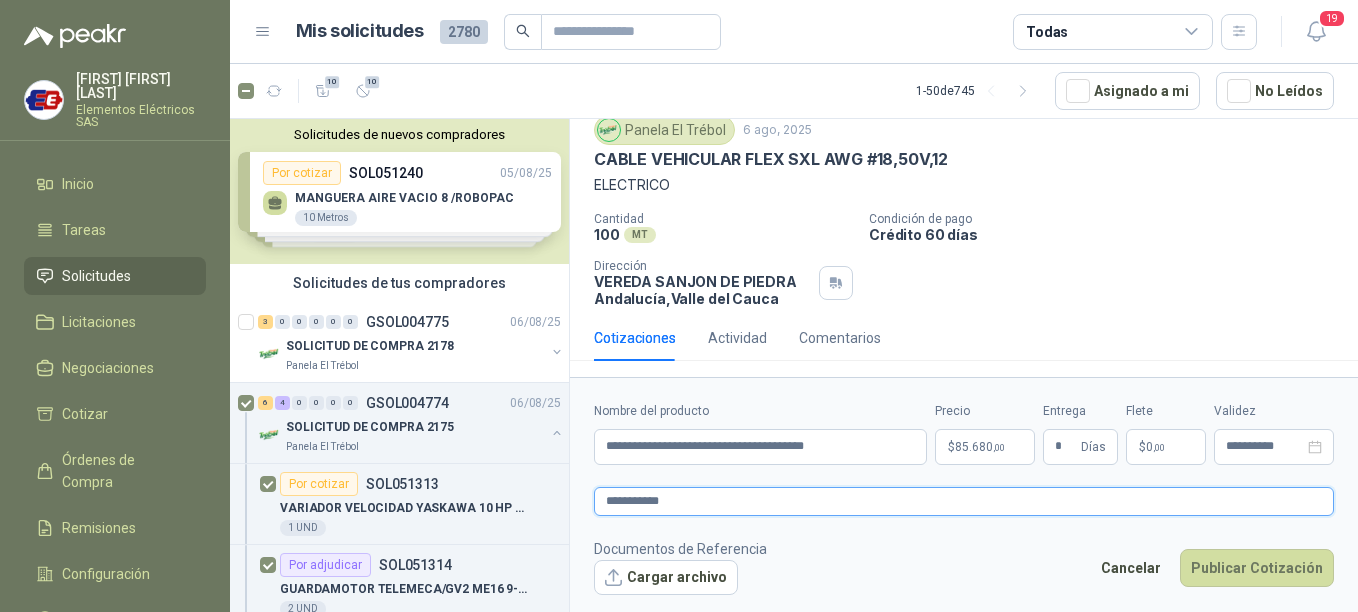 type 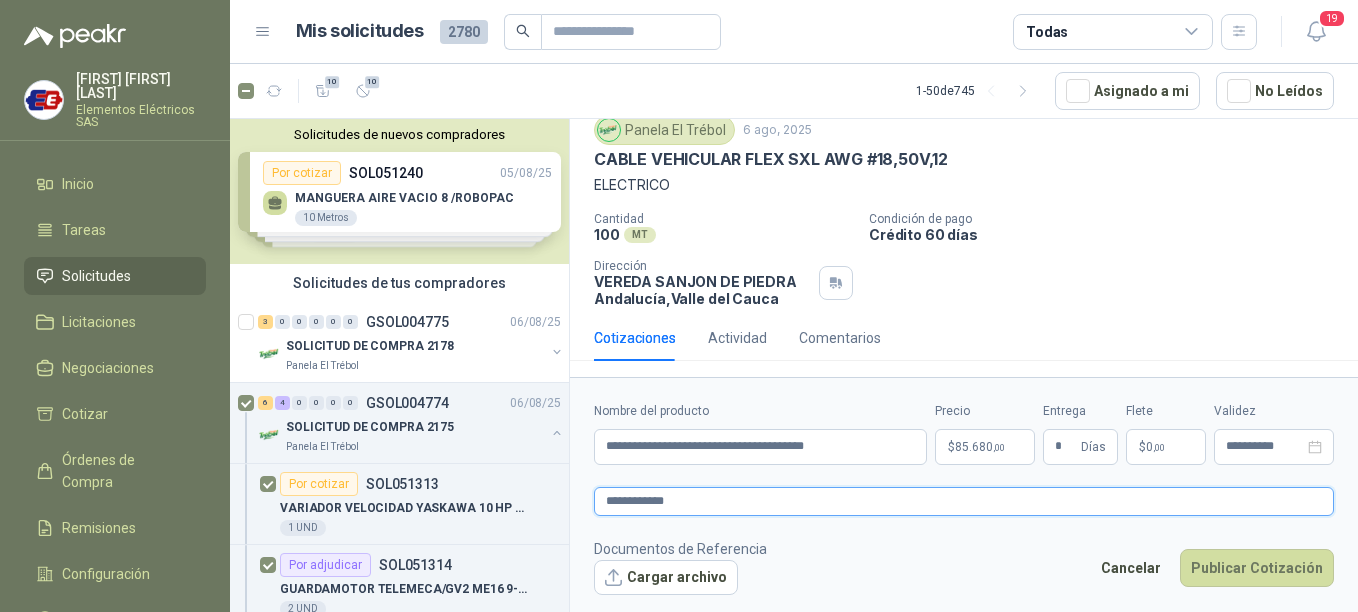 type 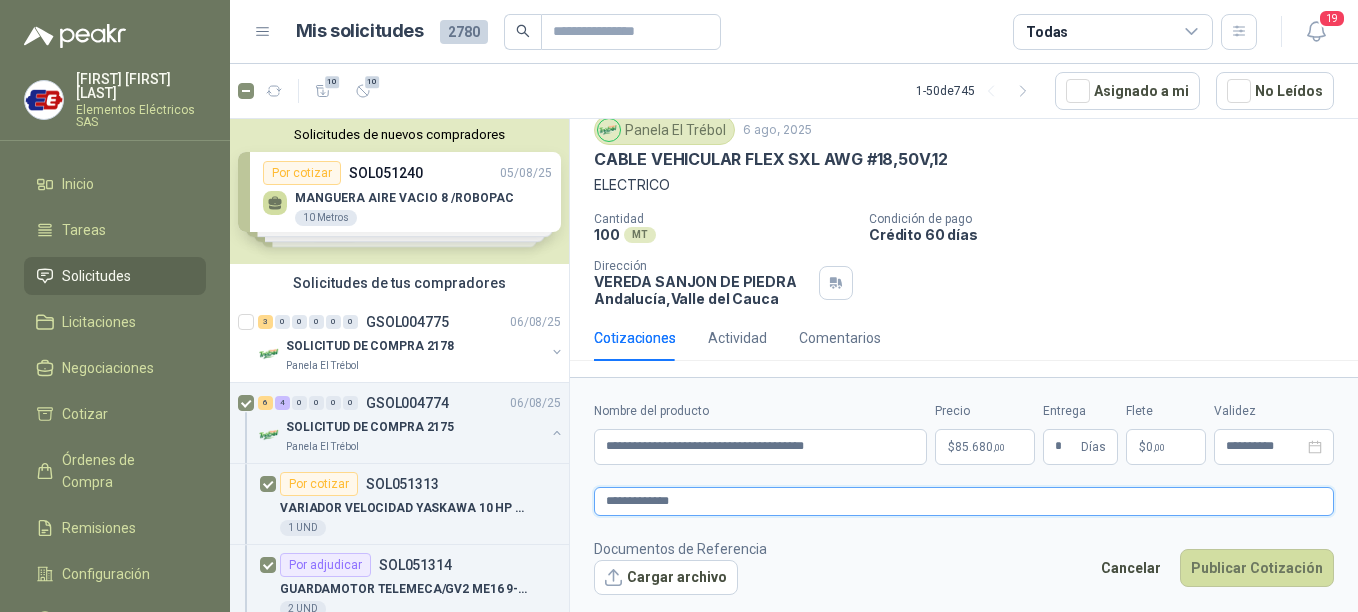 type 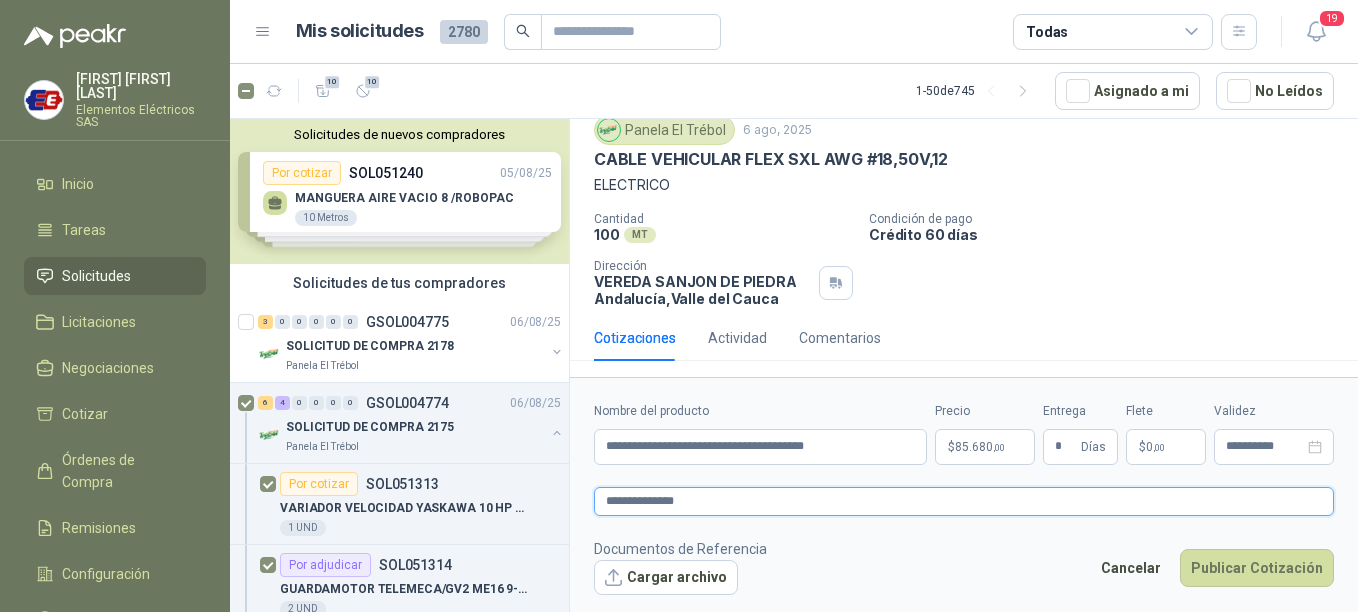 type 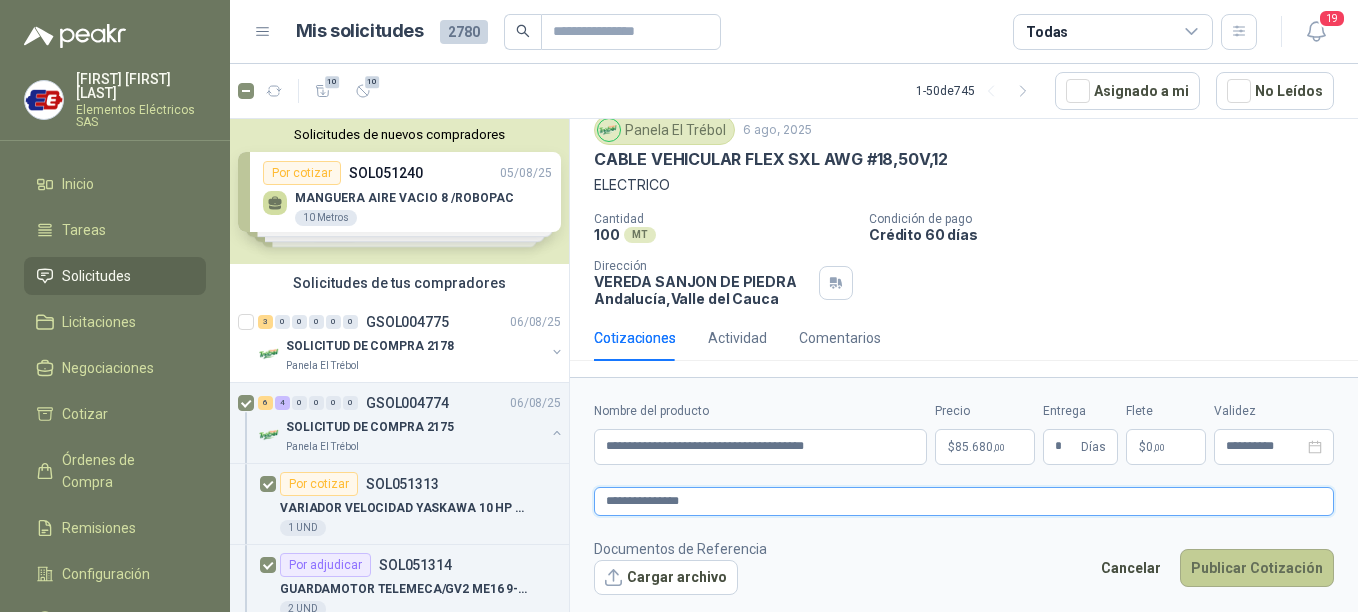 type on "**********" 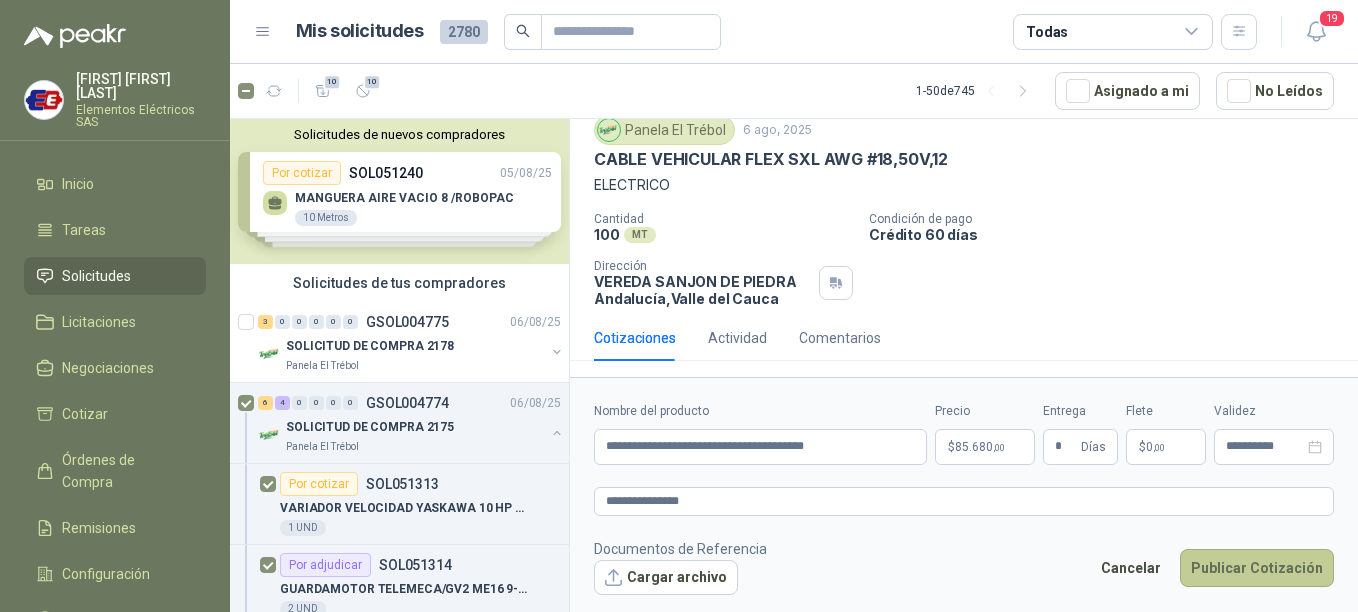 click on "Publicar Cotización" at bounding box center (1257, 568) 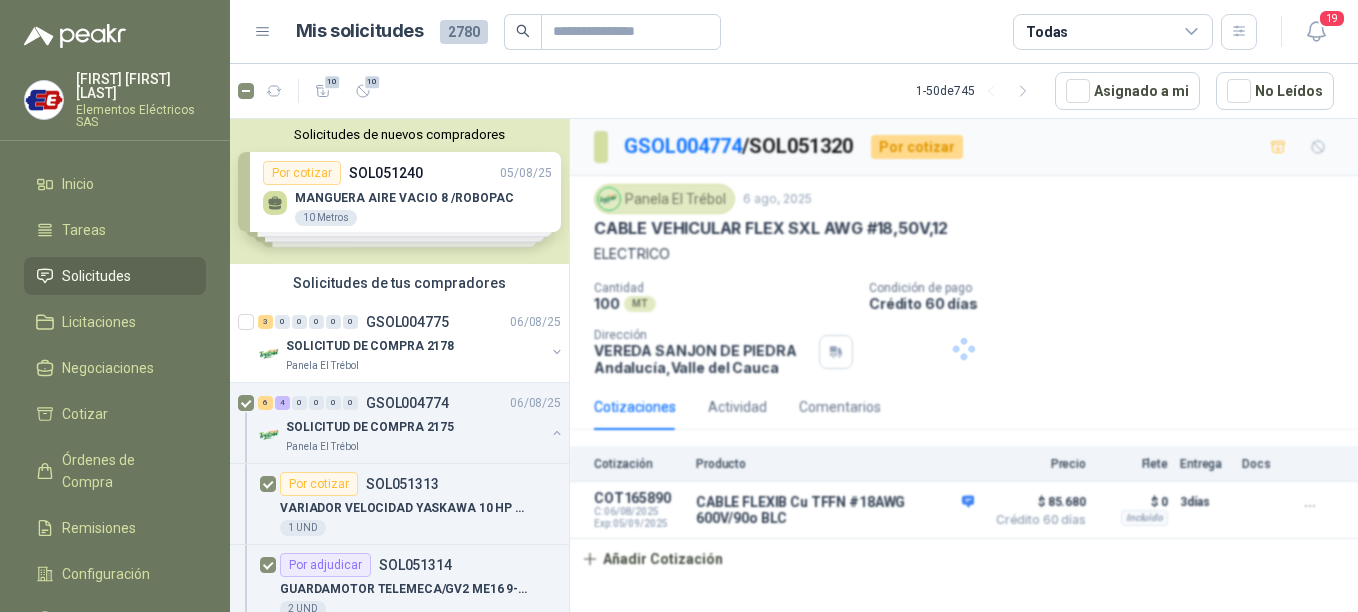 scroll, scrollTop: 0, scrollLeft: 0, axis: both 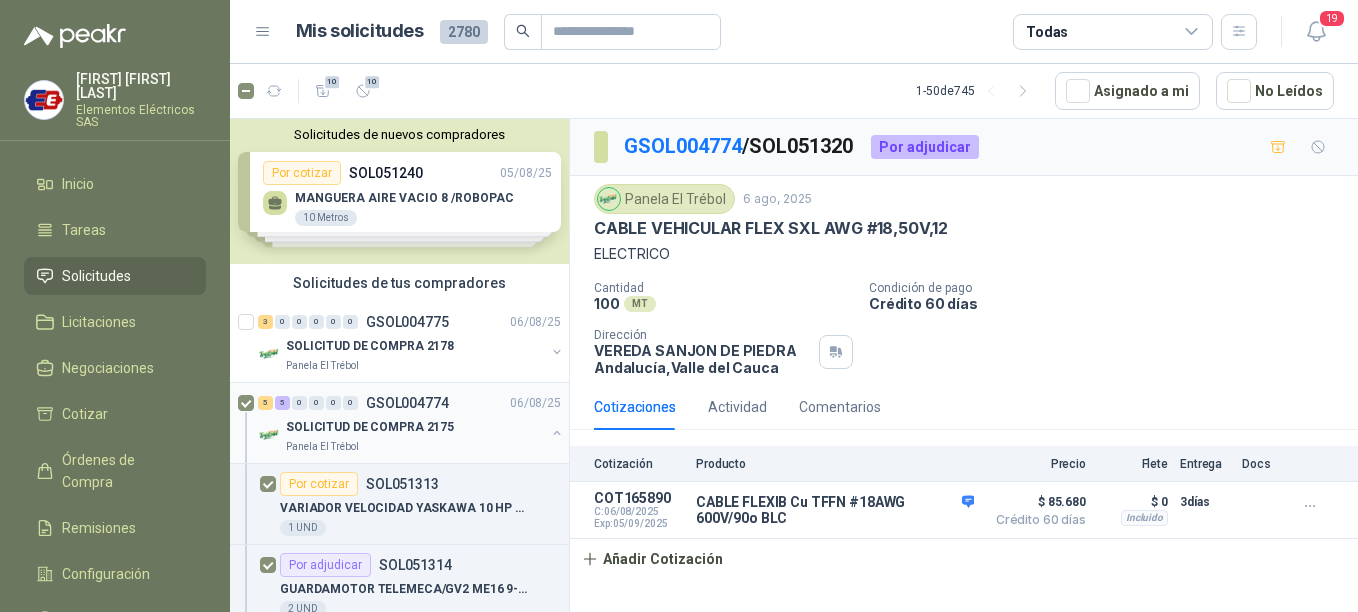 click on "SOLICITUD DE COMPRA 2175" at bounding box center [370, 427] 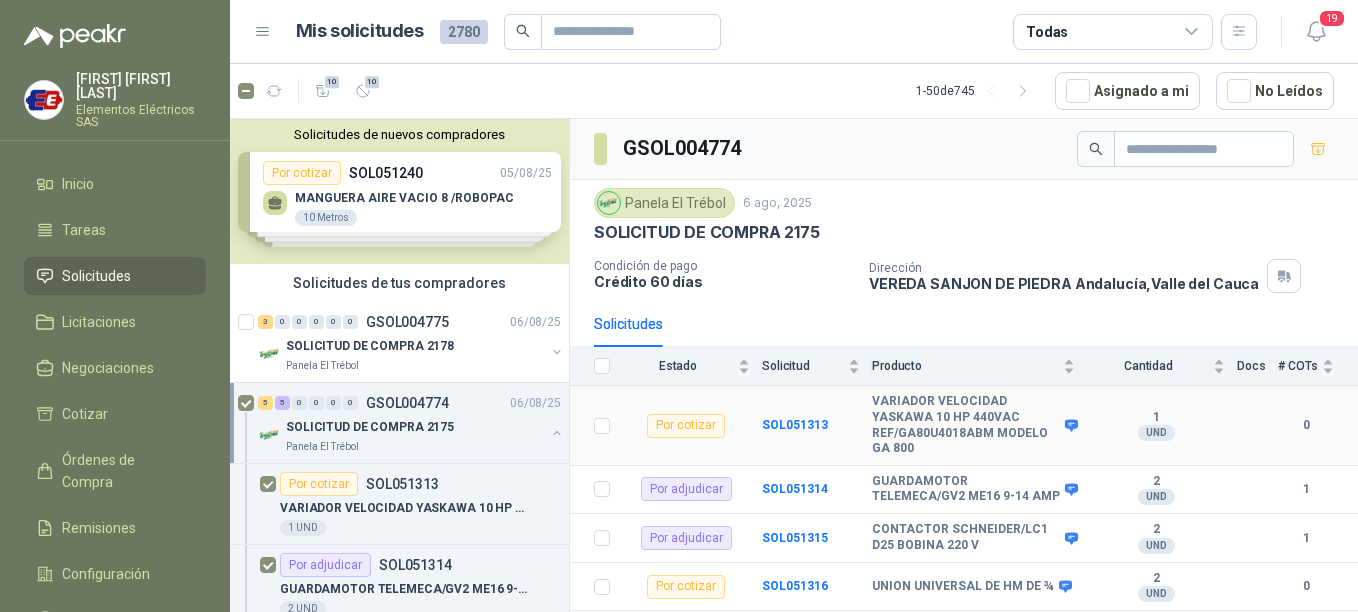 scroll, scrollTop: 299, scrollLeft: 0, axis: vertical 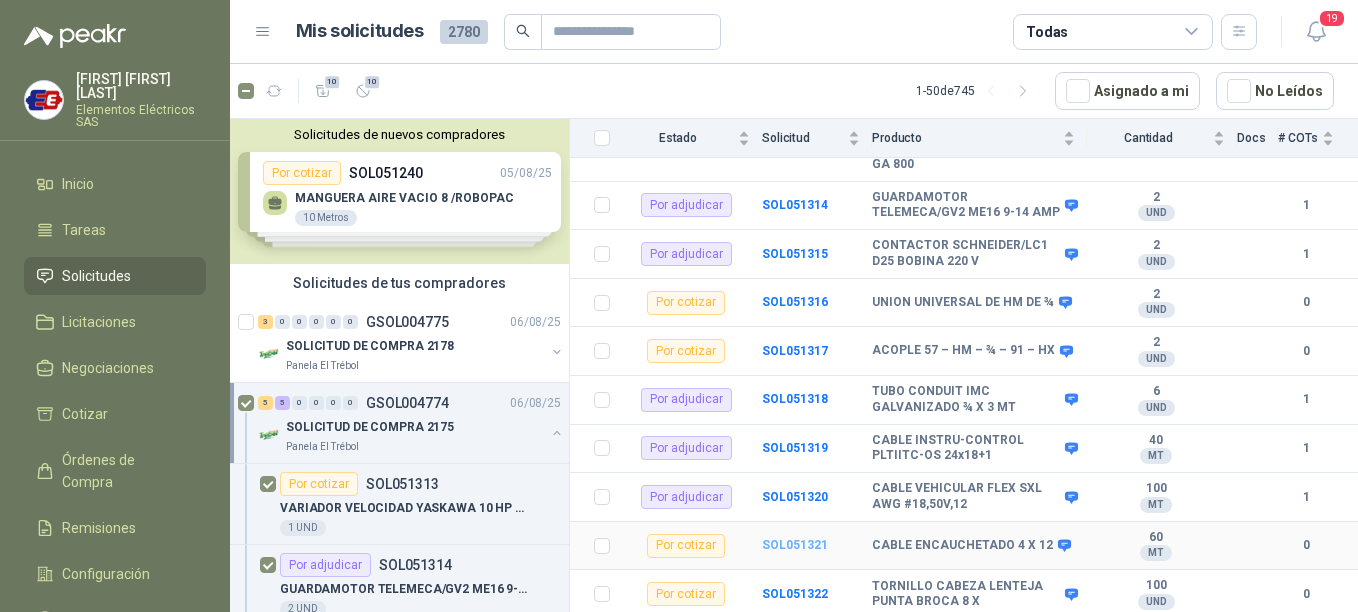 click on "SOL051321" at bounding box center [795, 545] 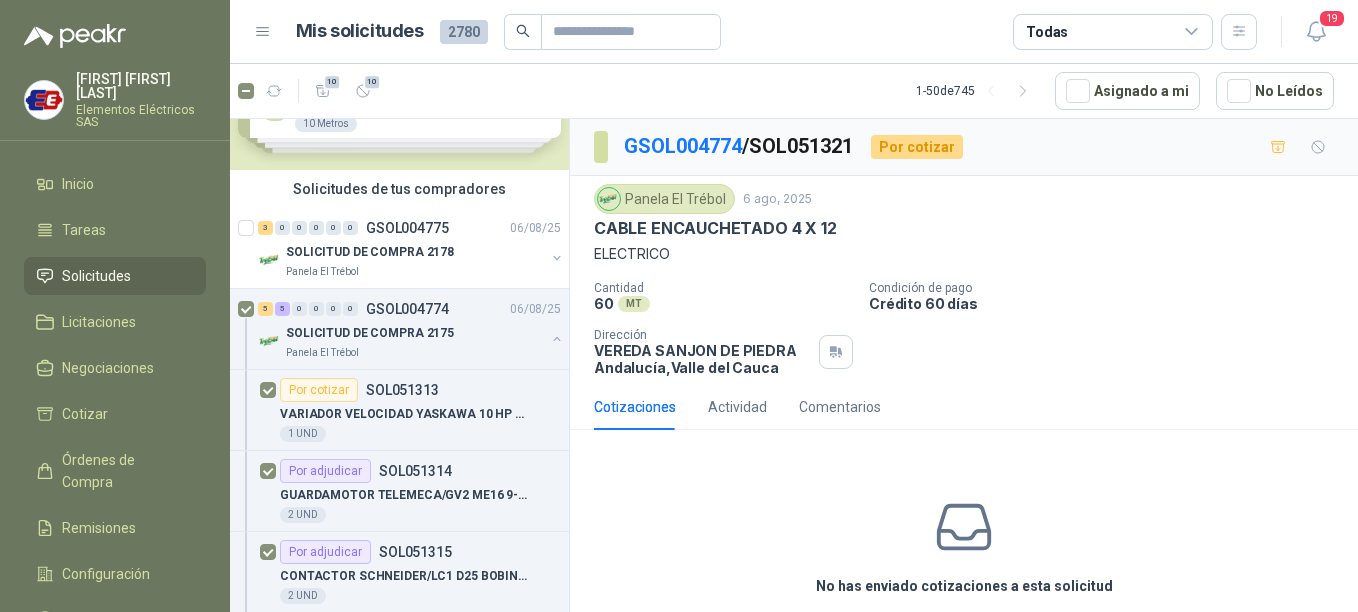 scroll, scrollTop: 300, scrollLeft: 0, axis: vertical 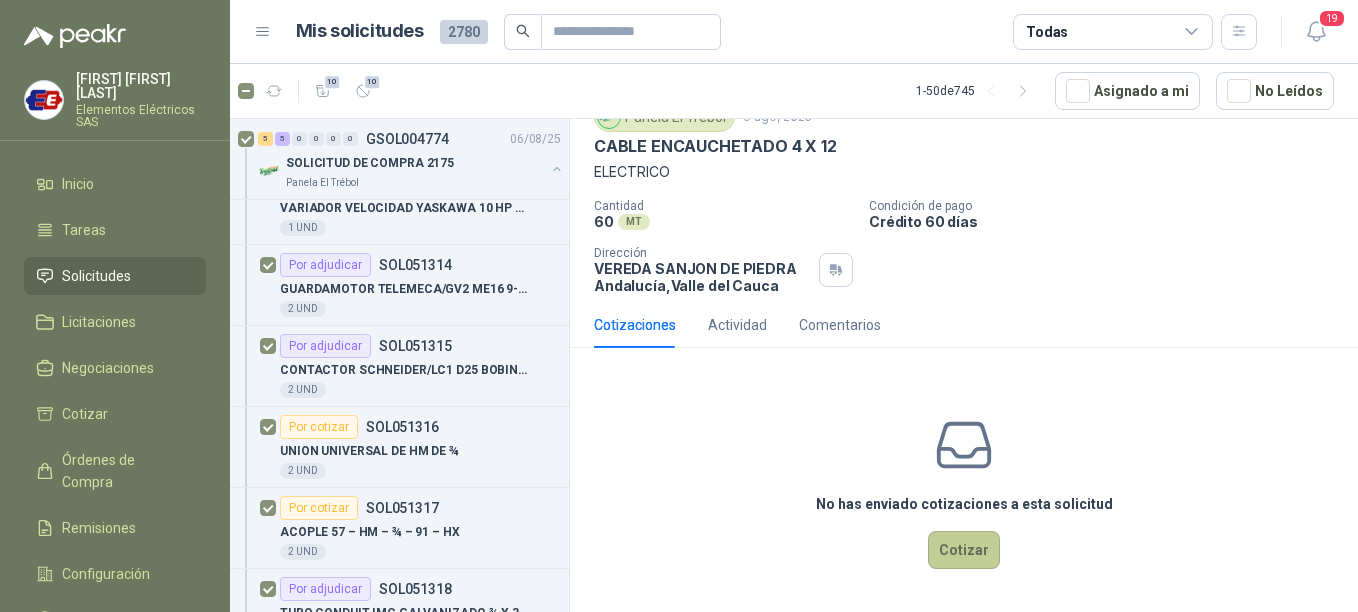 click on "Cotizar" at bounding box center (964, 550) 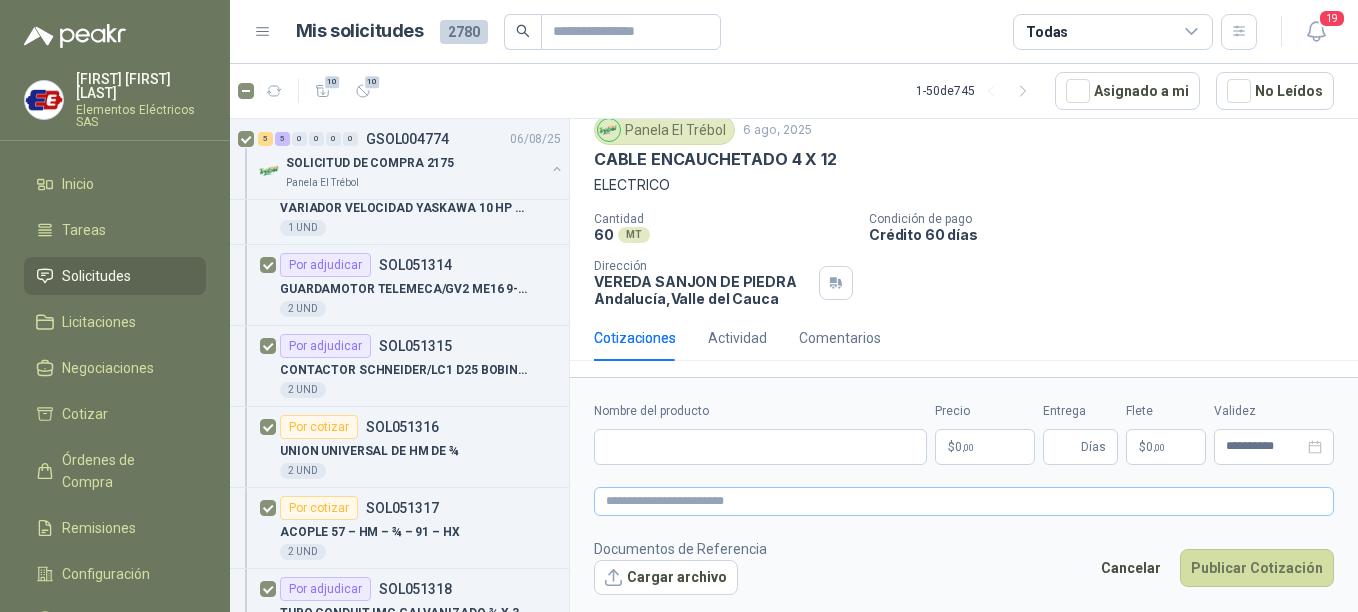 type 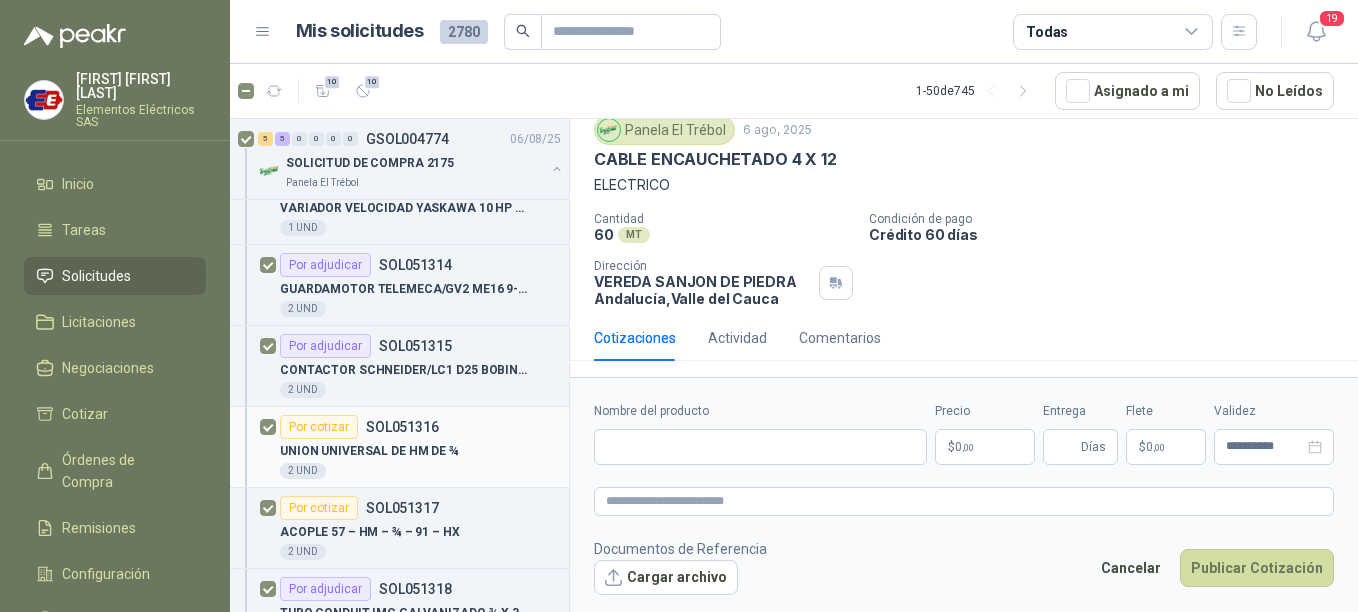 scroll, scrollTop: 69, scrollLeft: 0, axis: vertical 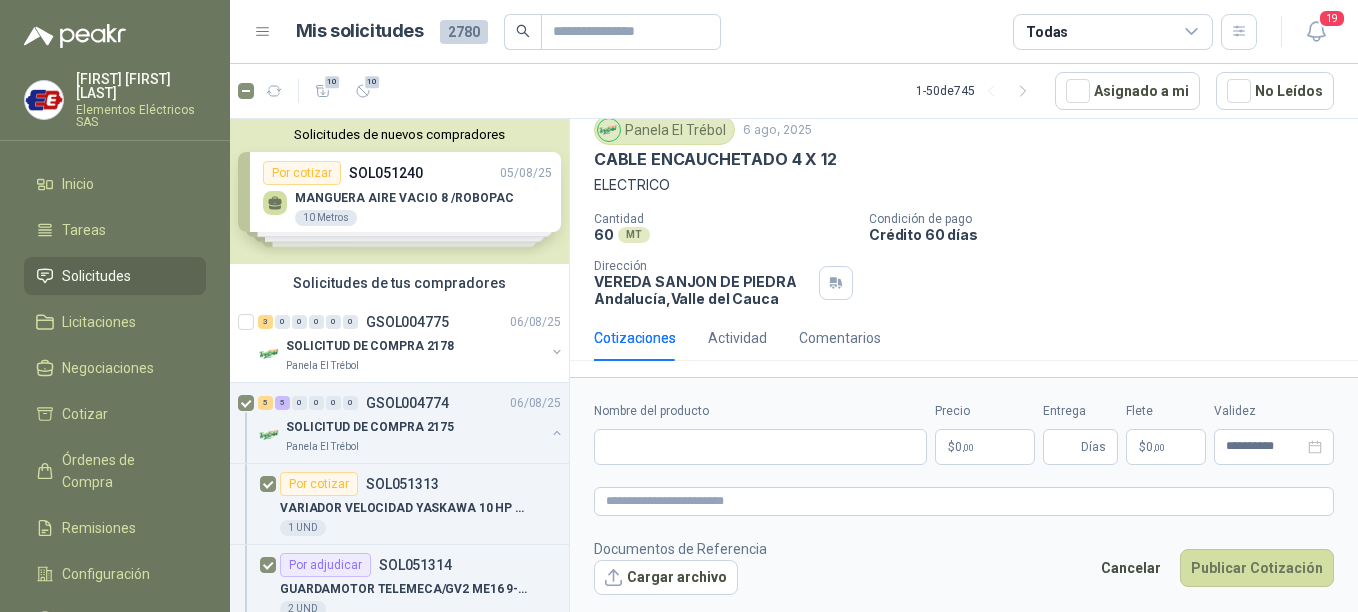 click on "$  0 ,00" at bounding box center (985, 447) 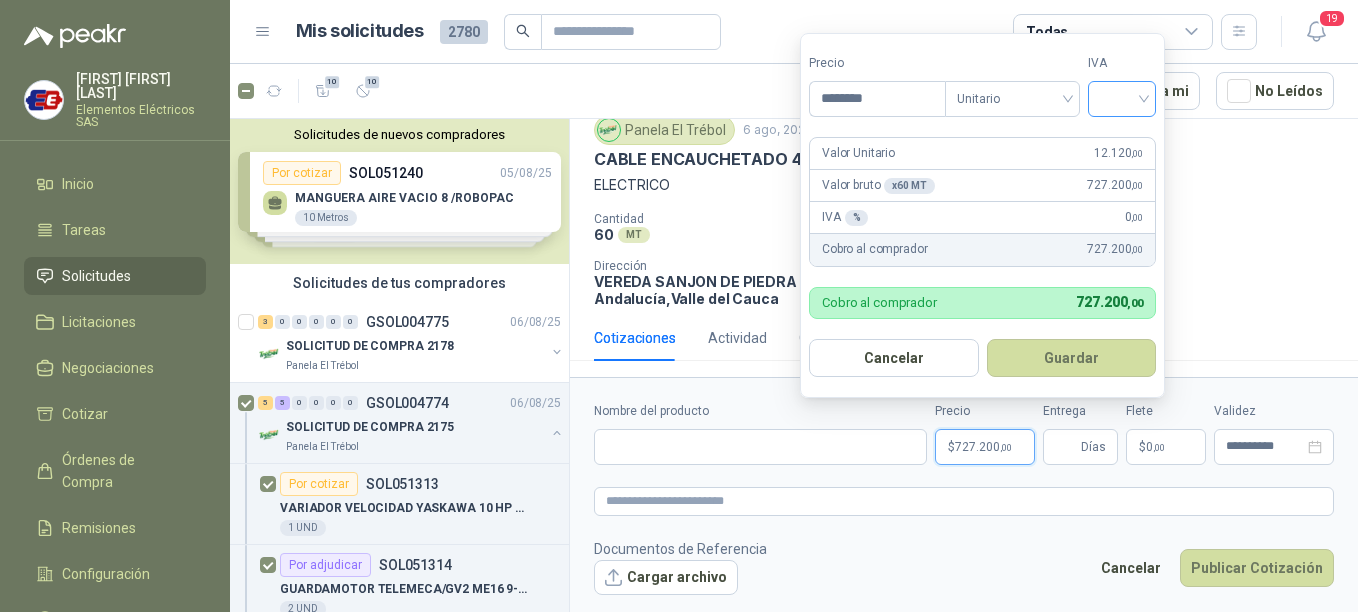 click at bounding box center (1122, 99) 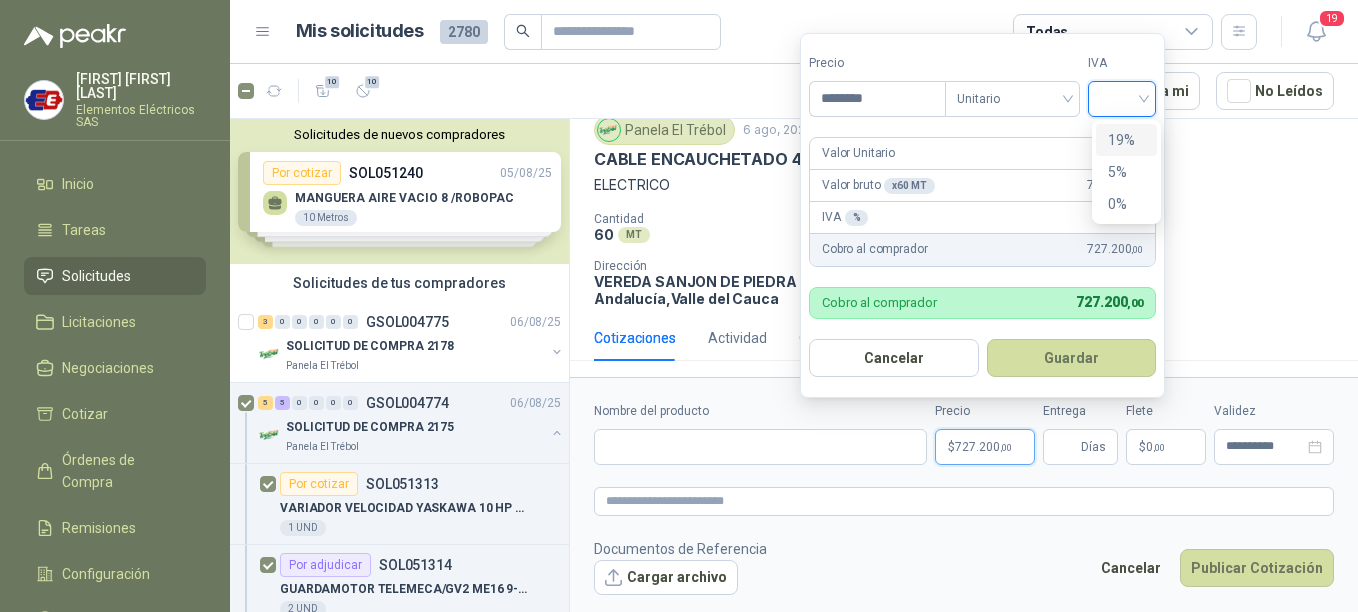 click on "19%" at bounding box center (1126, 140) 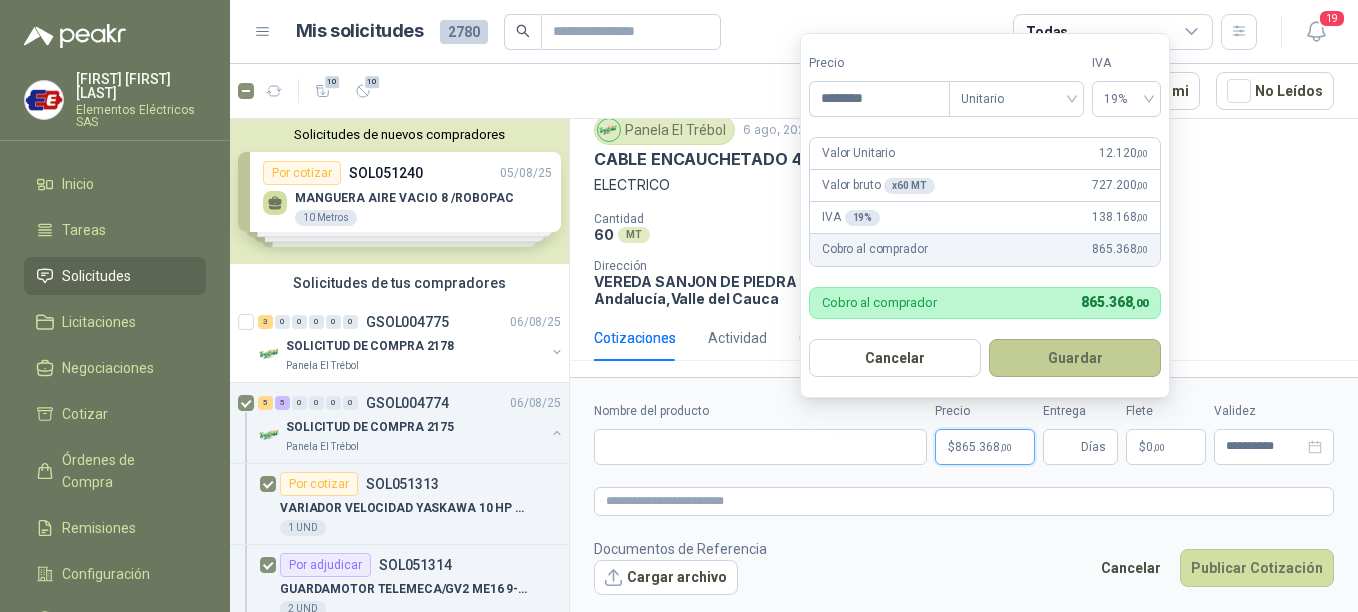 click on "Guardar" at bounding box center (1075, 358) 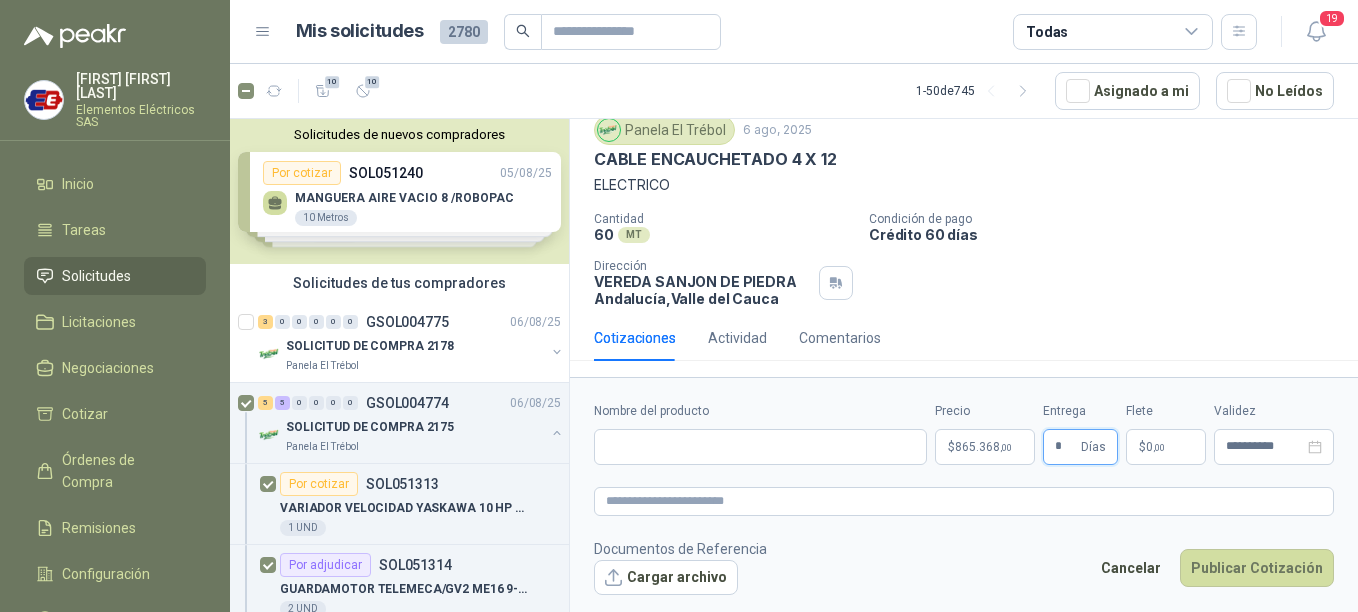 type on "*" 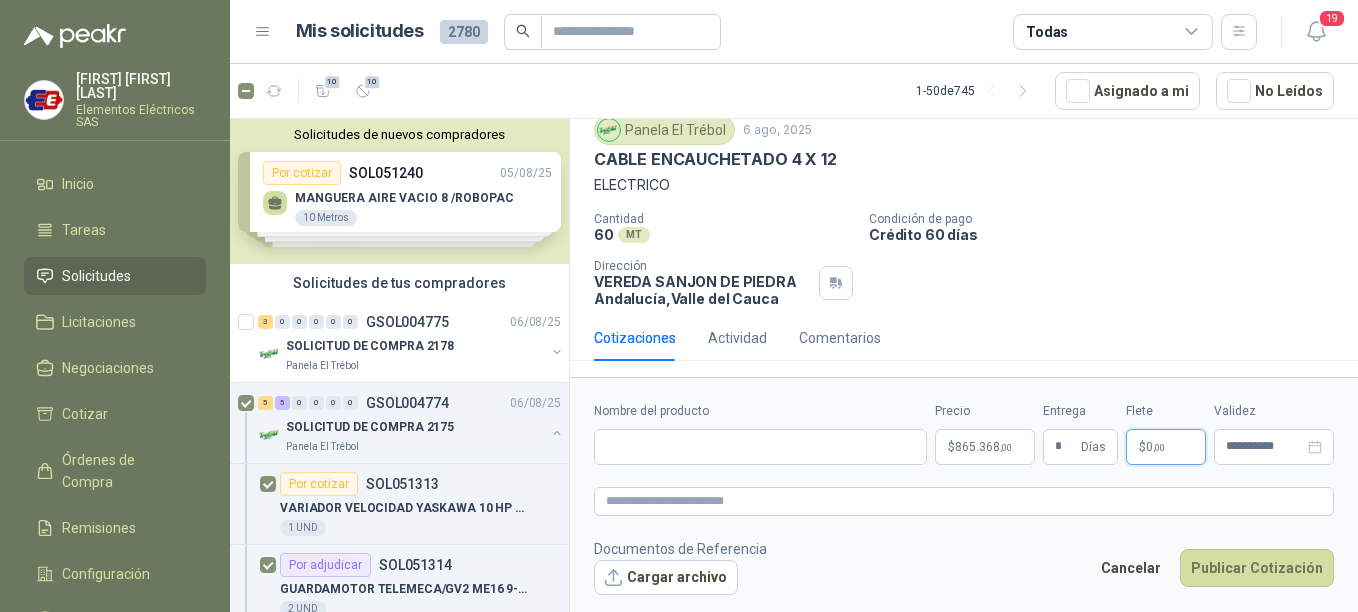 click on ",00" at bounding box center [1159, 447] 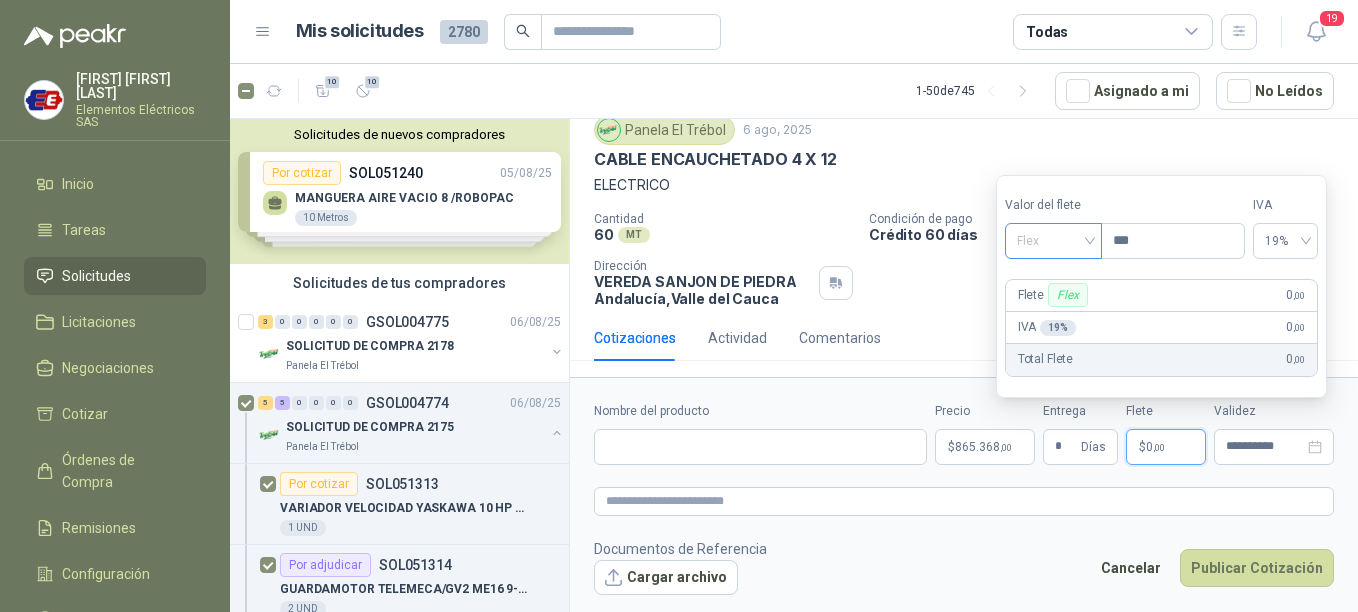 click on "Flex" at bounding box center (1053, 241) 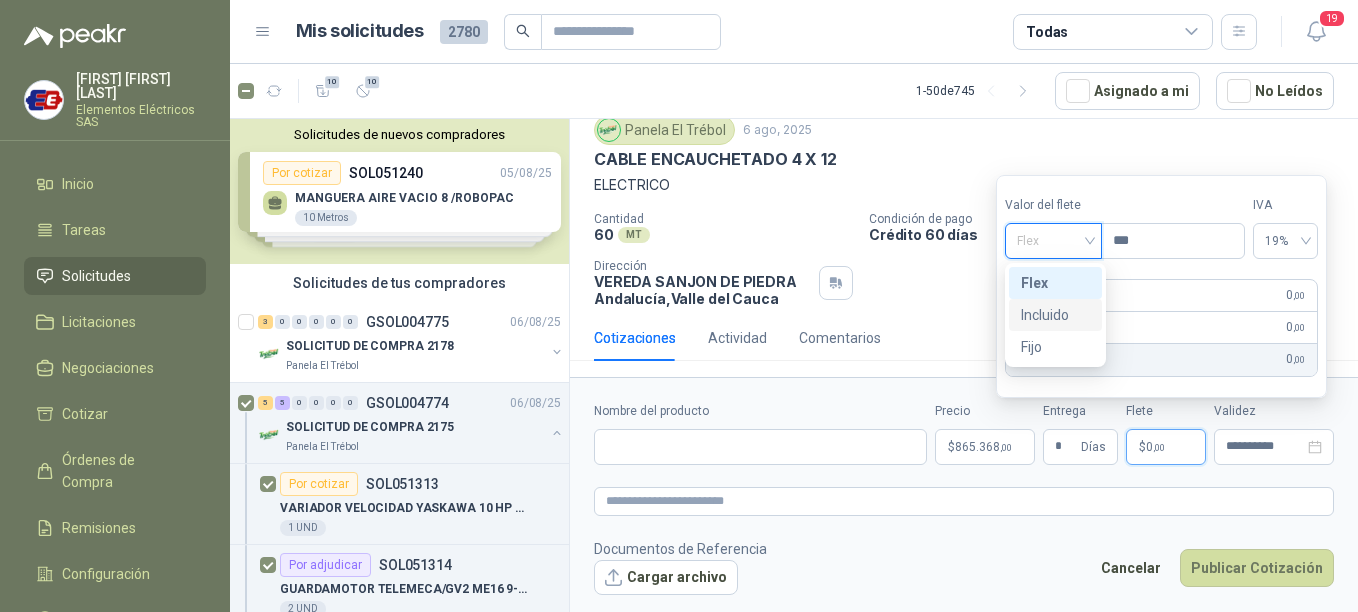 click on "Incluido" at bounding box center (1055, 315) 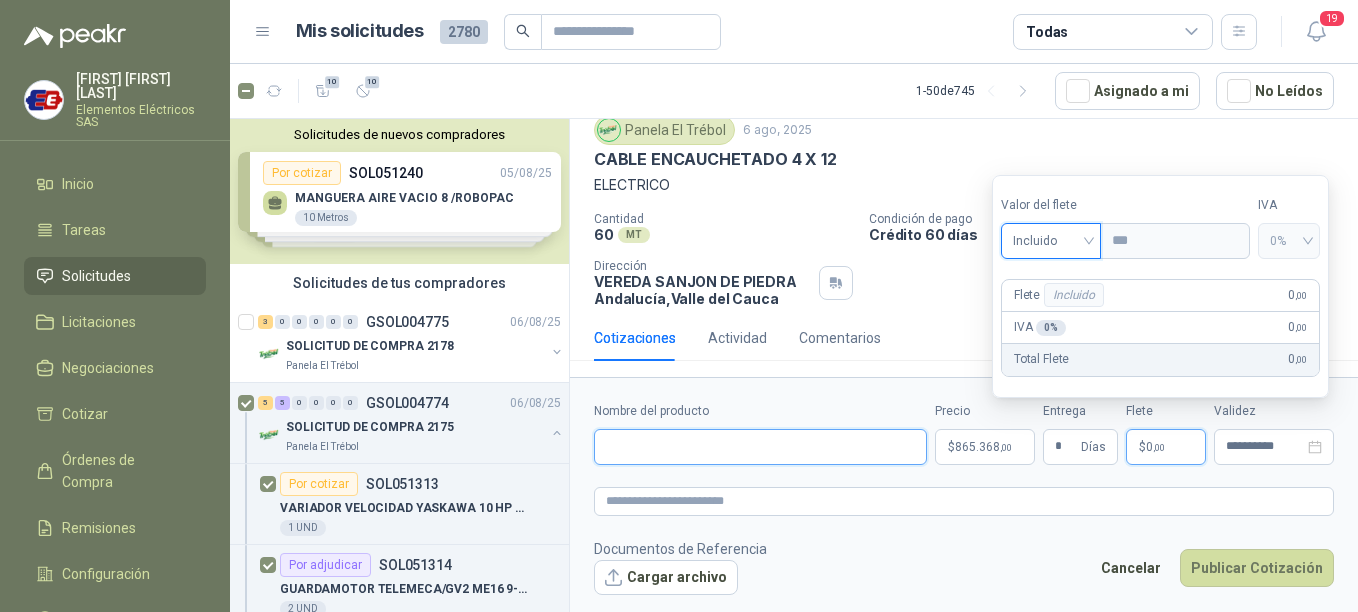 click on "Nombre del producto" at bounding box center [760, 447] 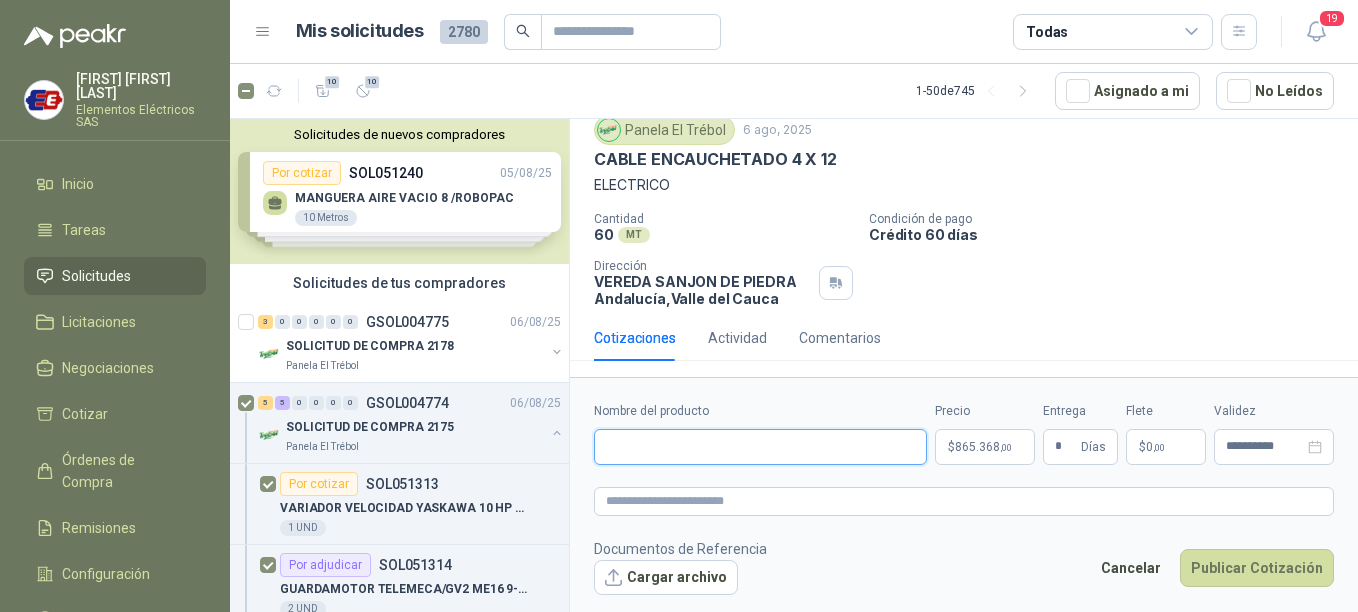 paste on "**********" 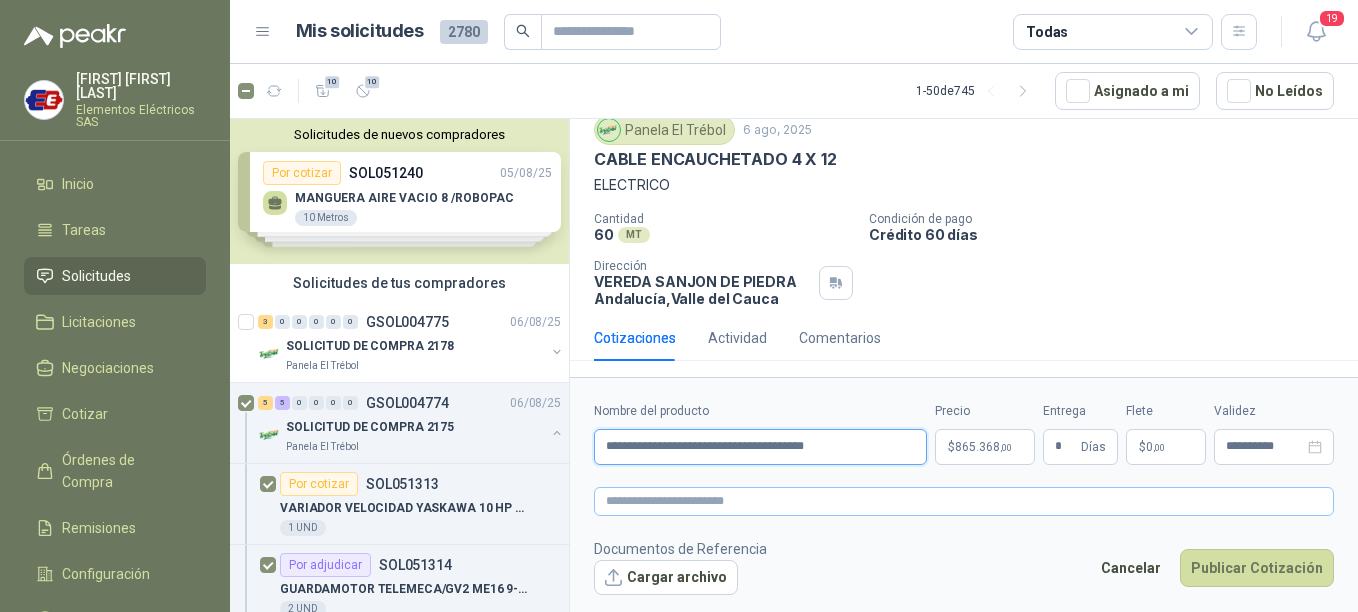 type on "**********" 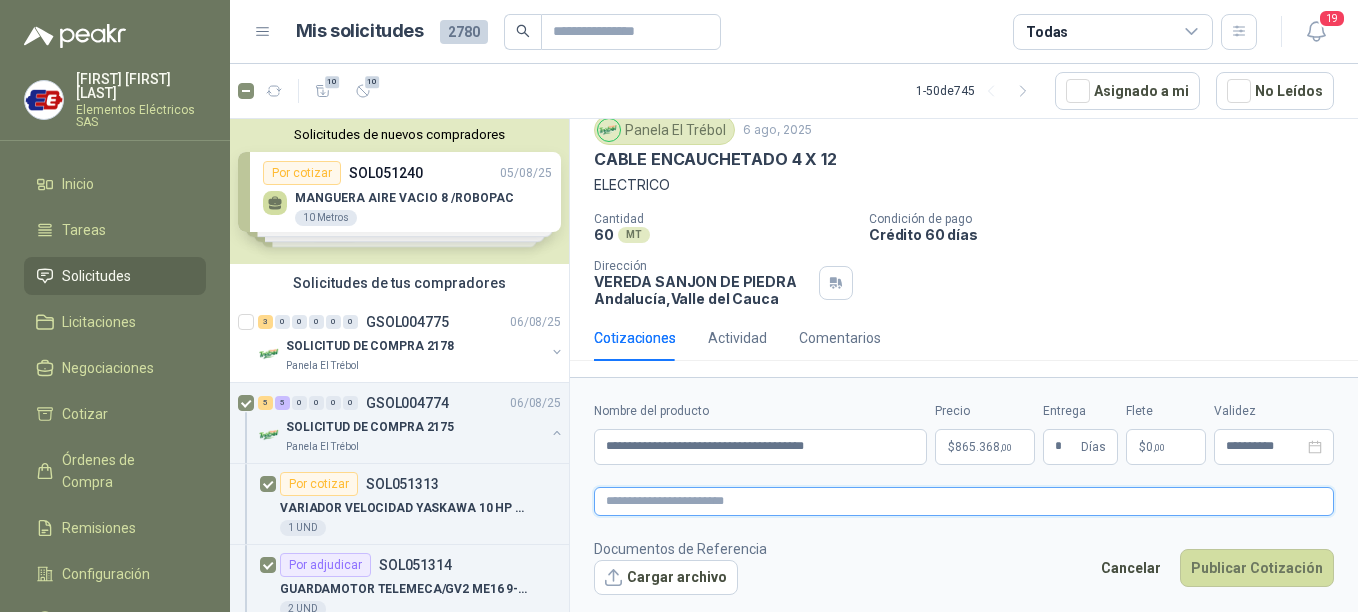 click at bounding box center [964, 501] 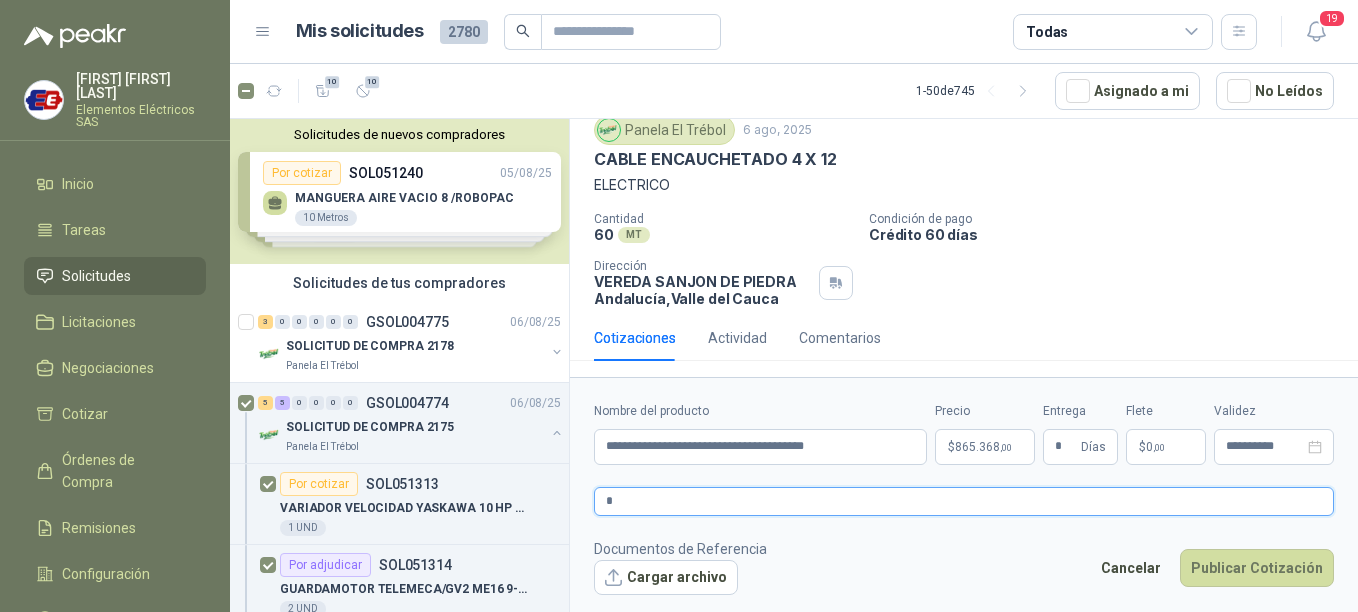 type 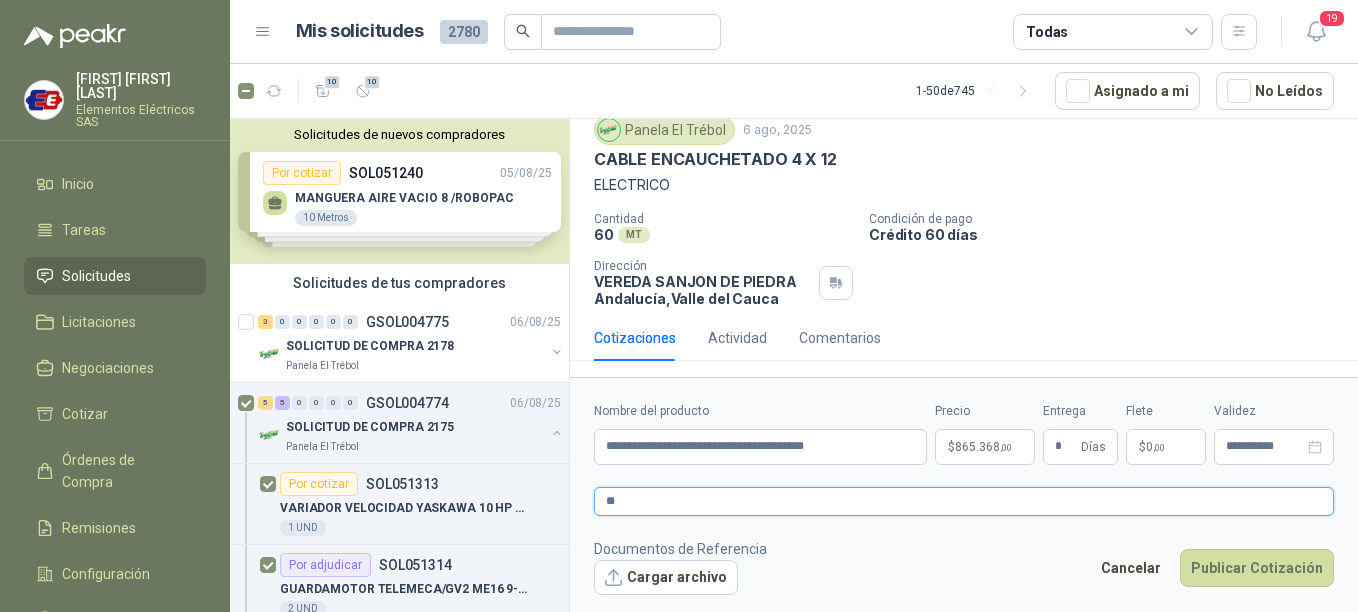 type 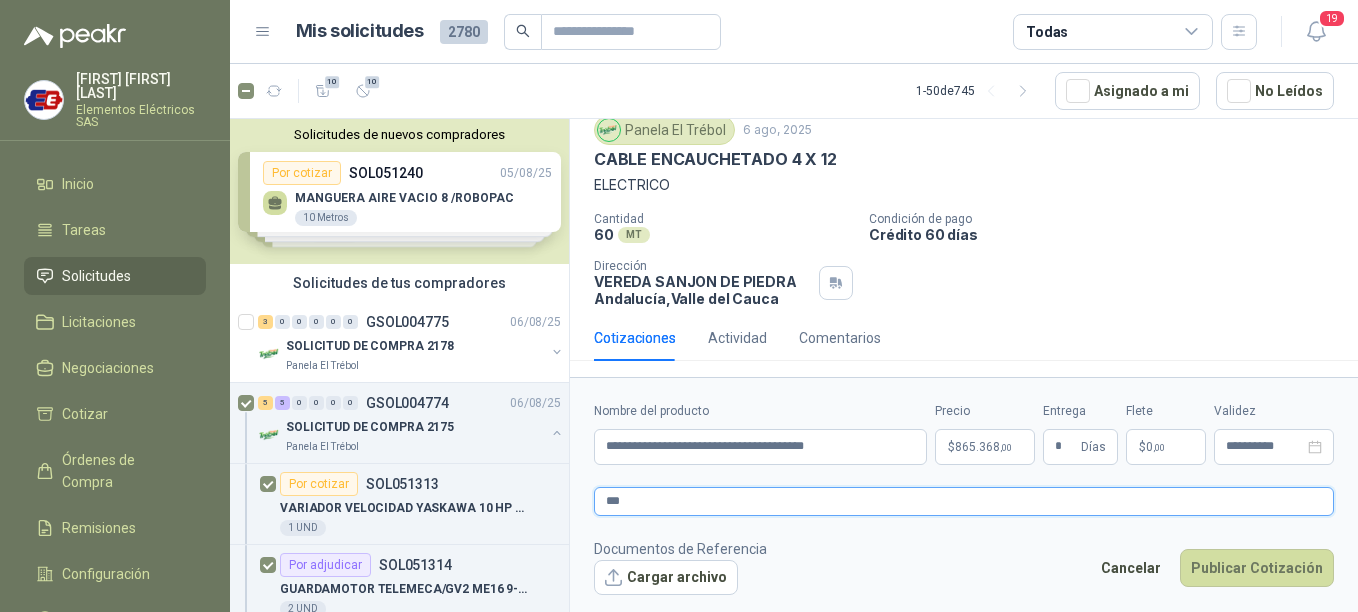 type 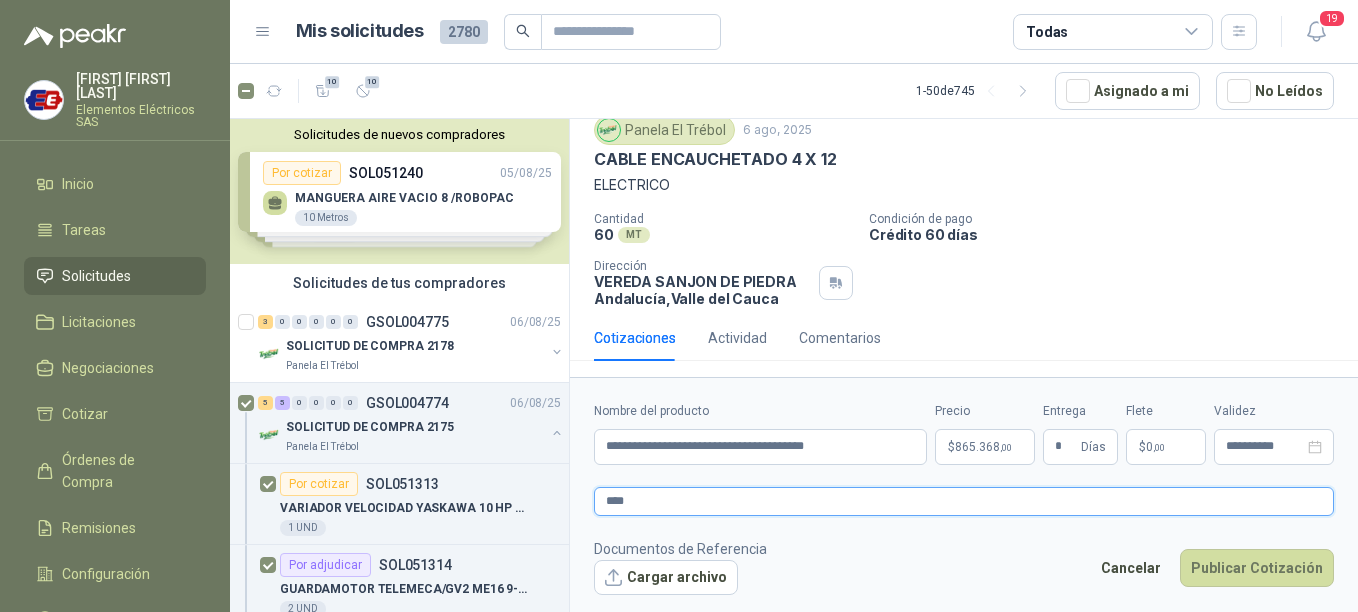 type 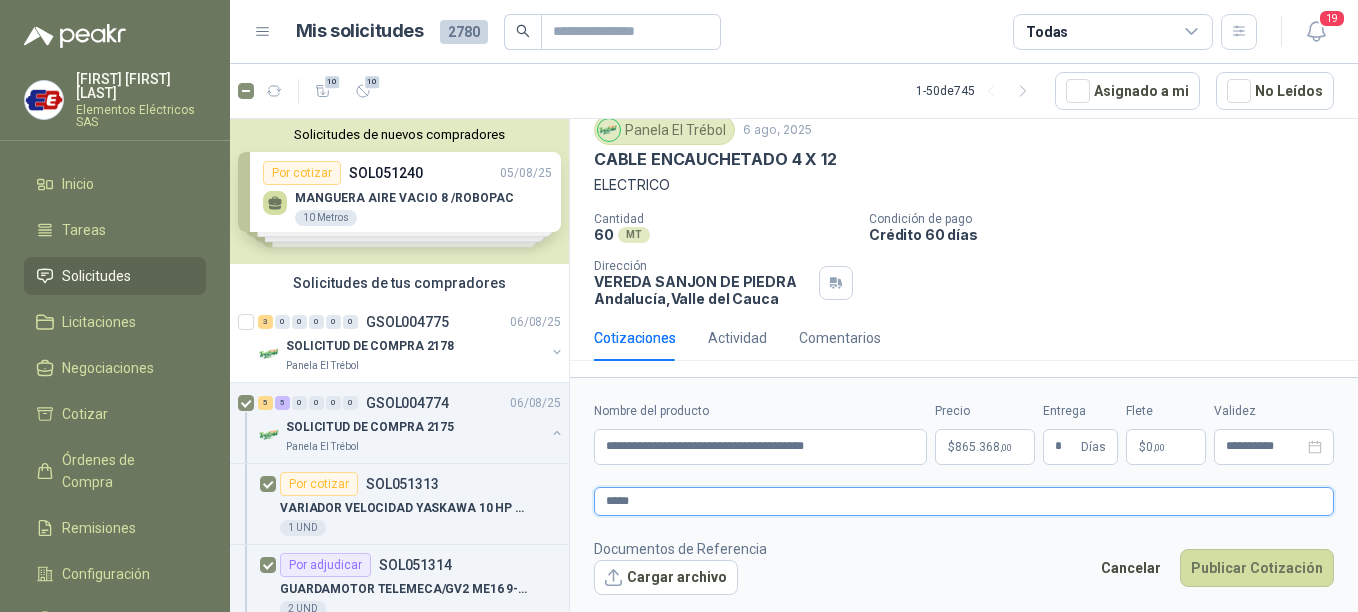 type 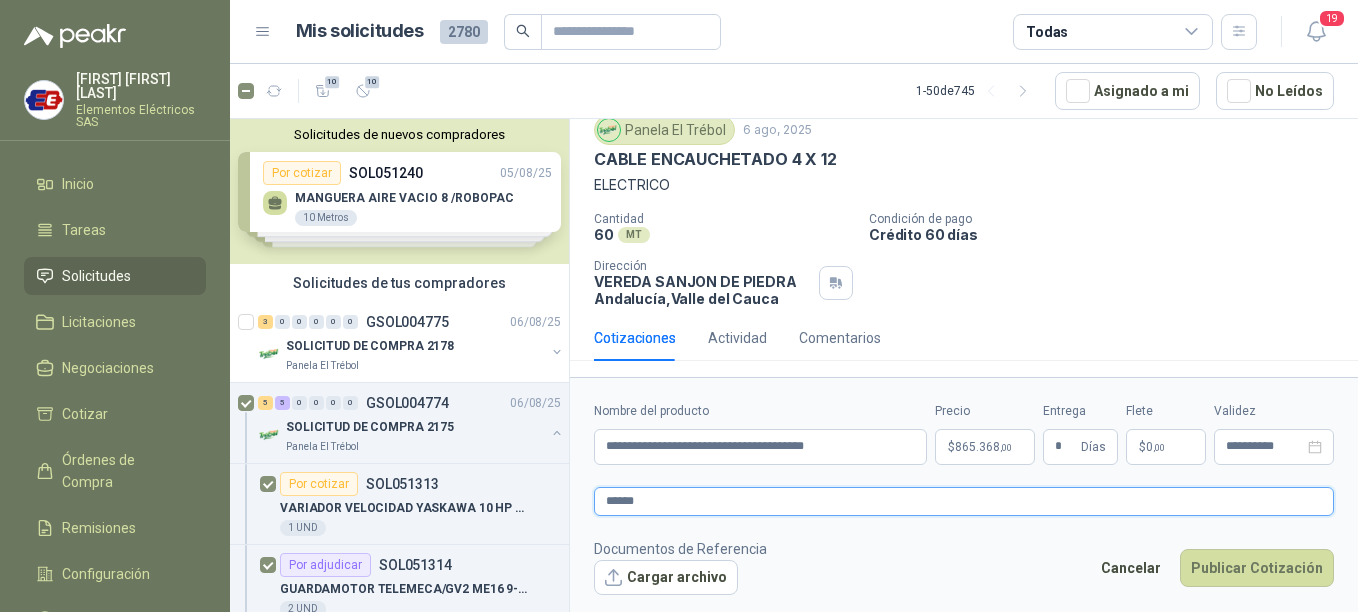 type 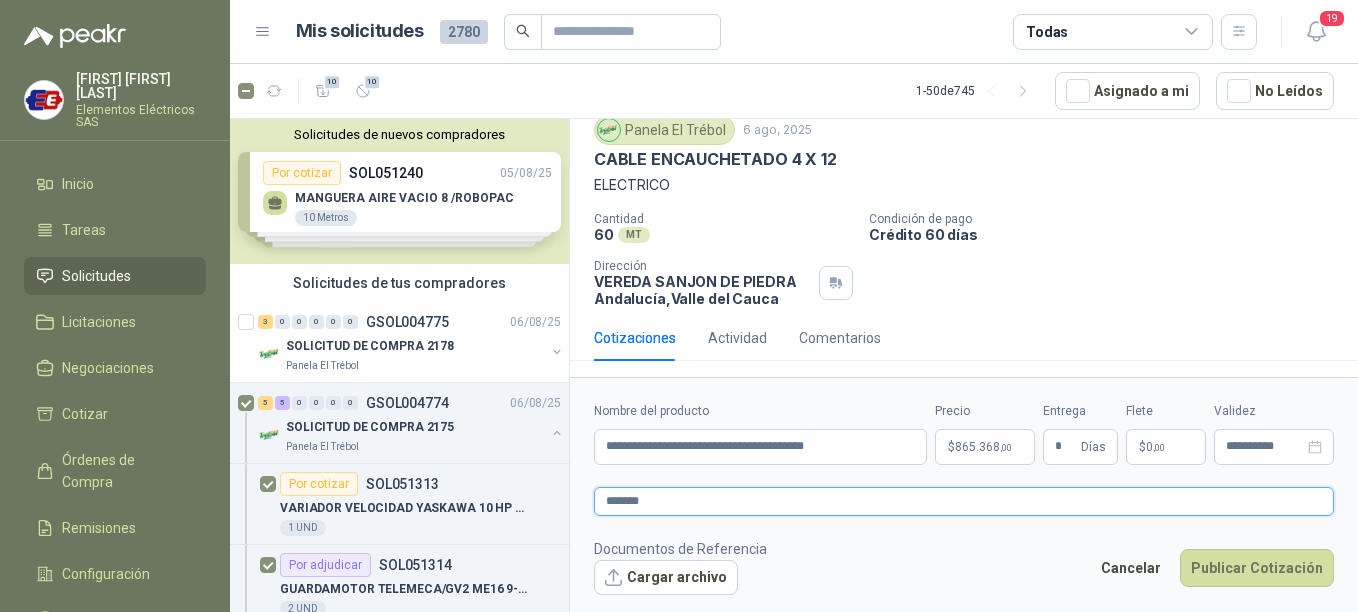 type 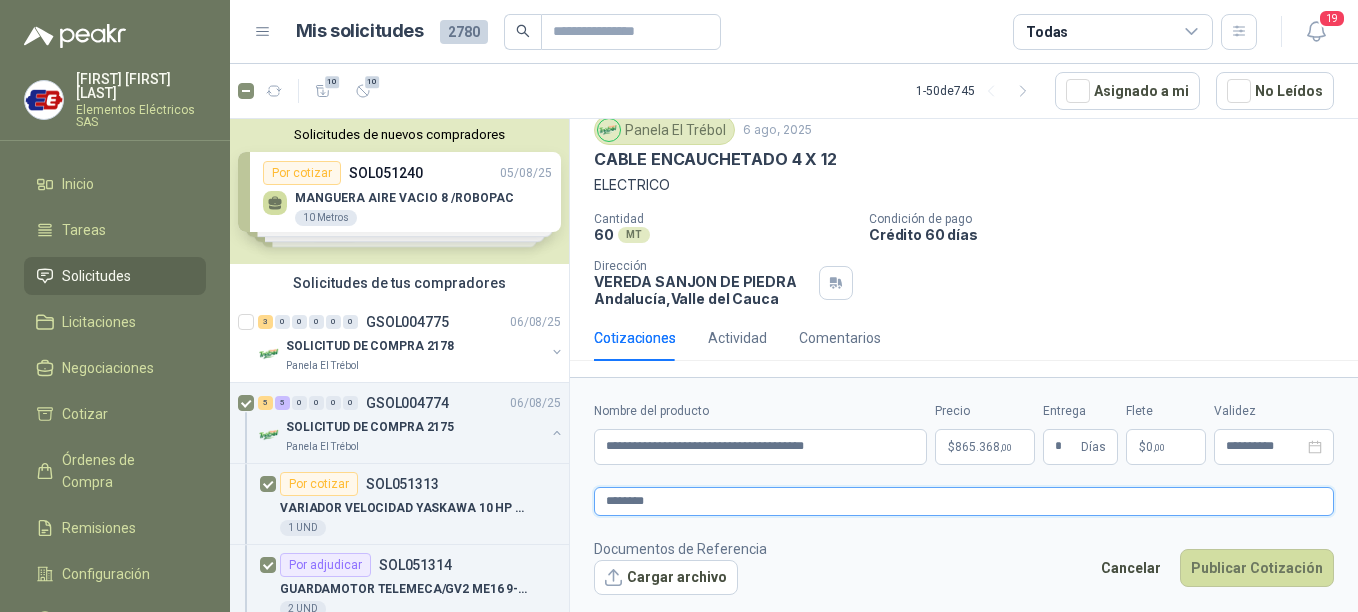 type 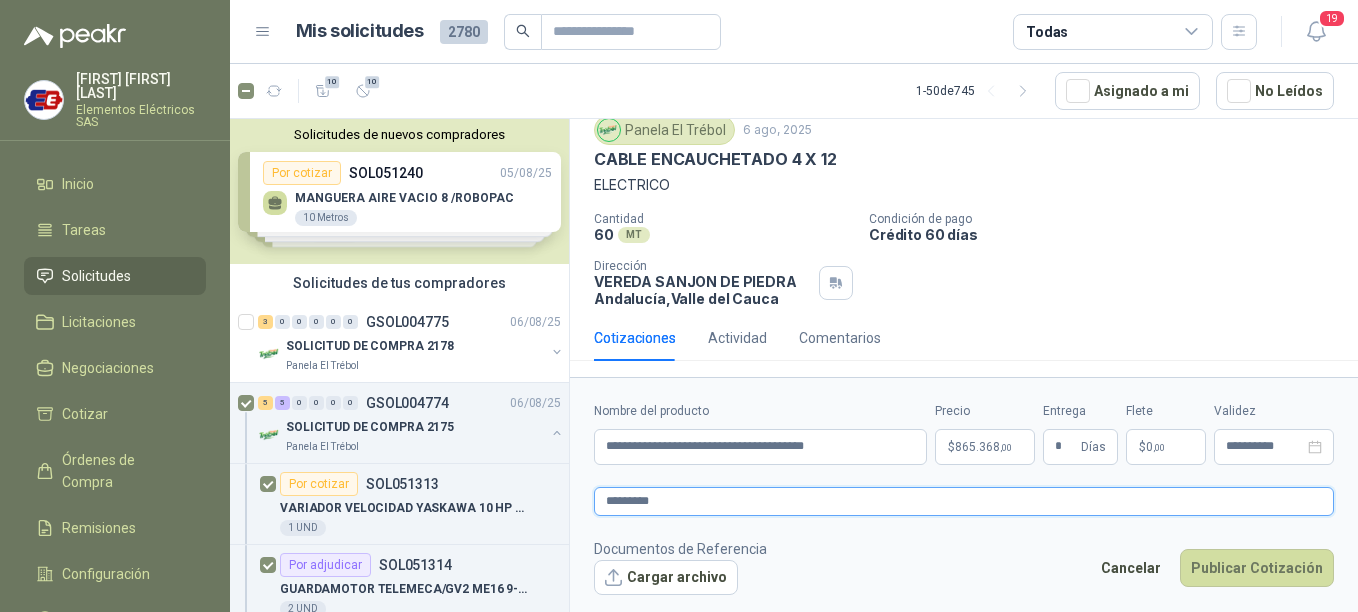 type 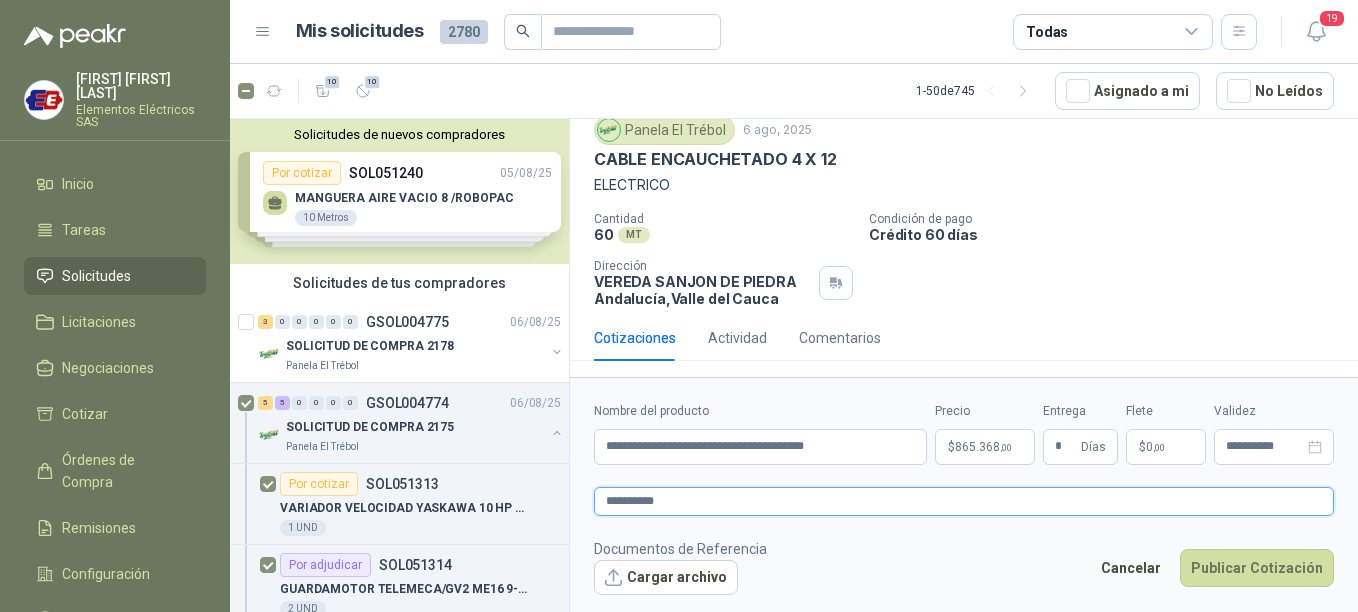 type 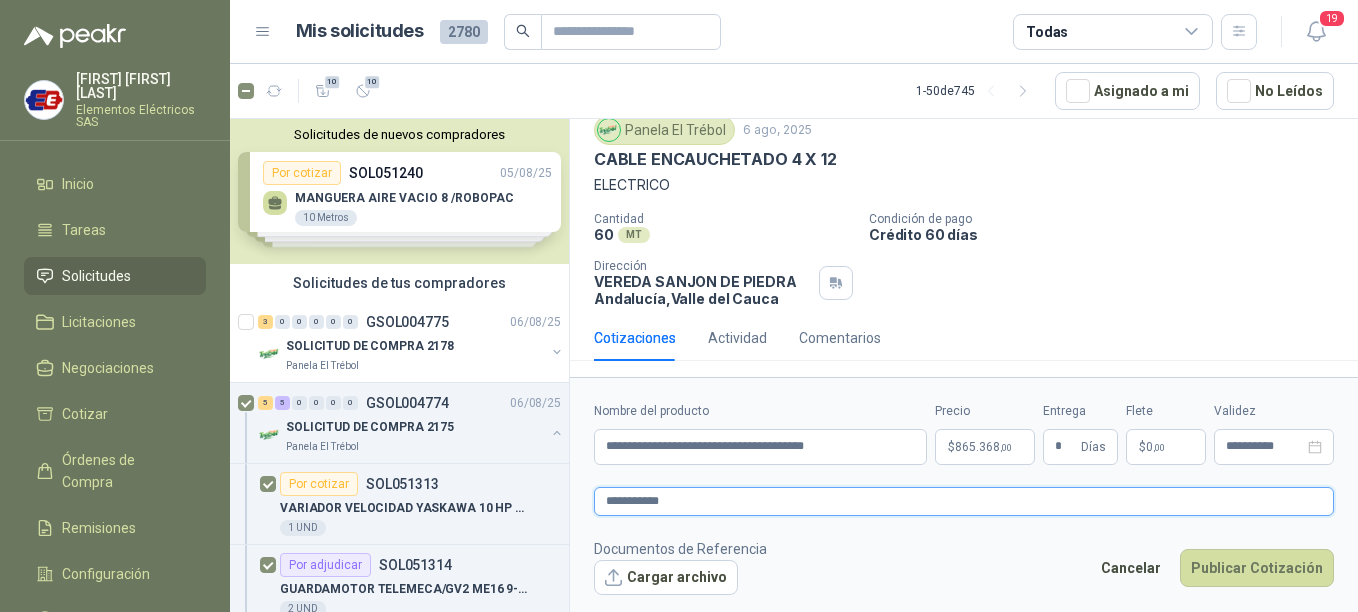 type 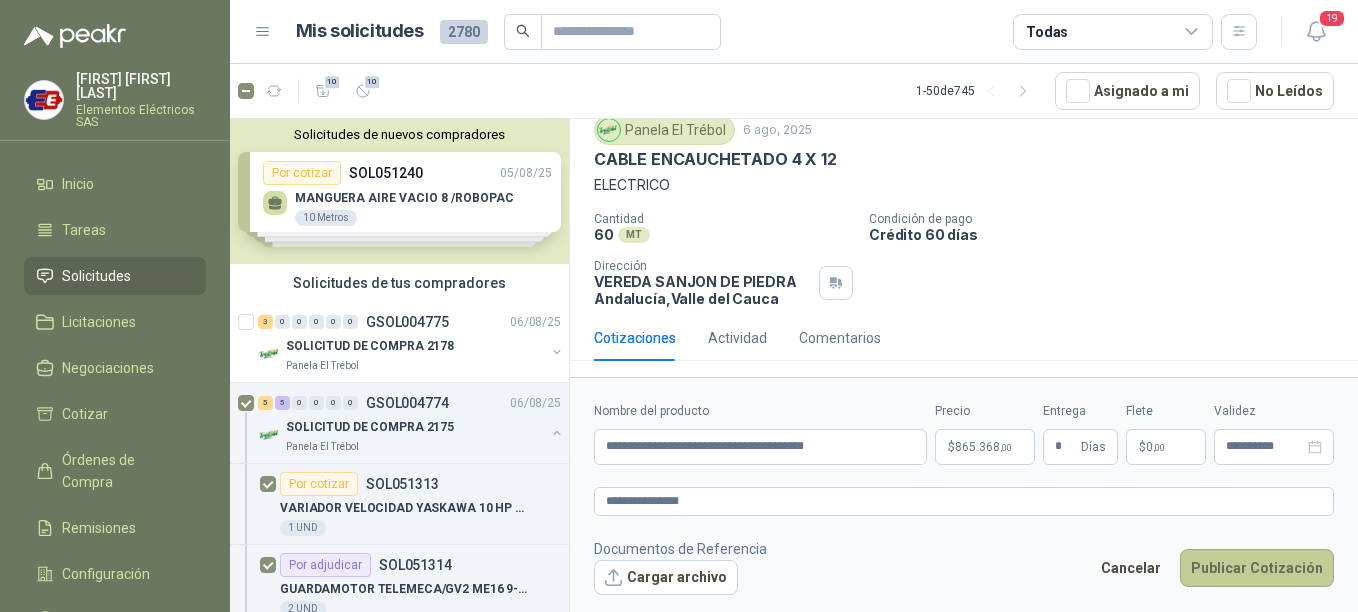 click on "Publicar Cotización" at bounding box center [1257, 568] 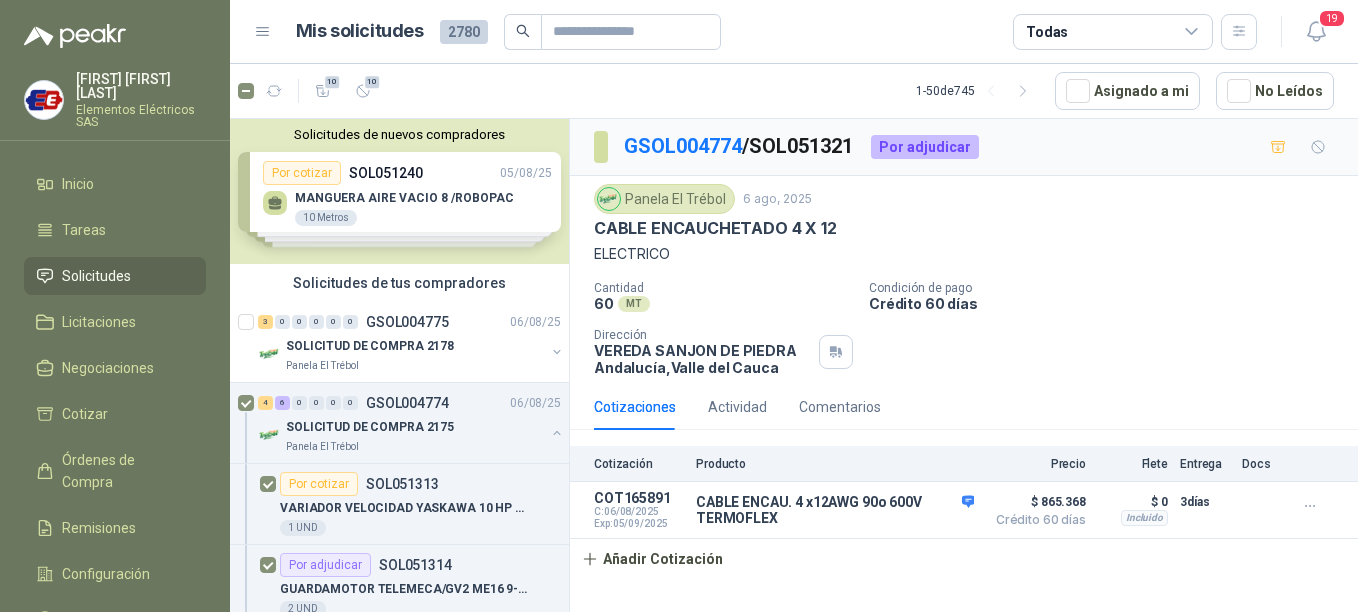scroll, scrollTop: 0, scrollLeft: 0, axis: both 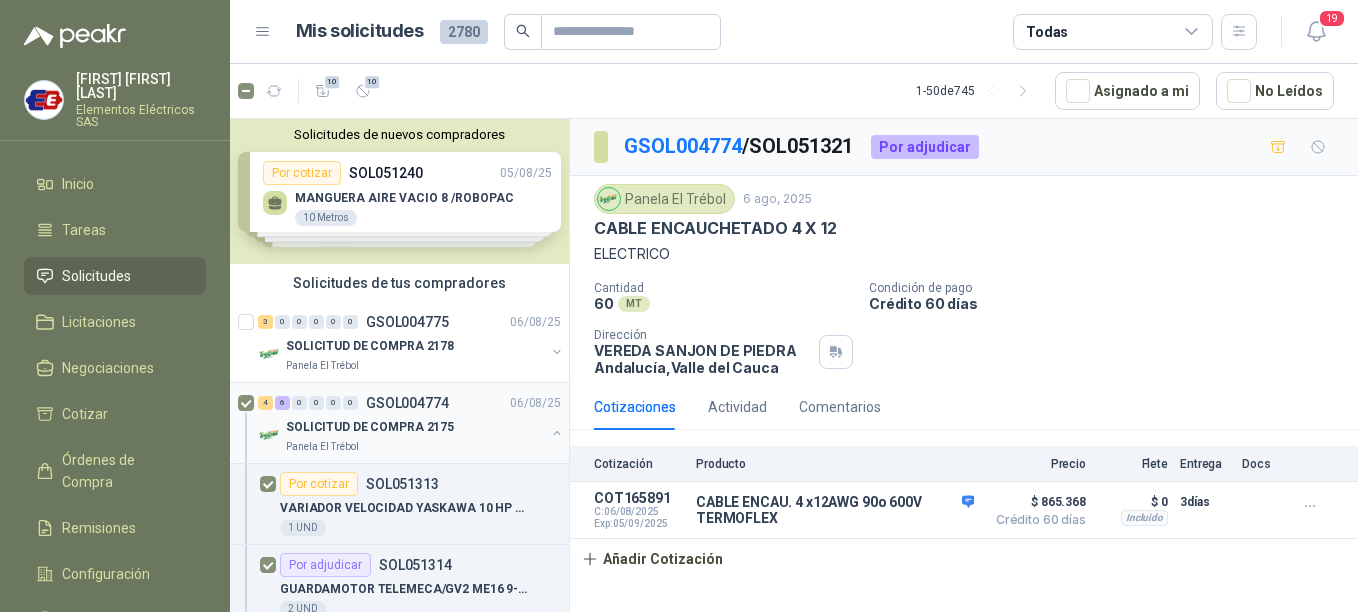click on "SOLICITUD DE COMPRA 2175" at bounding box center (415, 427) 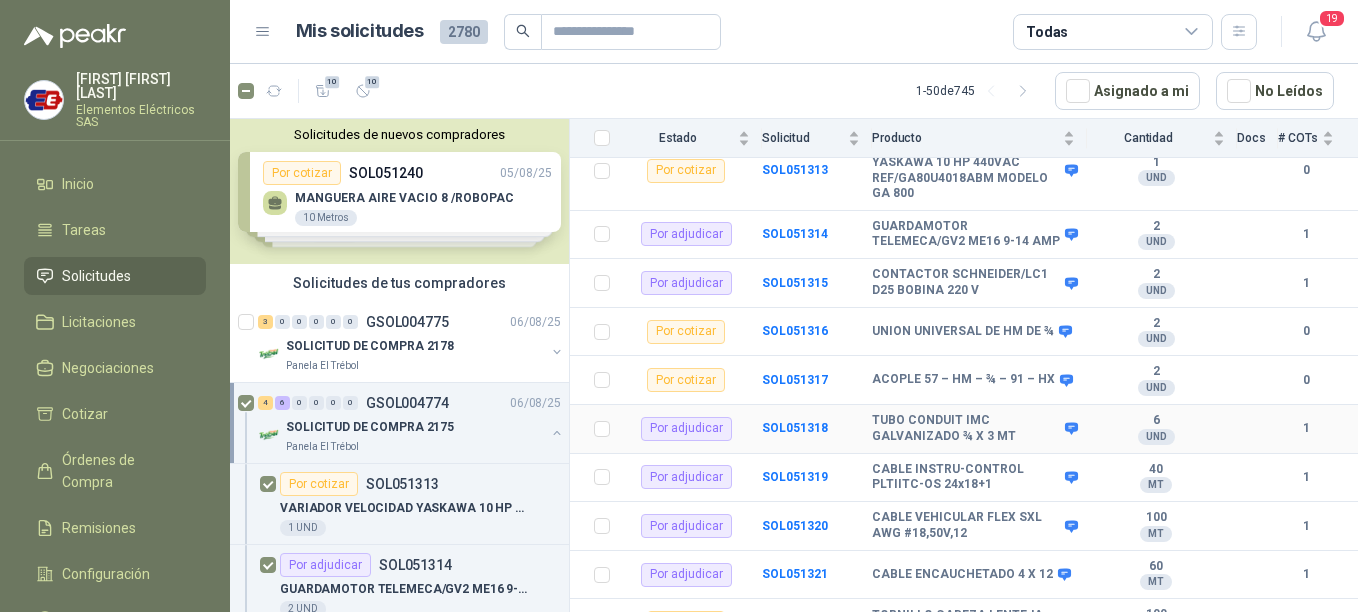 scroll, scrollTop: 299, scrollLeft: 0, axis: vertical 